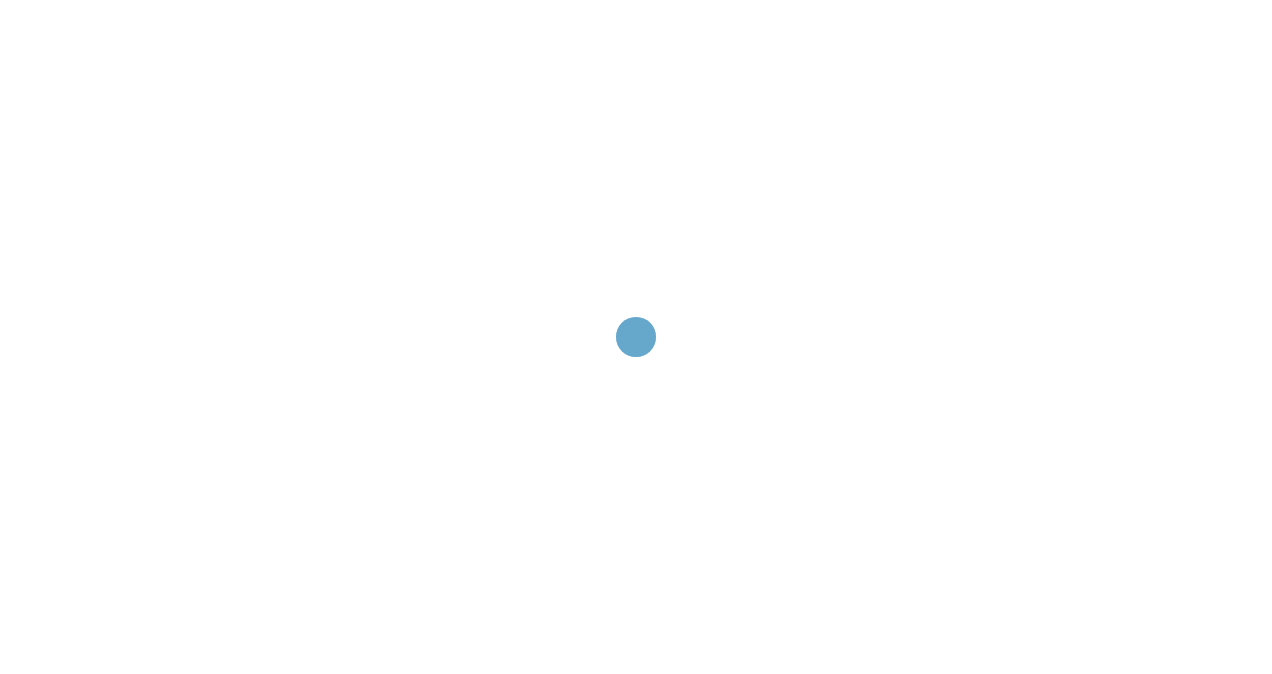 scroll, scrollTop: 0, scrollLeft: 0, axis: both 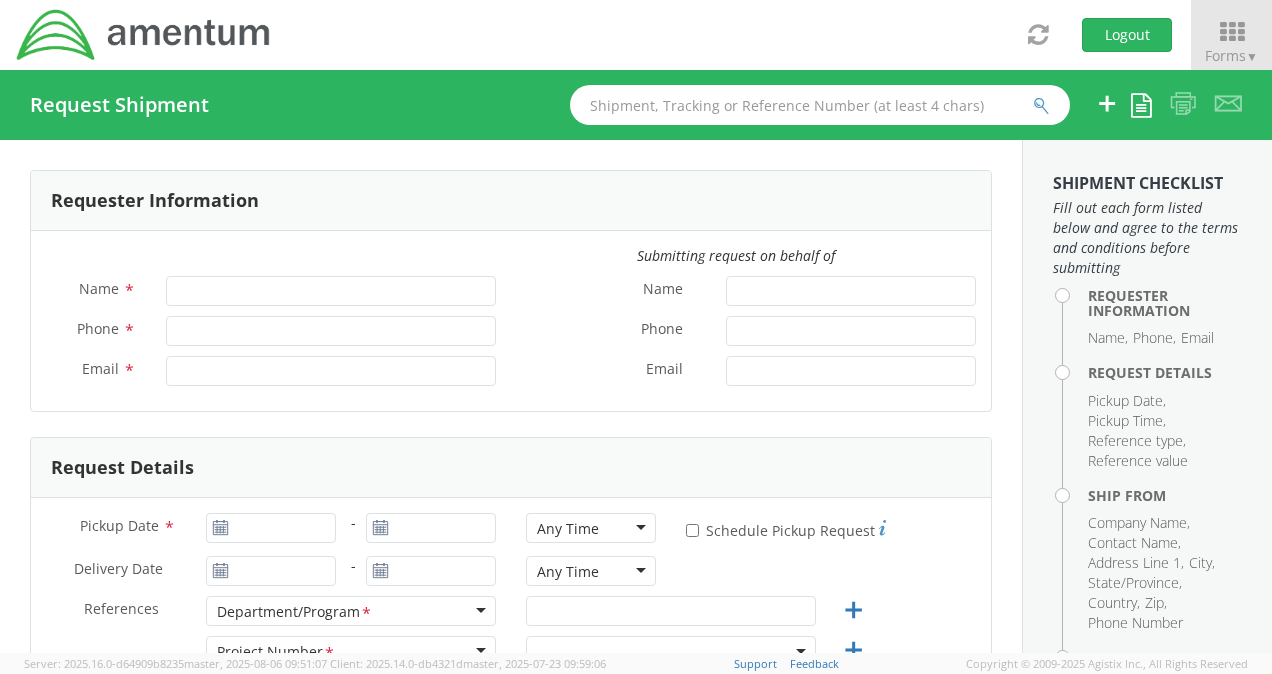 type on "Todd Gerig" 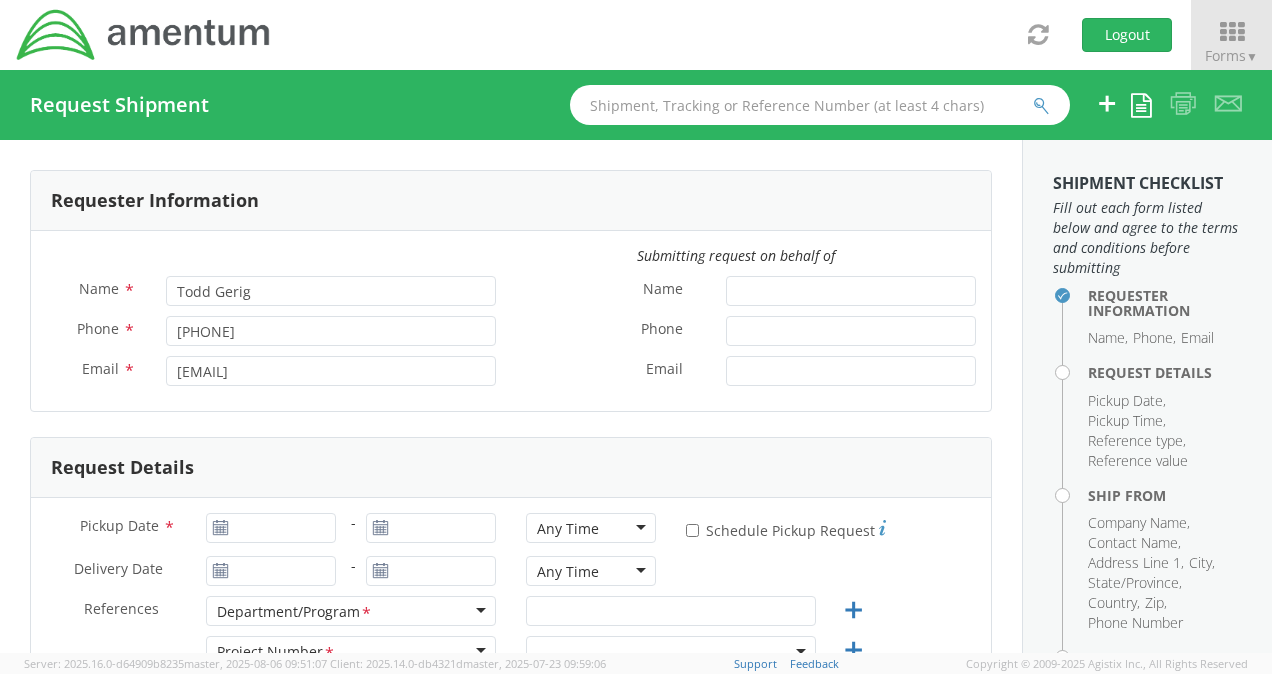 select on "[NUMBER]" 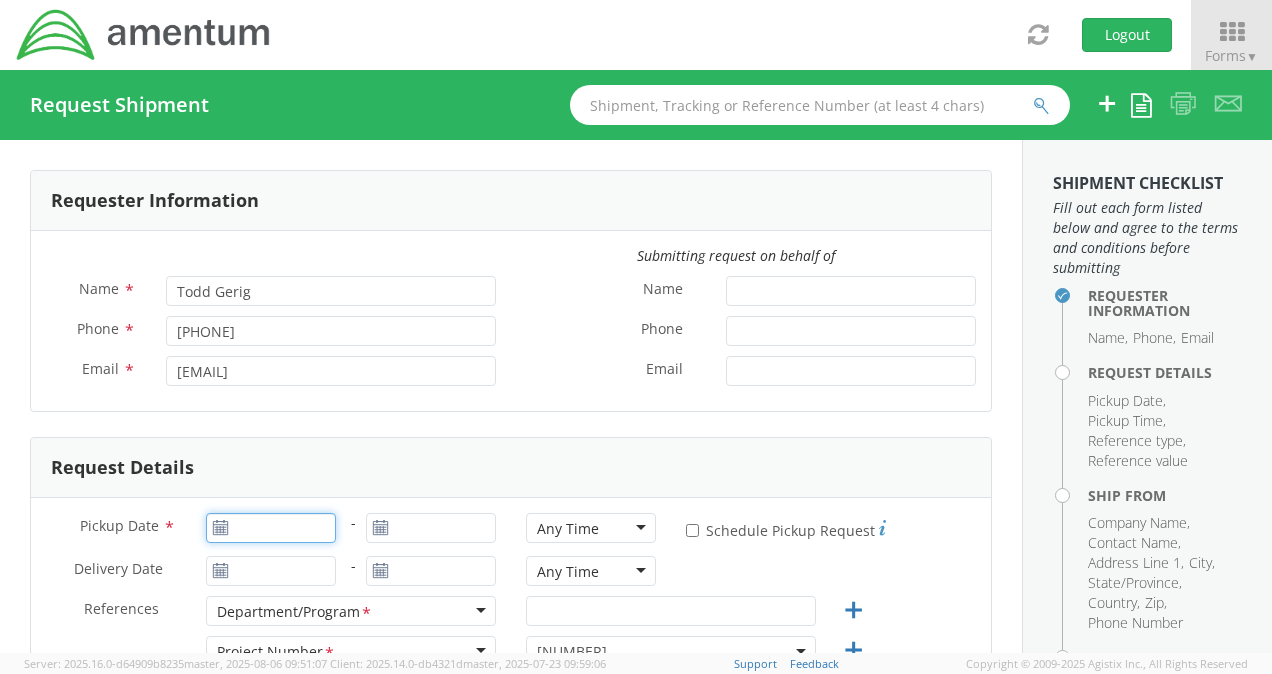 type on "08/06/2025" 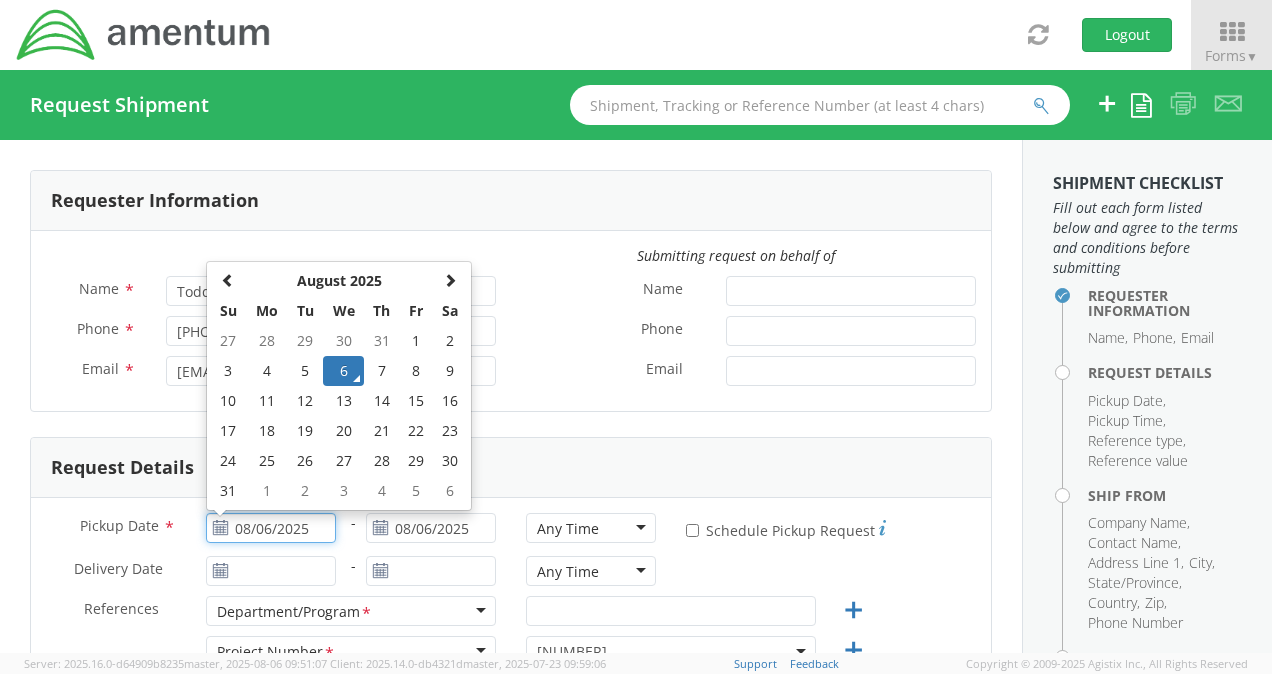 click on "08/06/2025" at bounding box center (271, 528) 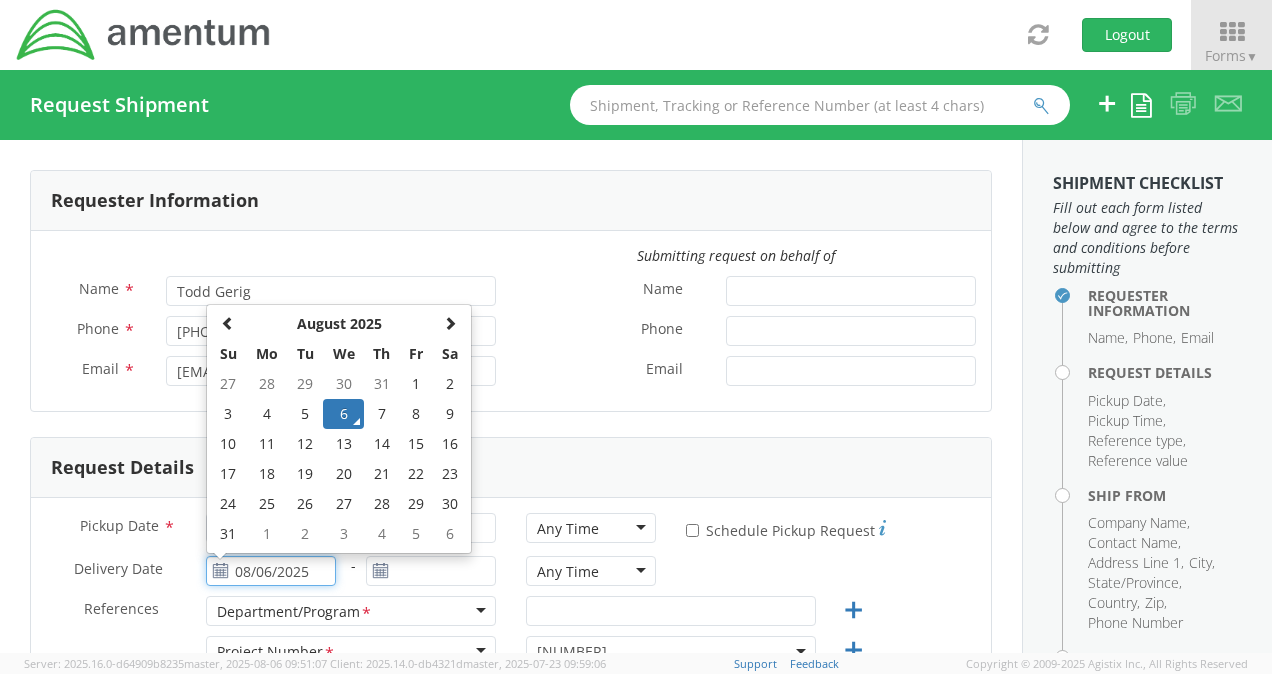 click on "08/06/2025" at bounding box center [271, 571] 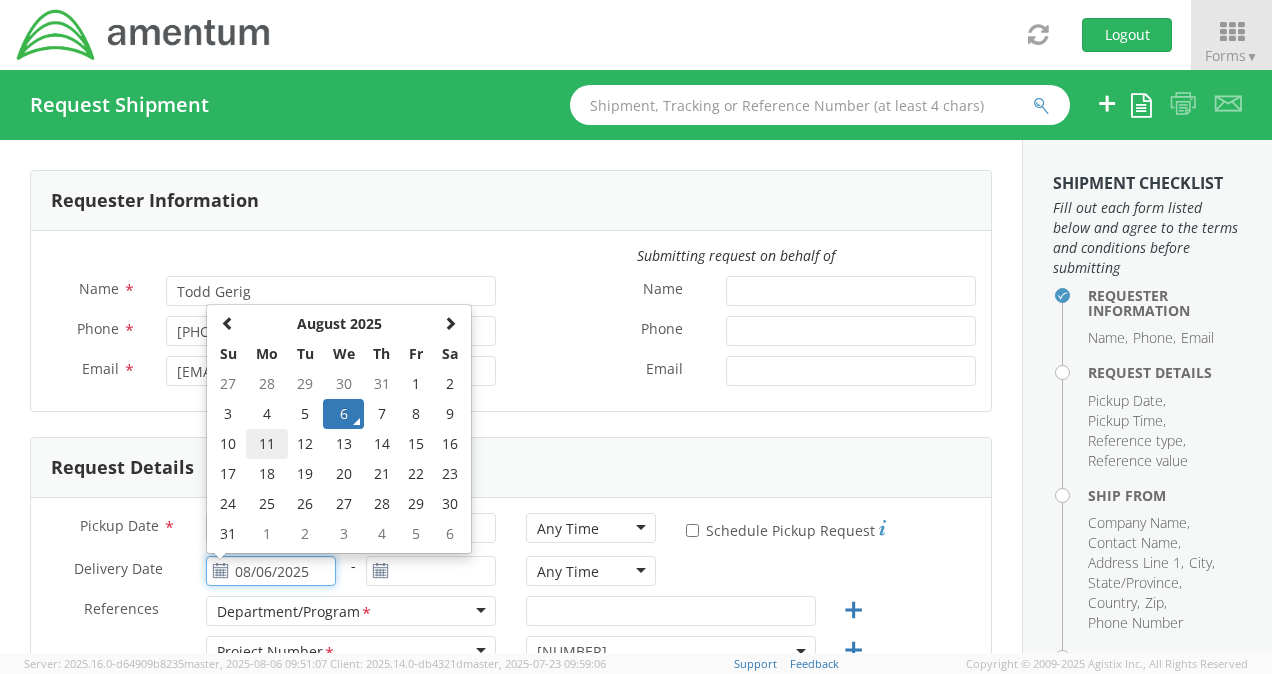 click on "11" at bounding box center [267, 444] 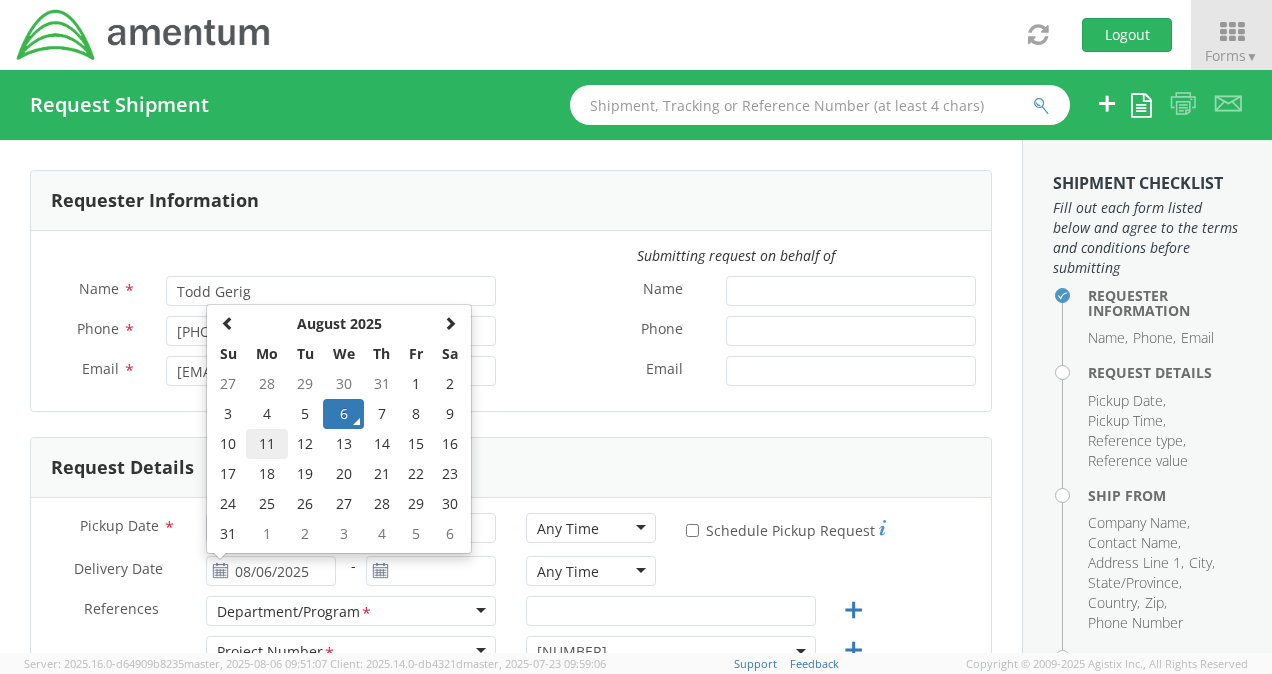 type on "08/11/2025" 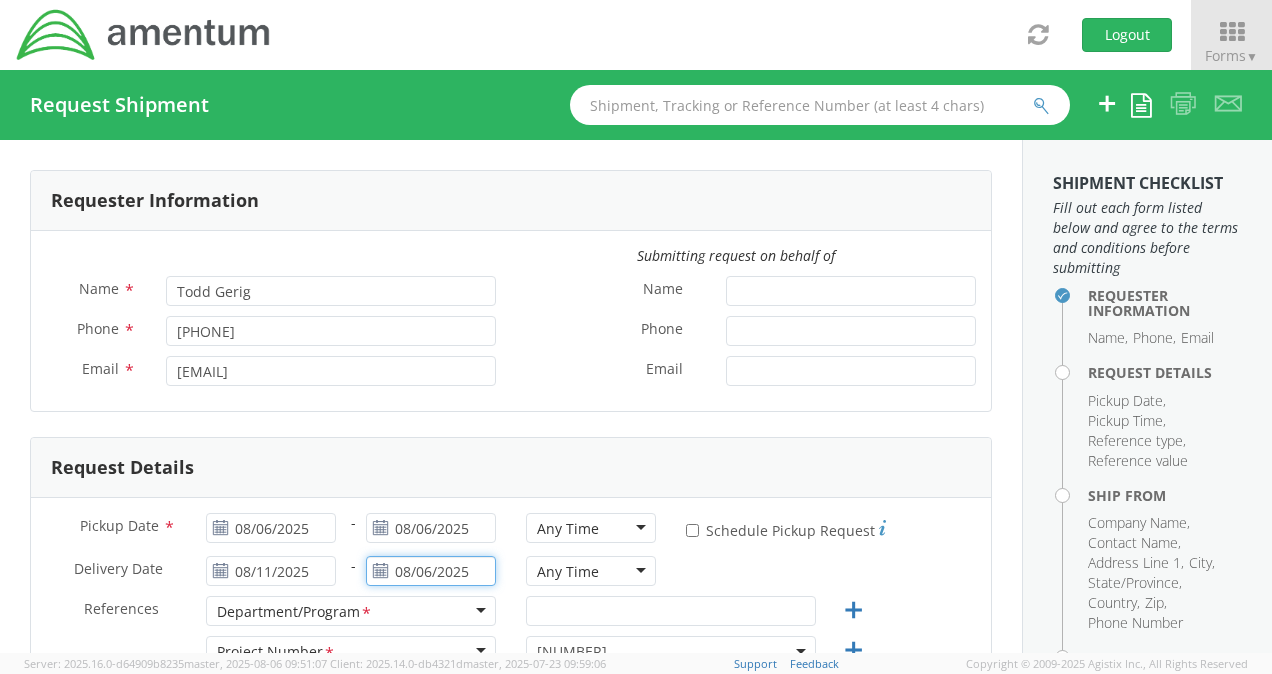 click on "08/06/2025" at bounding box center [431, 571] 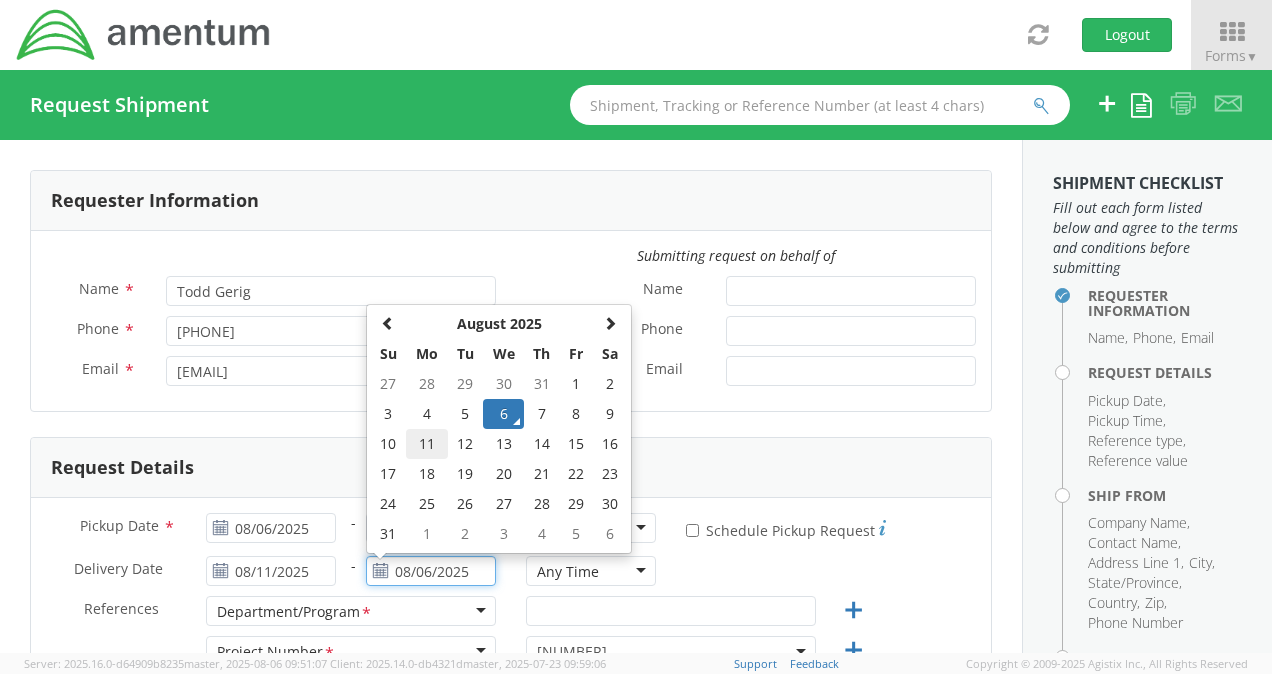 click on "11" at bounding box center [427, 444] 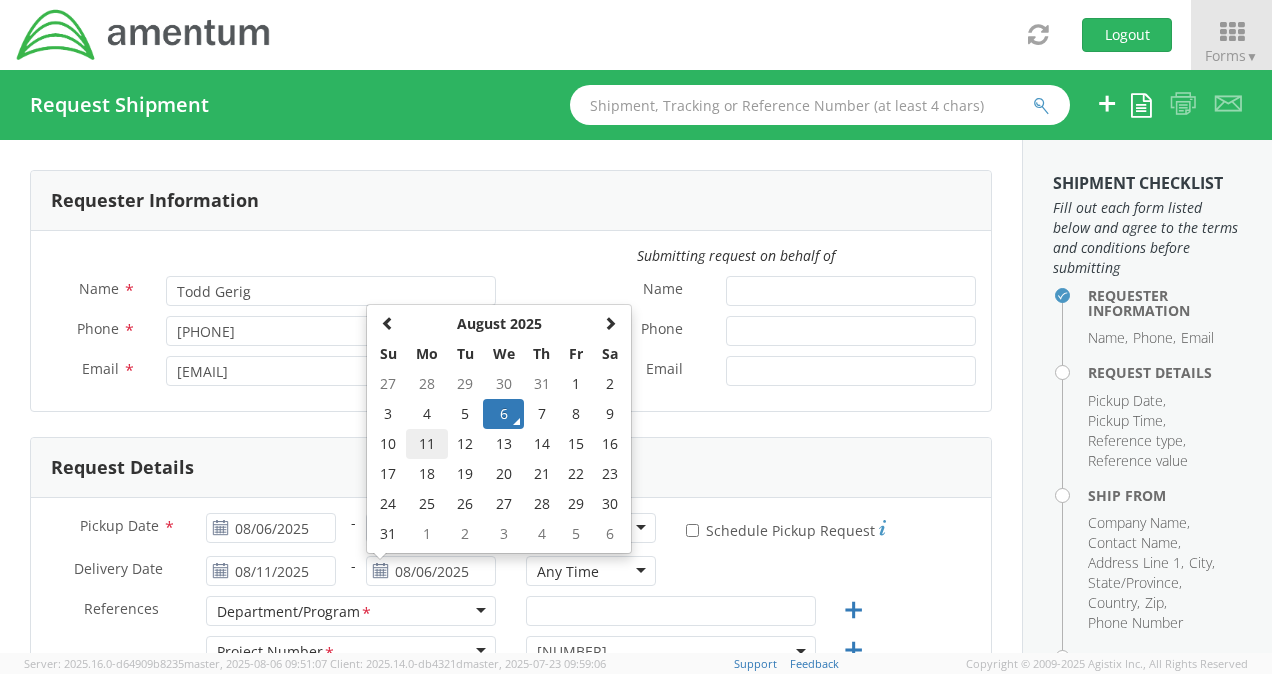 type on "08/11/2025" 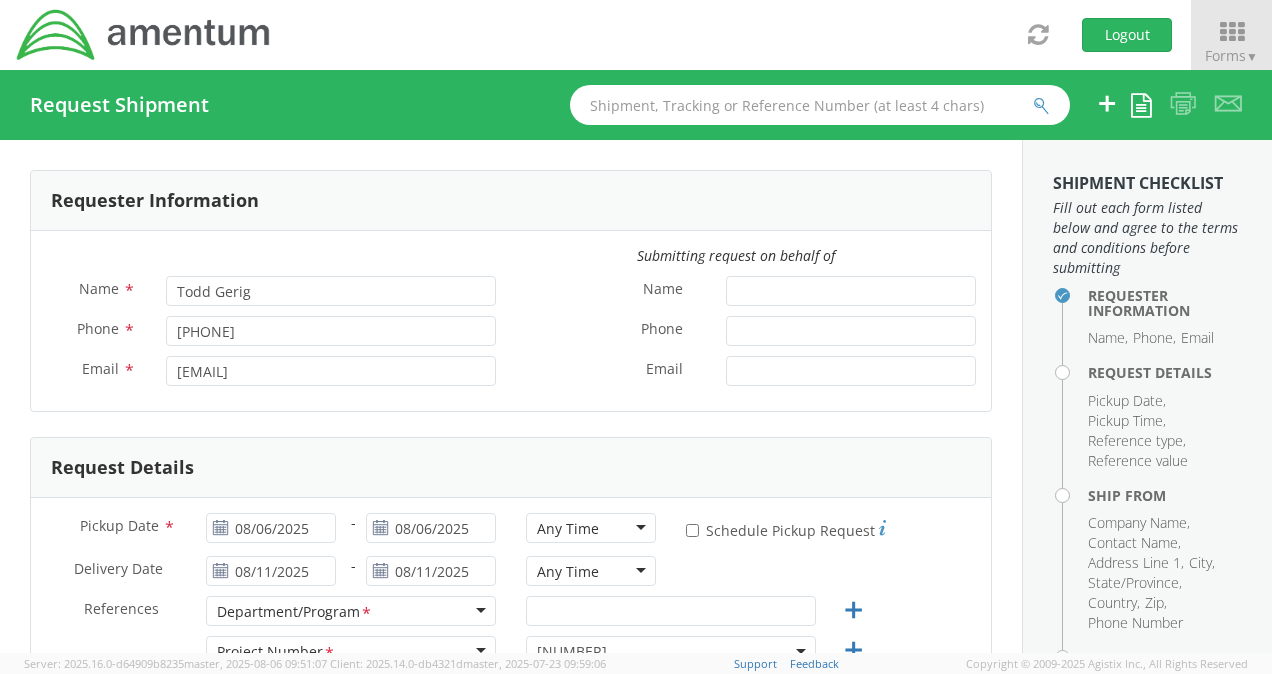 click on "Any Time" at bounding box center (591, 528) 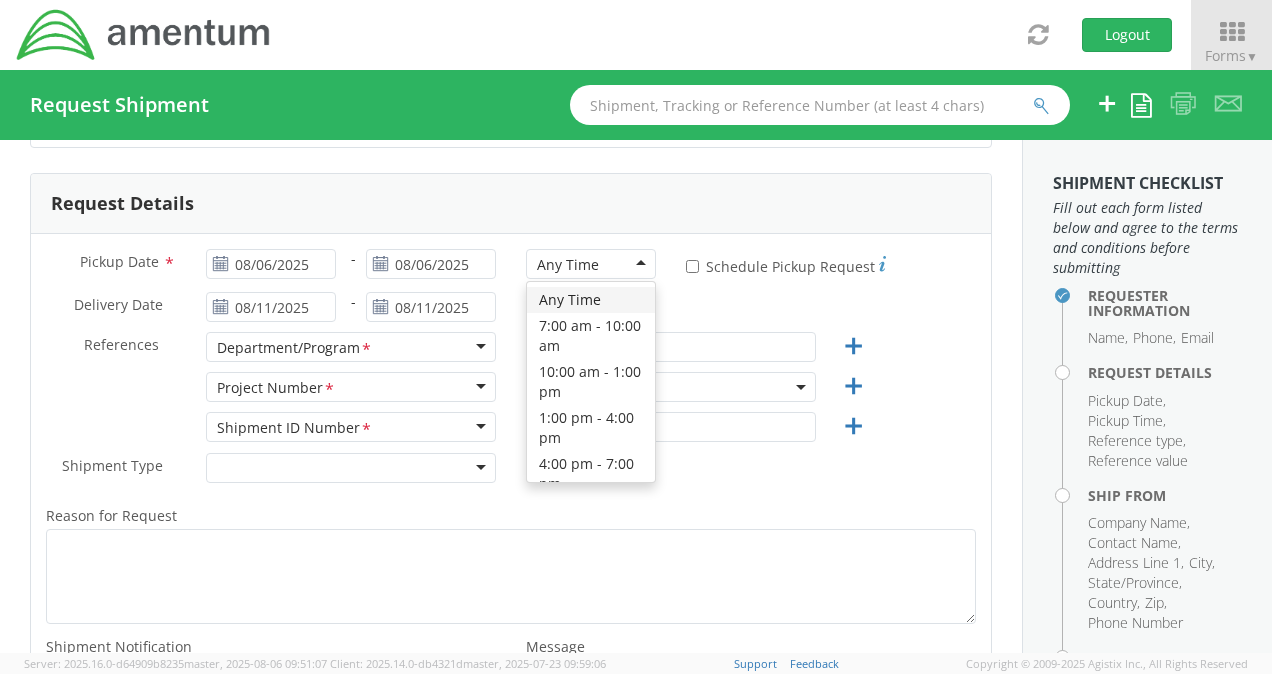 scroll, scrollTop: 266, scrollLeft: 0, axis: vertical 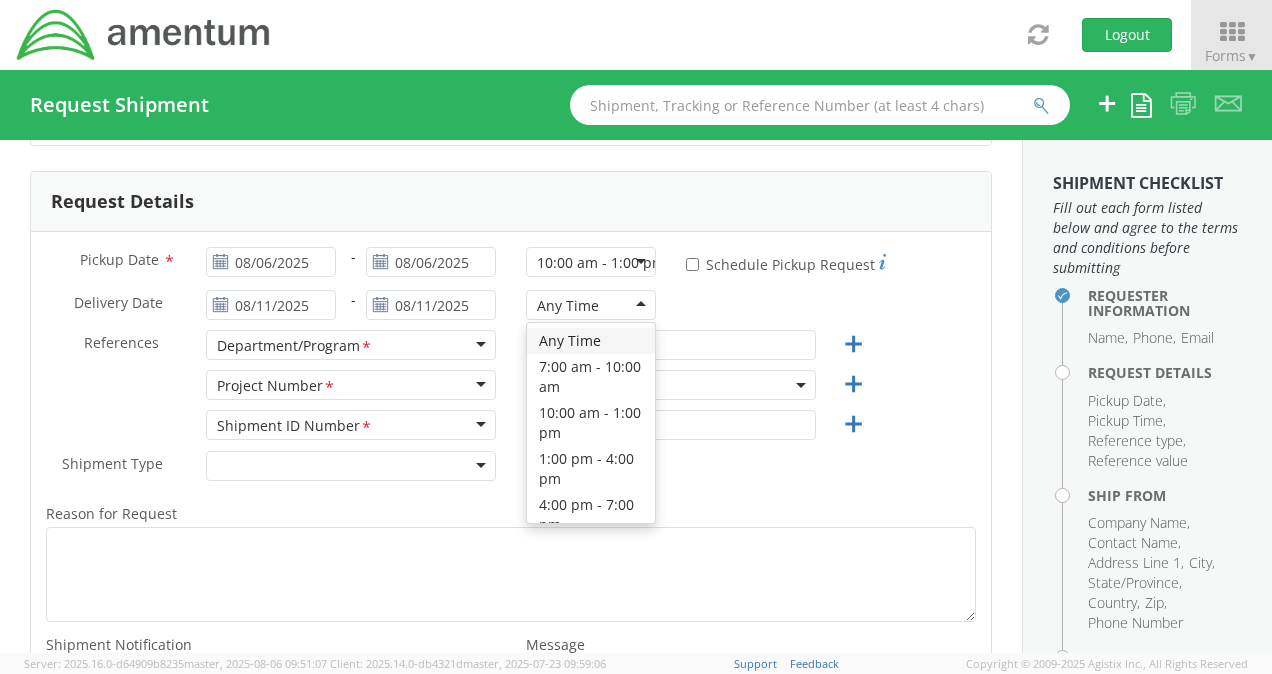 click on "Any Time" at bounding box center [591, 305] 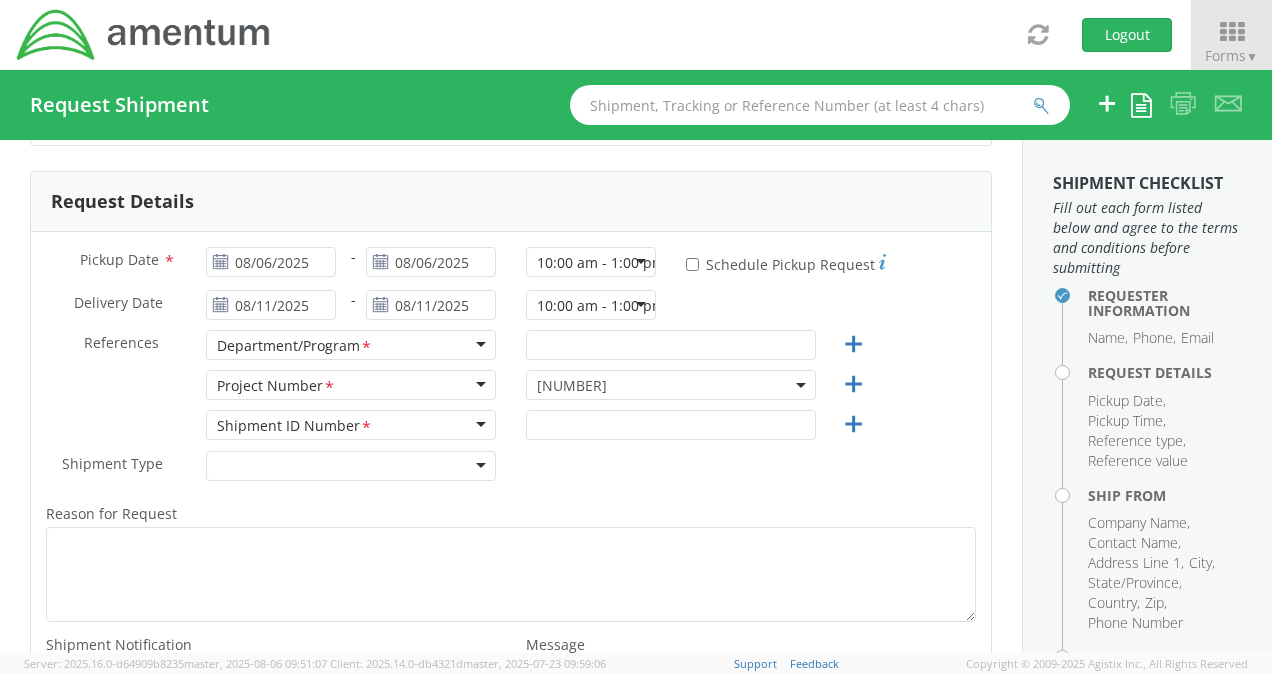 click on "* Schedule Pickup Request" at bounding box center (786, 263) 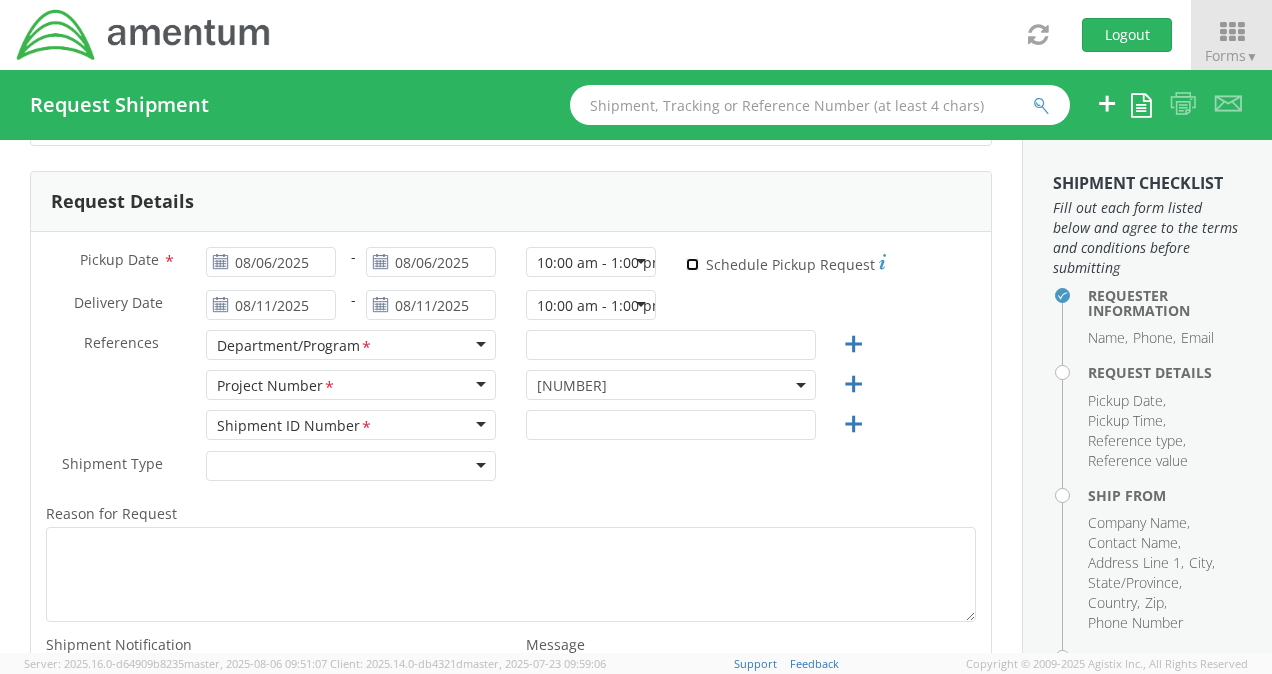 click on "* Schedule Pickup Request" at bounding box center [692, 264] 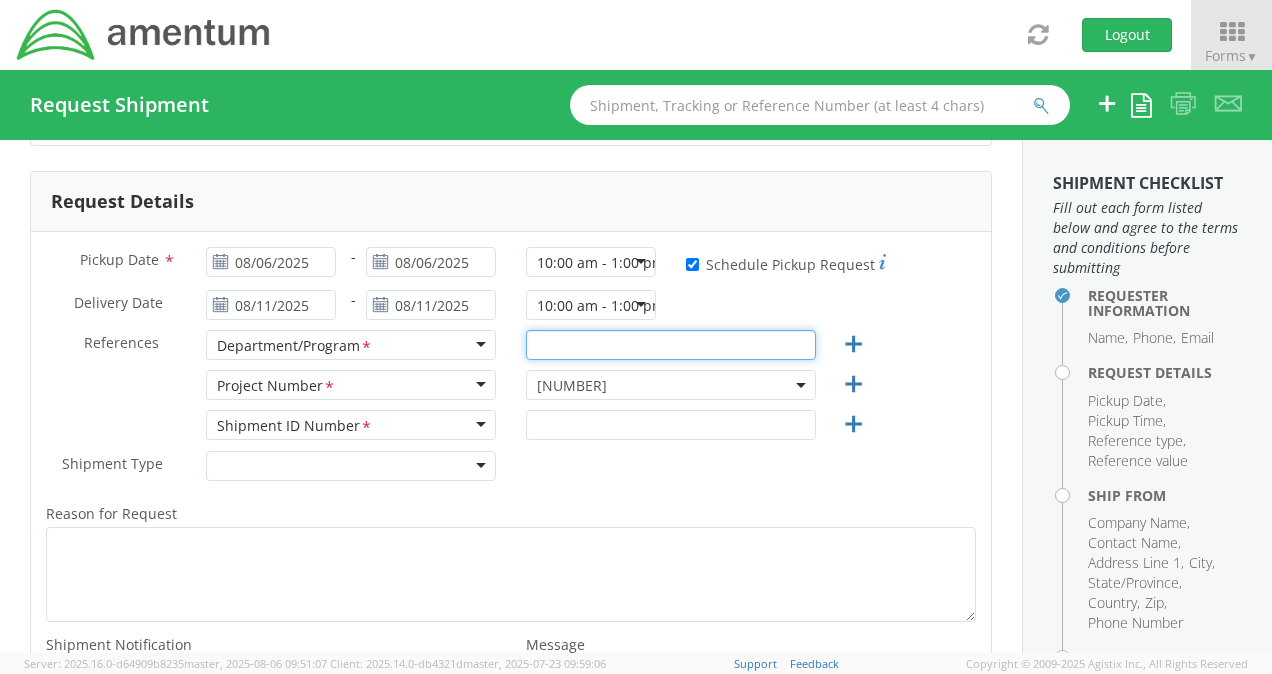 click at bounding box center (671, 345) 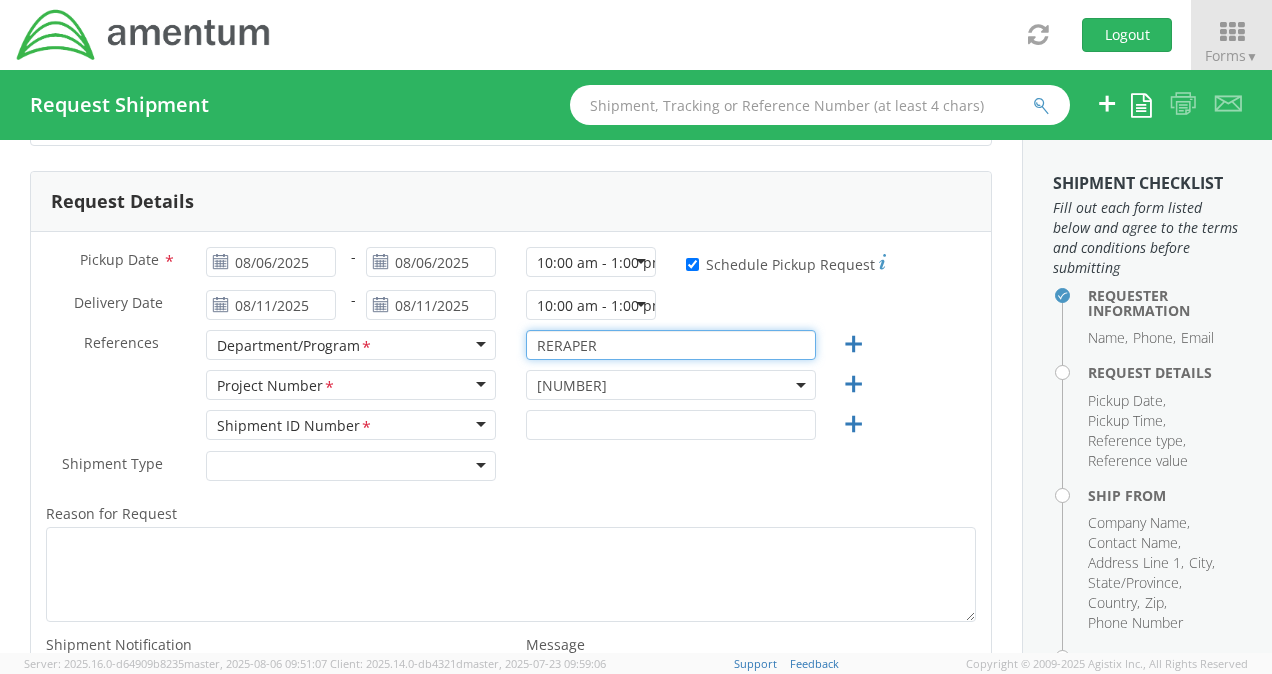 type on "RERAPER" 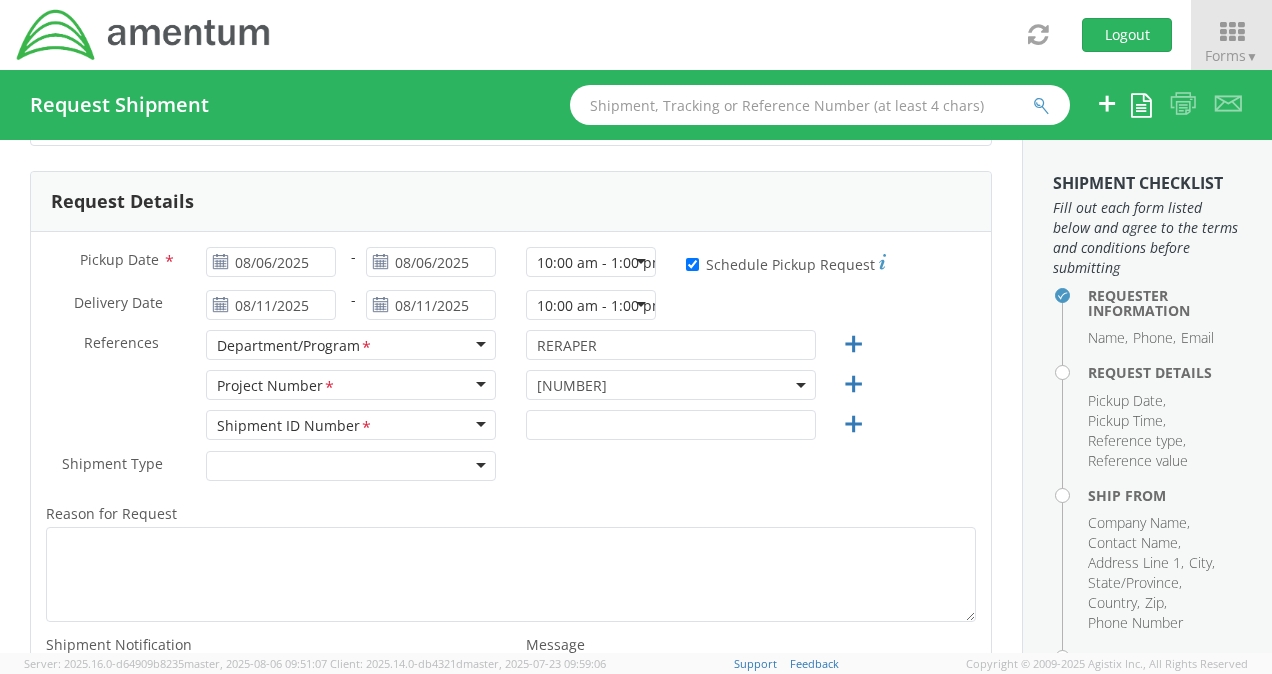 click on "[NUMBER]" at bounding box center (671, 385) 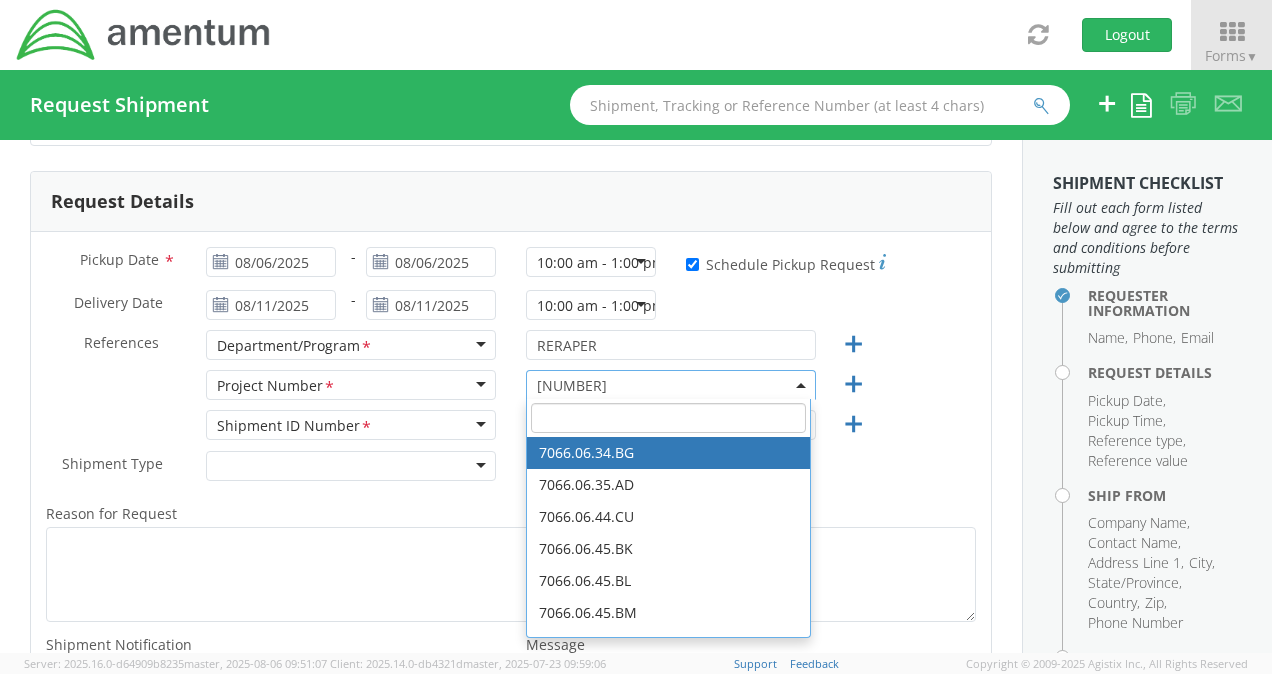 click at bounding box center (668, 418) 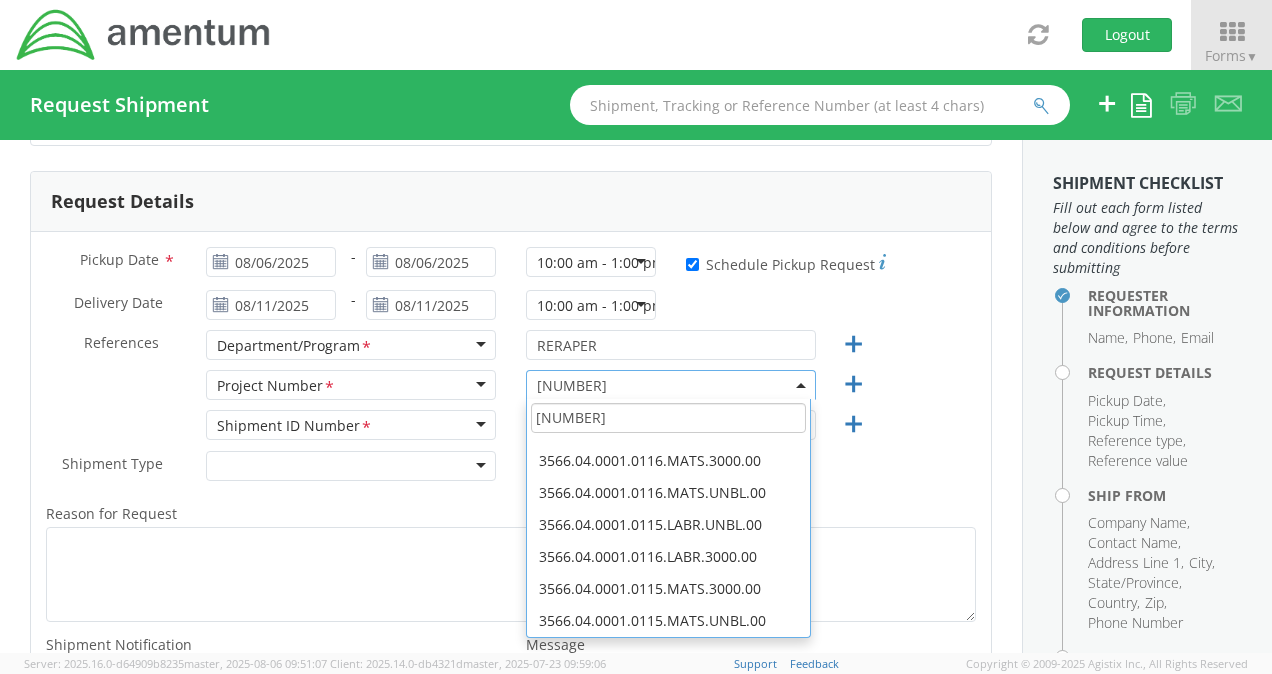 scroll, scrollTop: 0, scrollLeft: 0, axis: both 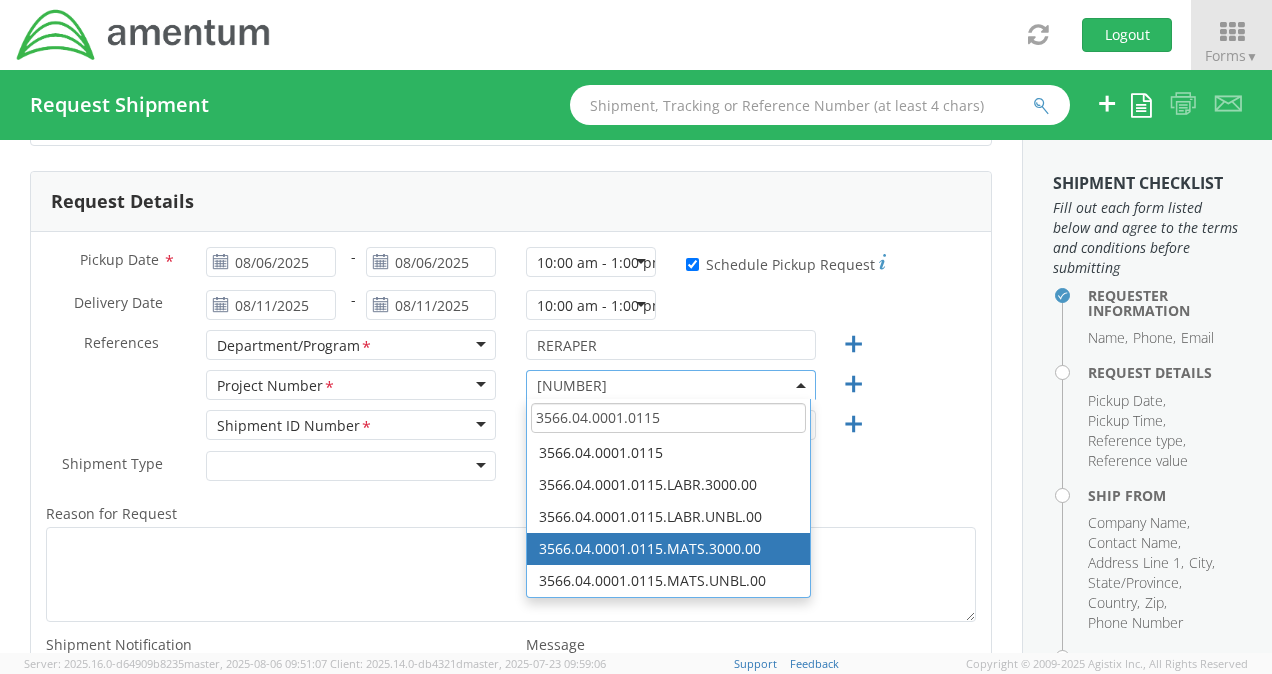 type on "3566.04.0001.0115" 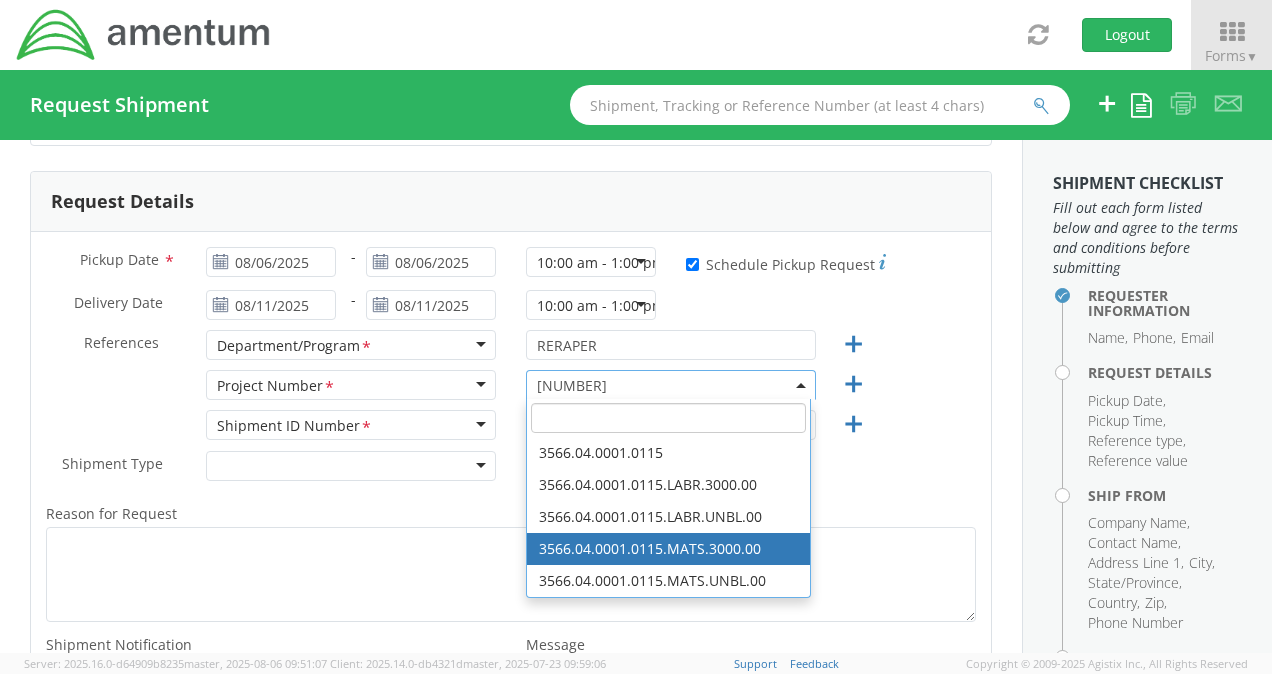 select on "3566.04.0001.0115.MATS.3000.00" 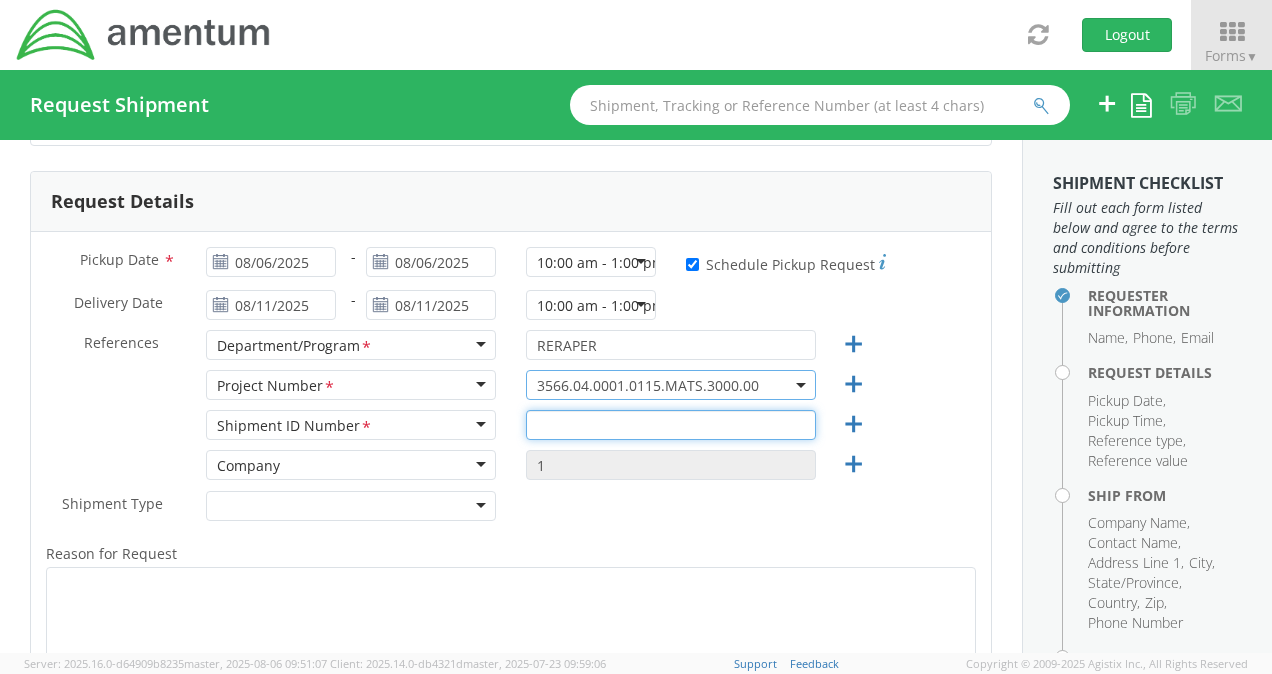 click at bounding box center (671, 425) 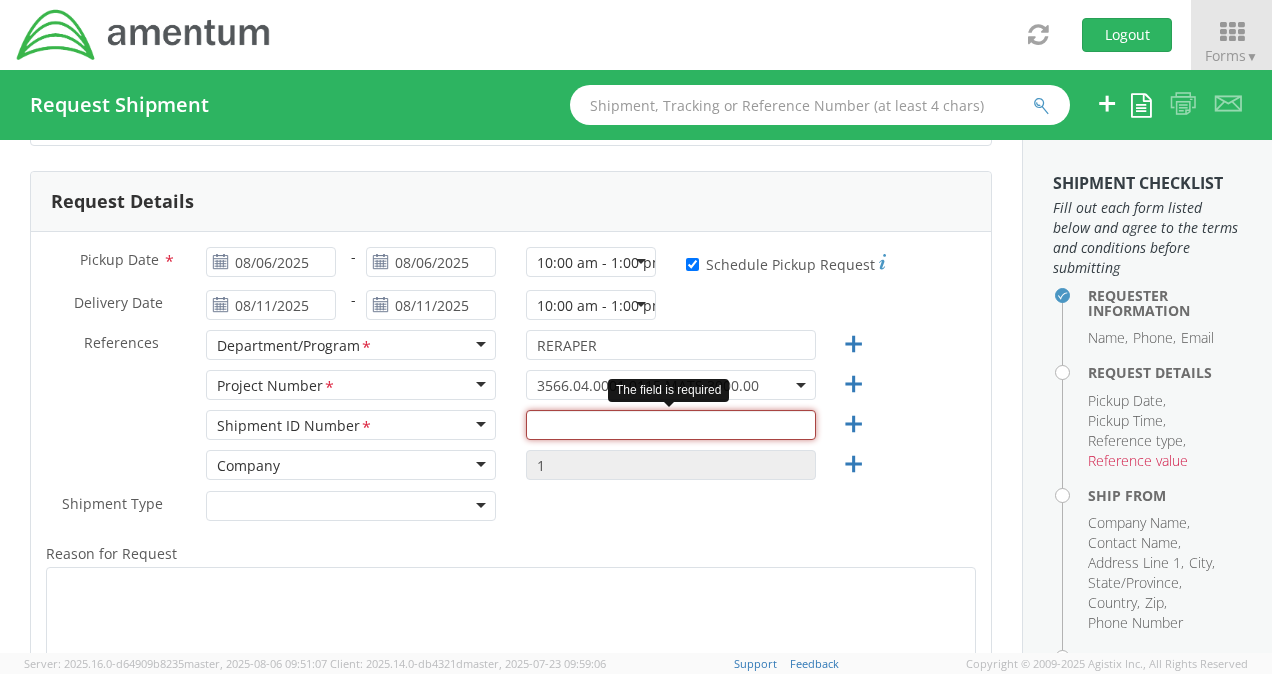 click at bounding box center [671, 425] 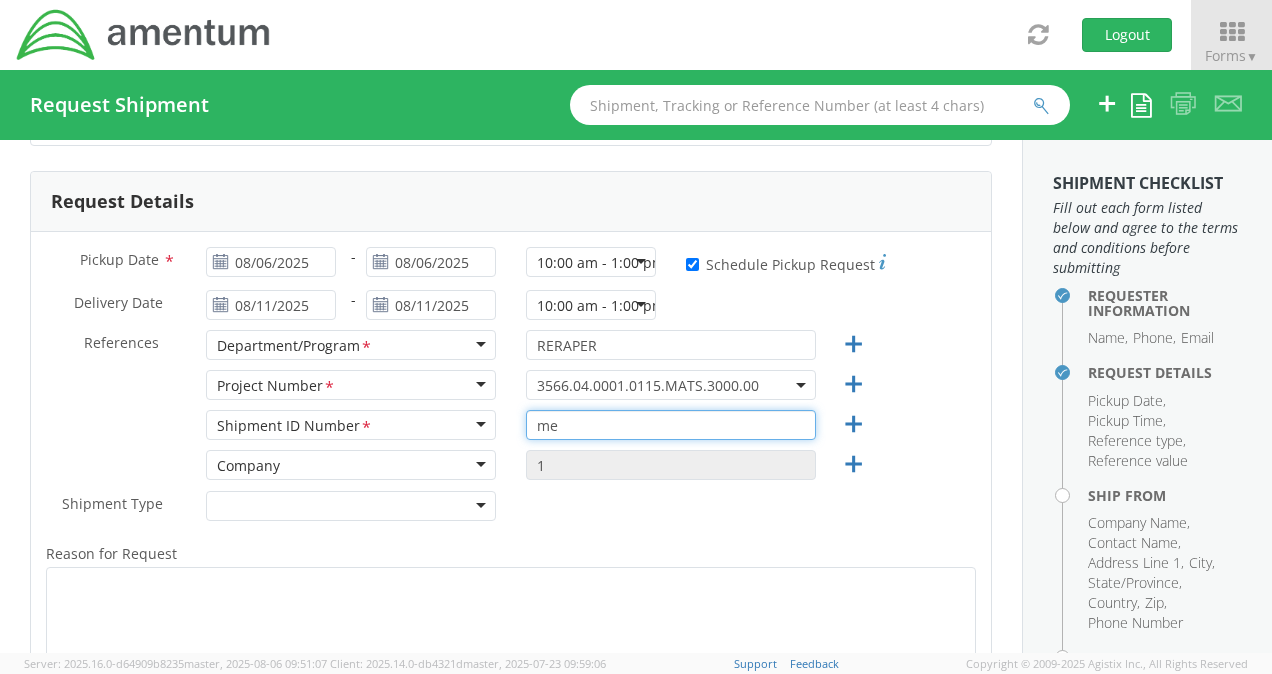 type on "m" 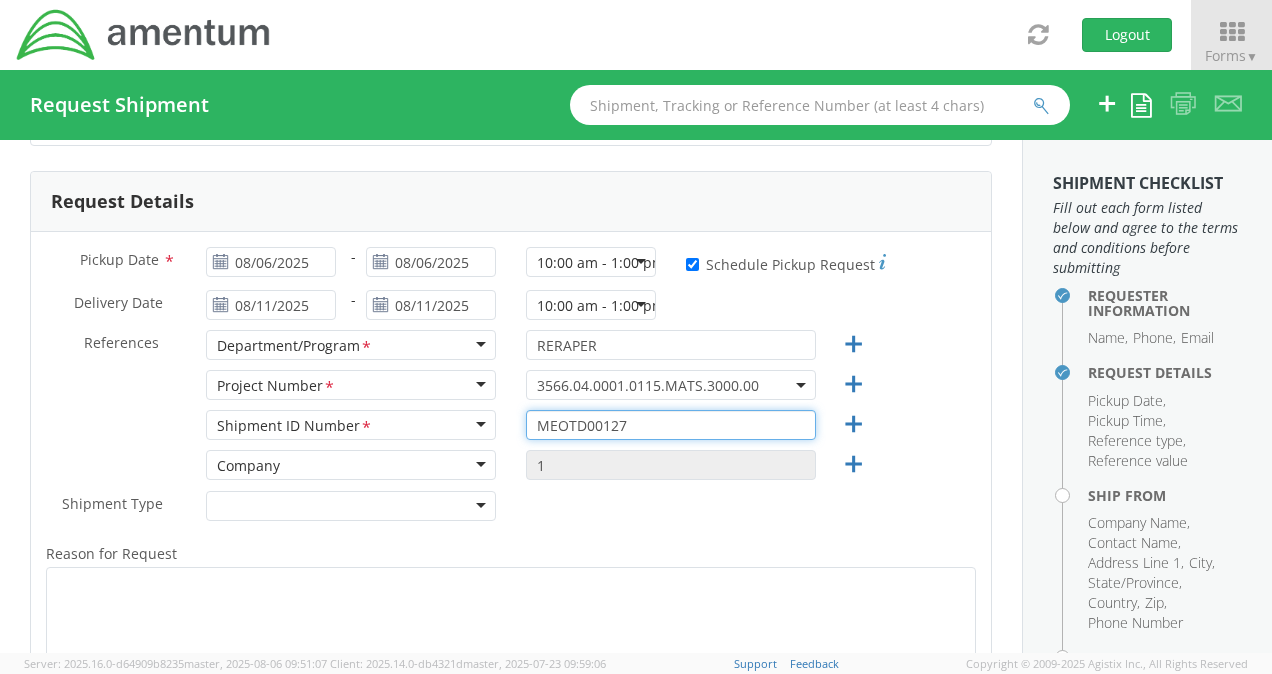 type on "MEOTD00127" 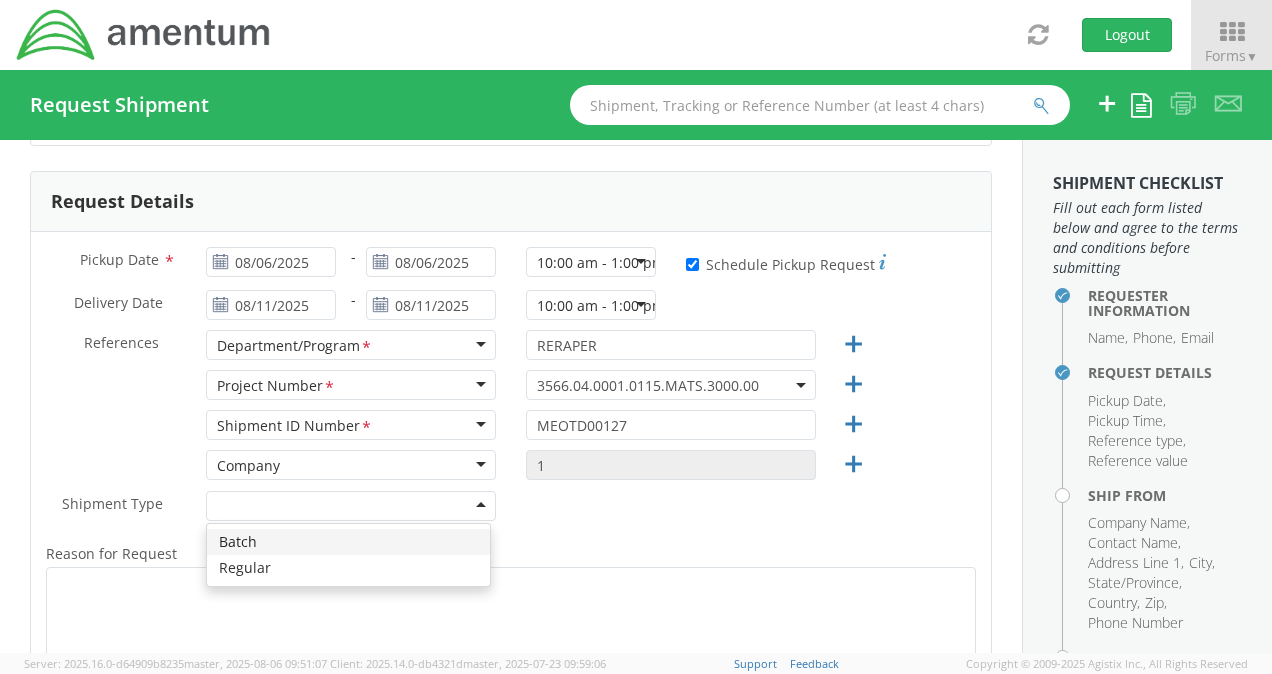 click at bounding box center (351, 506) 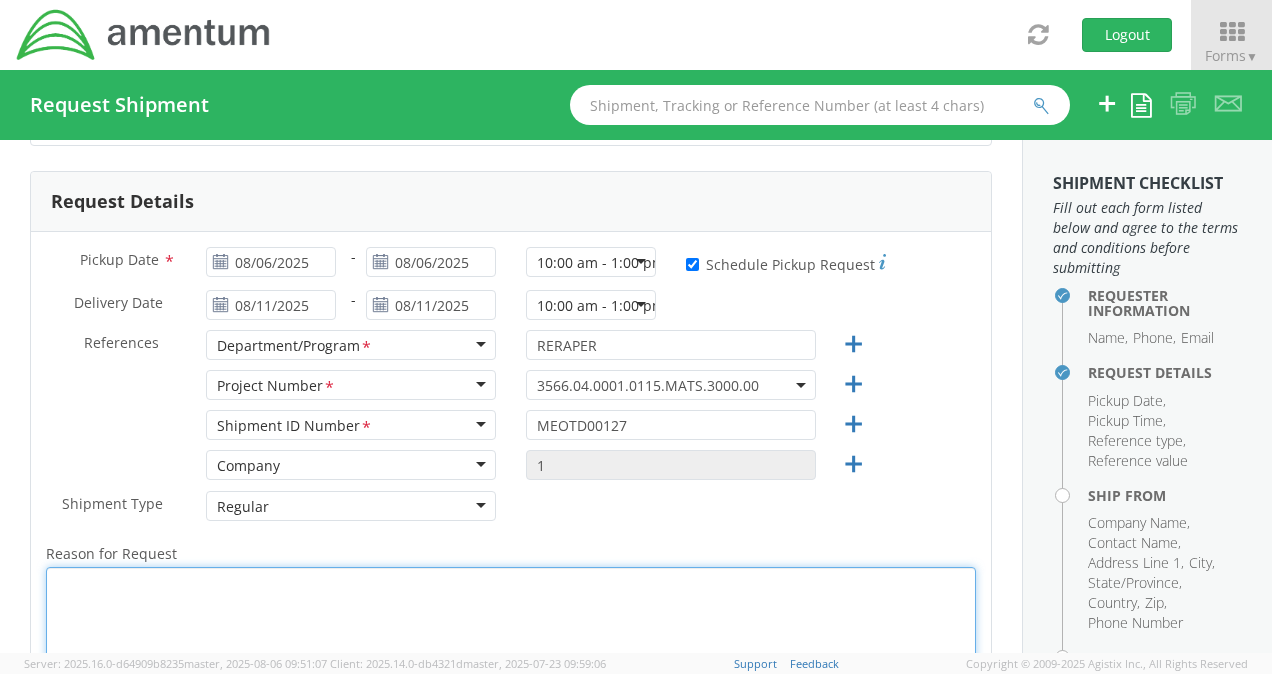 click on "Reason for Request        *" at bounding box center [511, 614] 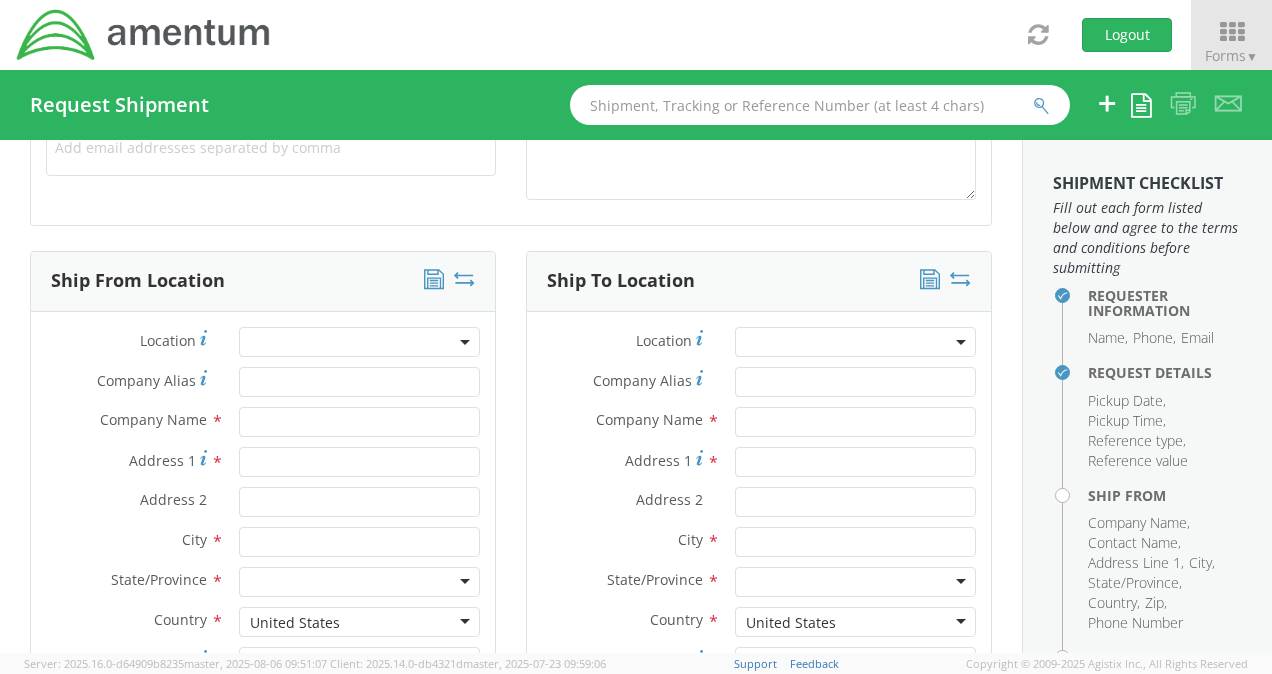 scroll, scrollTop: 933, scrollLeft: 0, axis: vertical 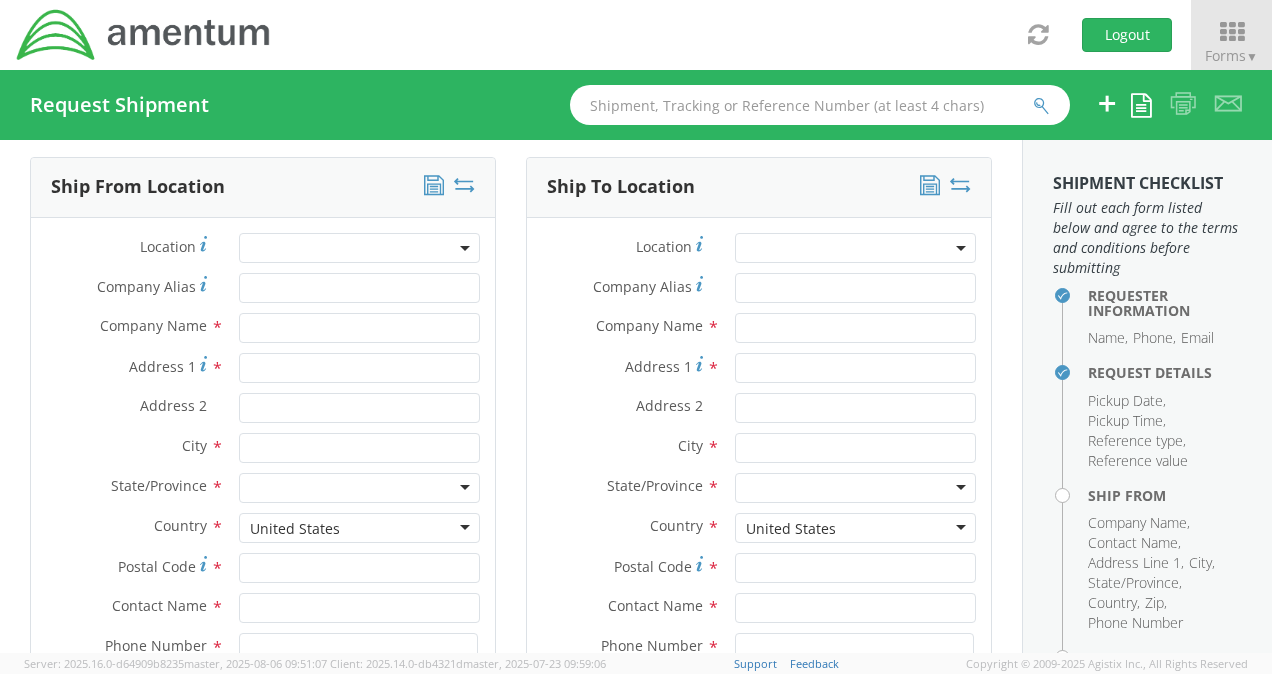 type on "SHIPMENT FROM LINTON TO [CITY] FOR AMBER PRIDE/REAPER." 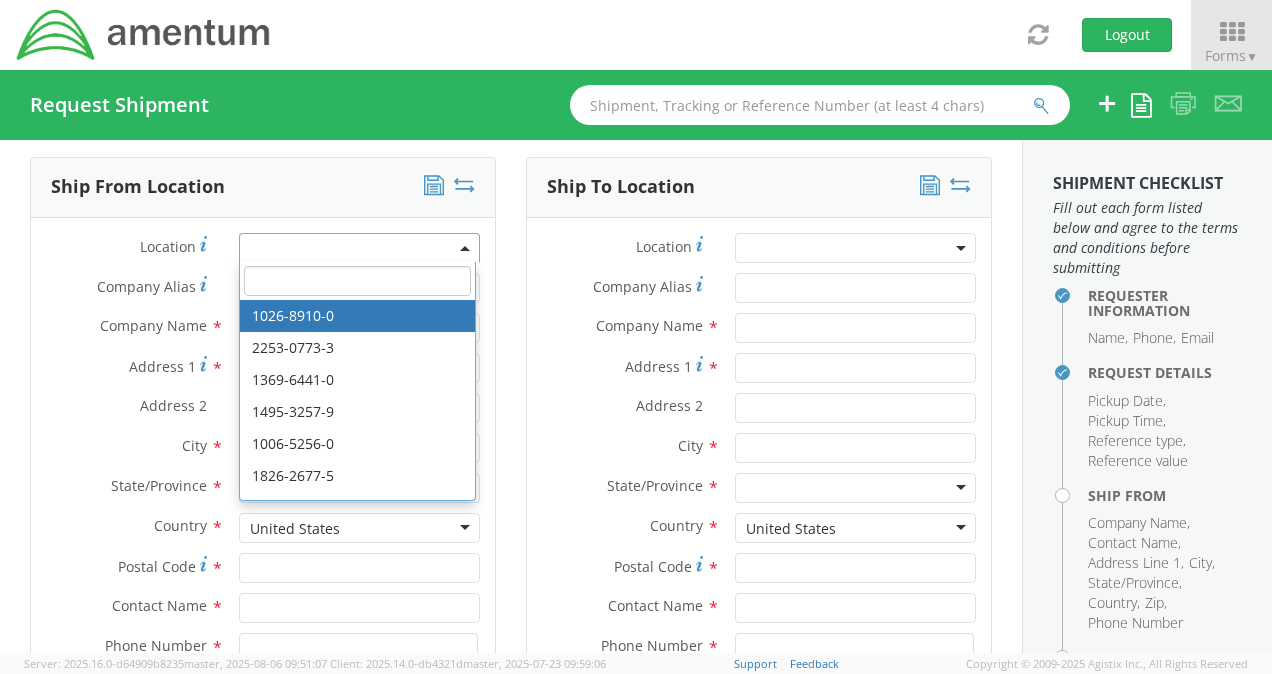 click on "Ship From Location" at bounding box center [263, 188] 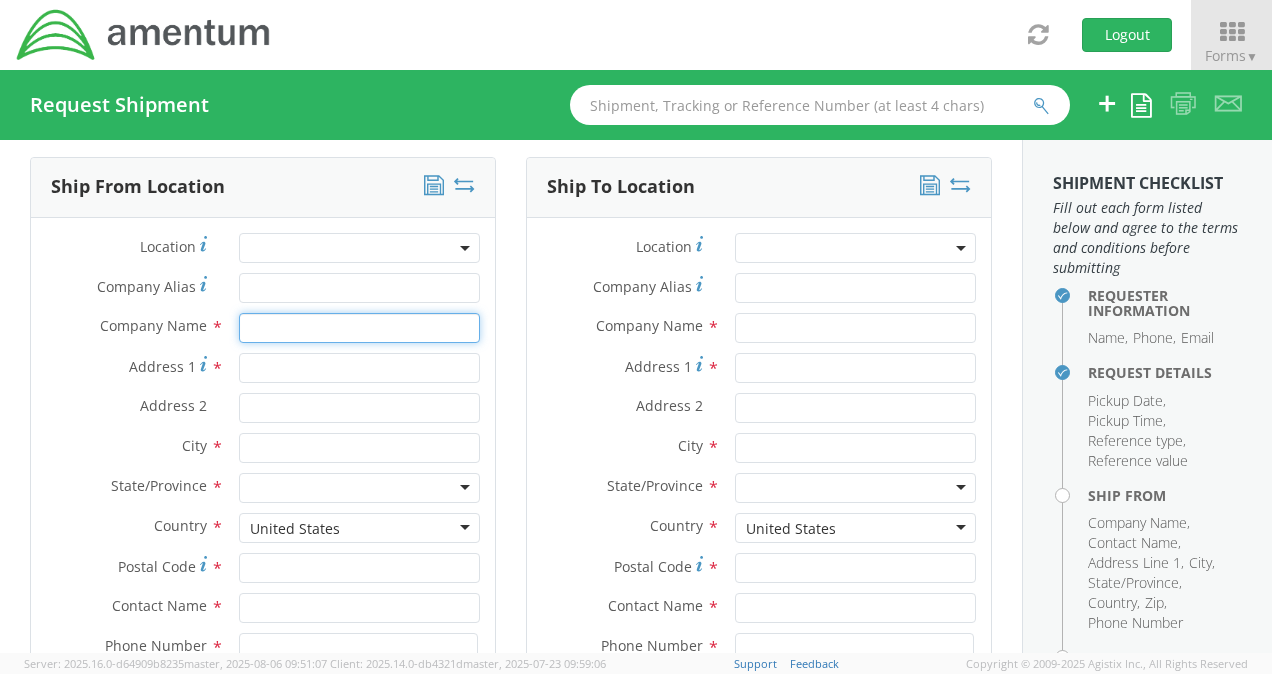 click at bounding box center [359, 328] 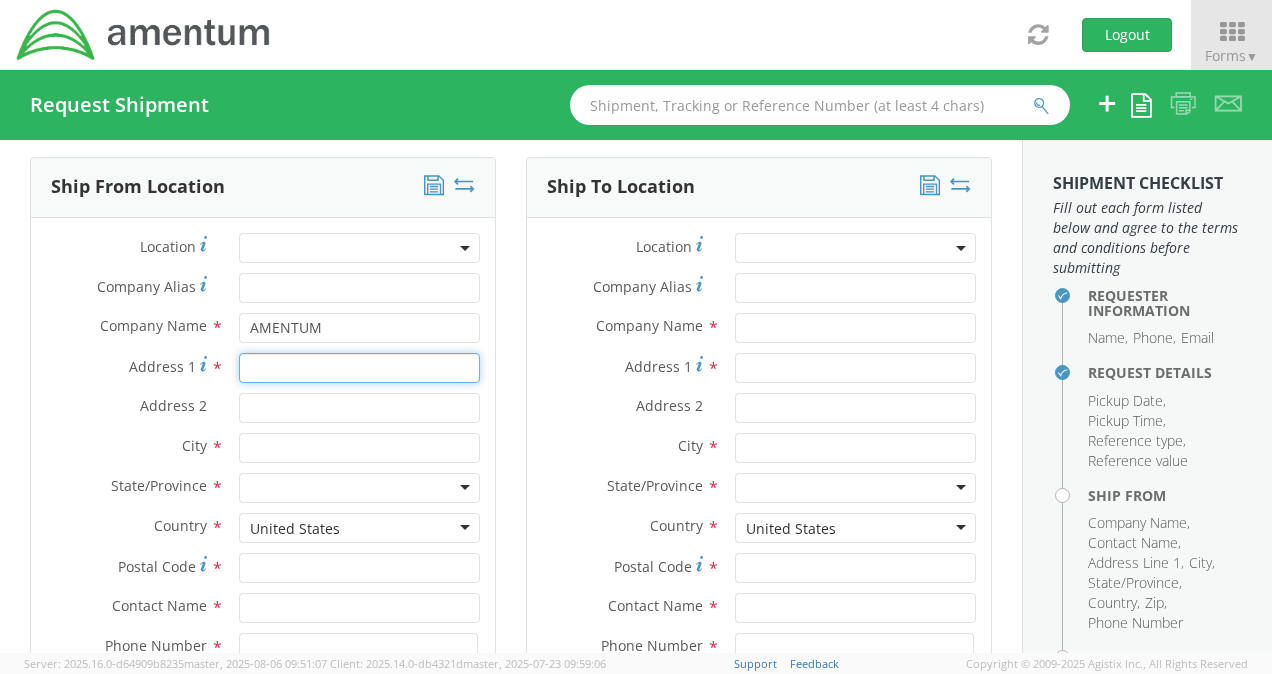 type on "[NUMBER] [STREET]" 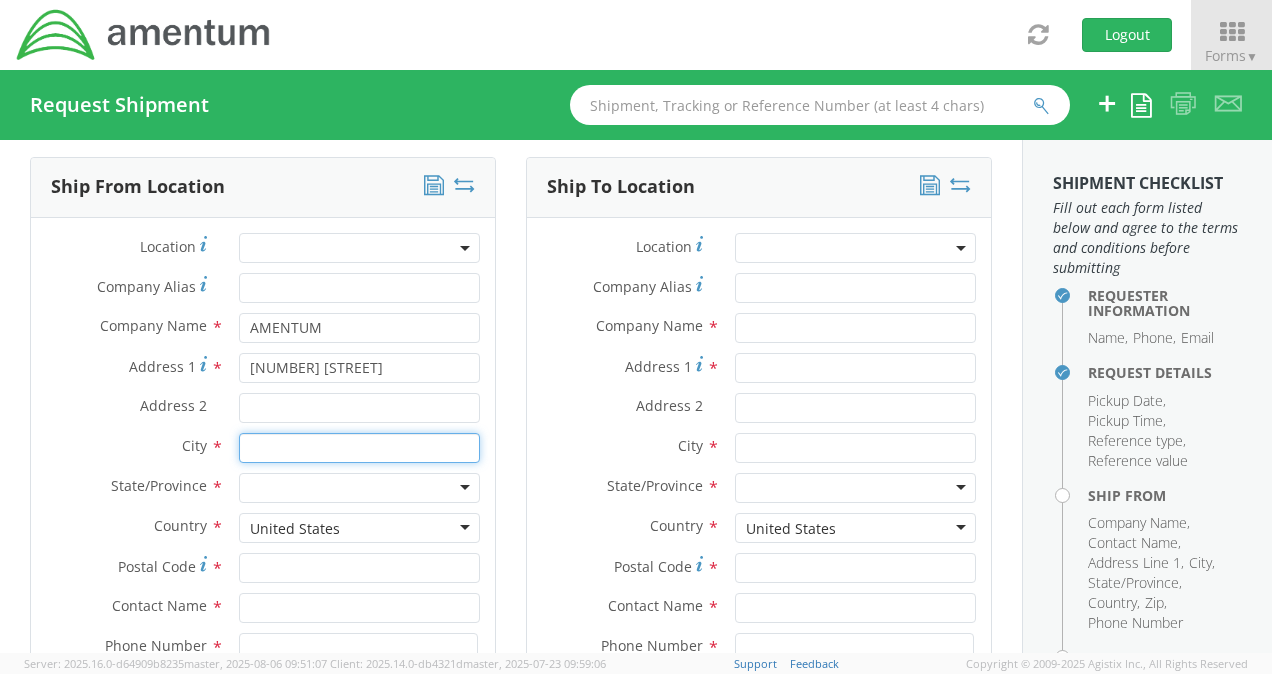 type on "LINTON" 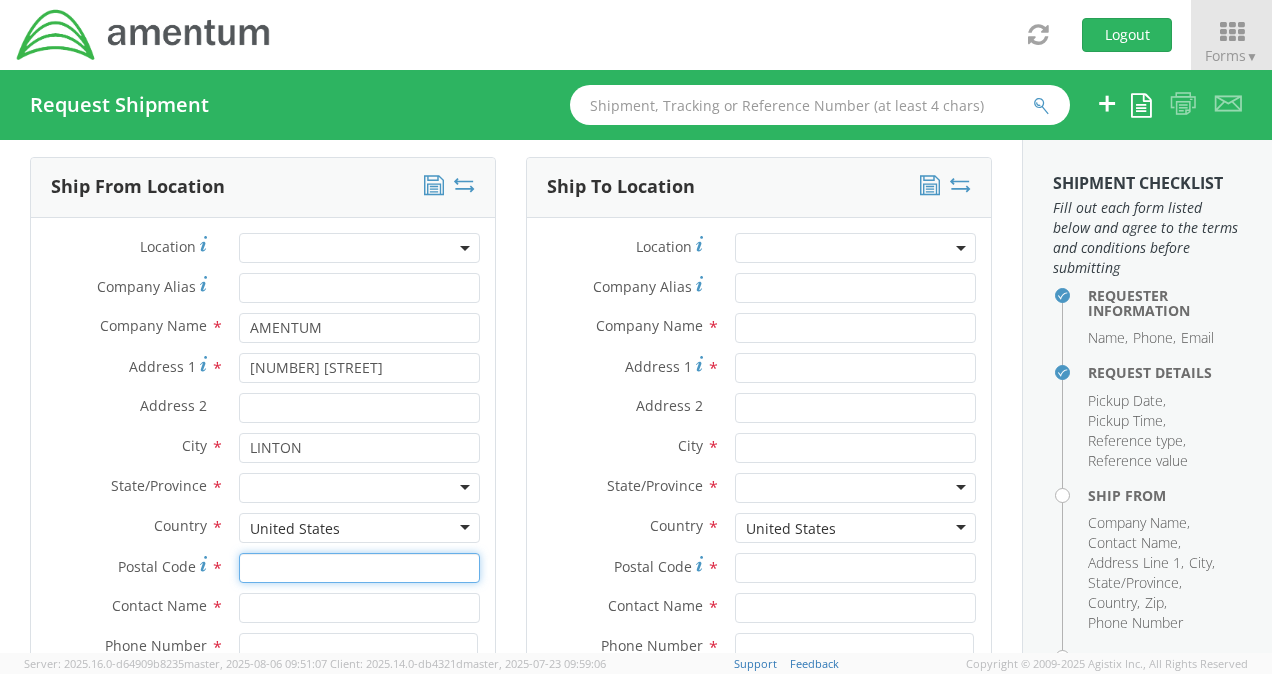 type on "47441" 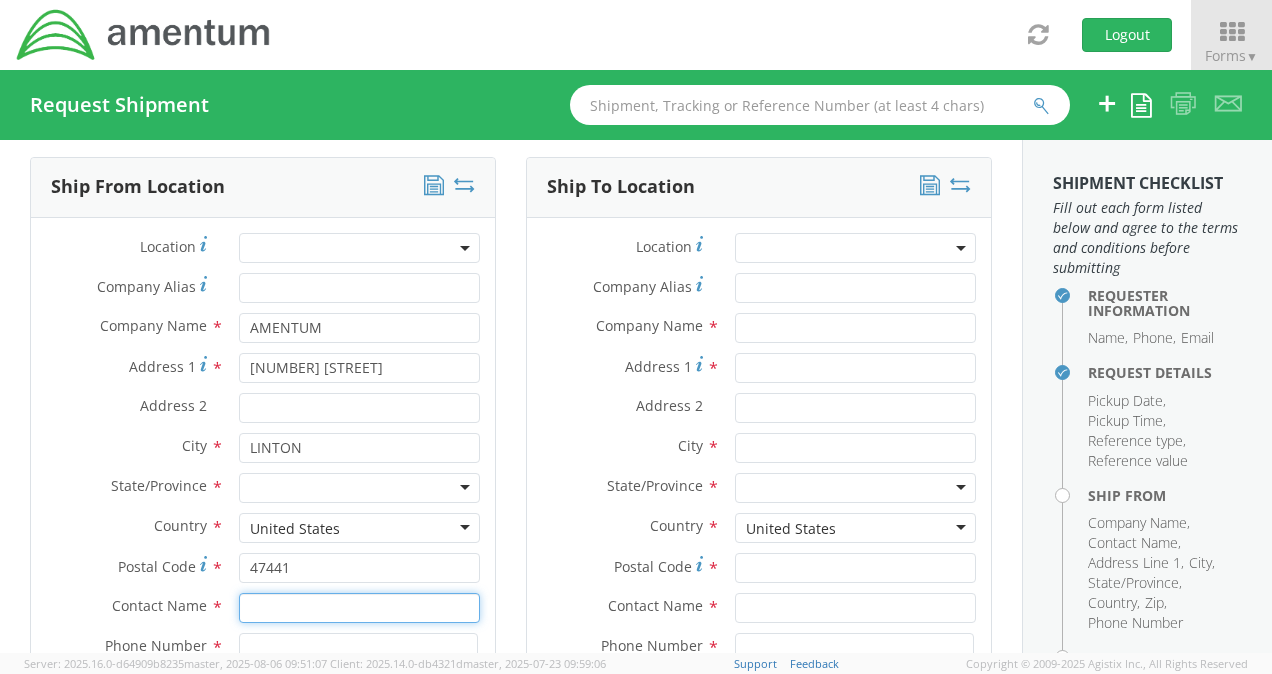 type on "TODD GERIG" 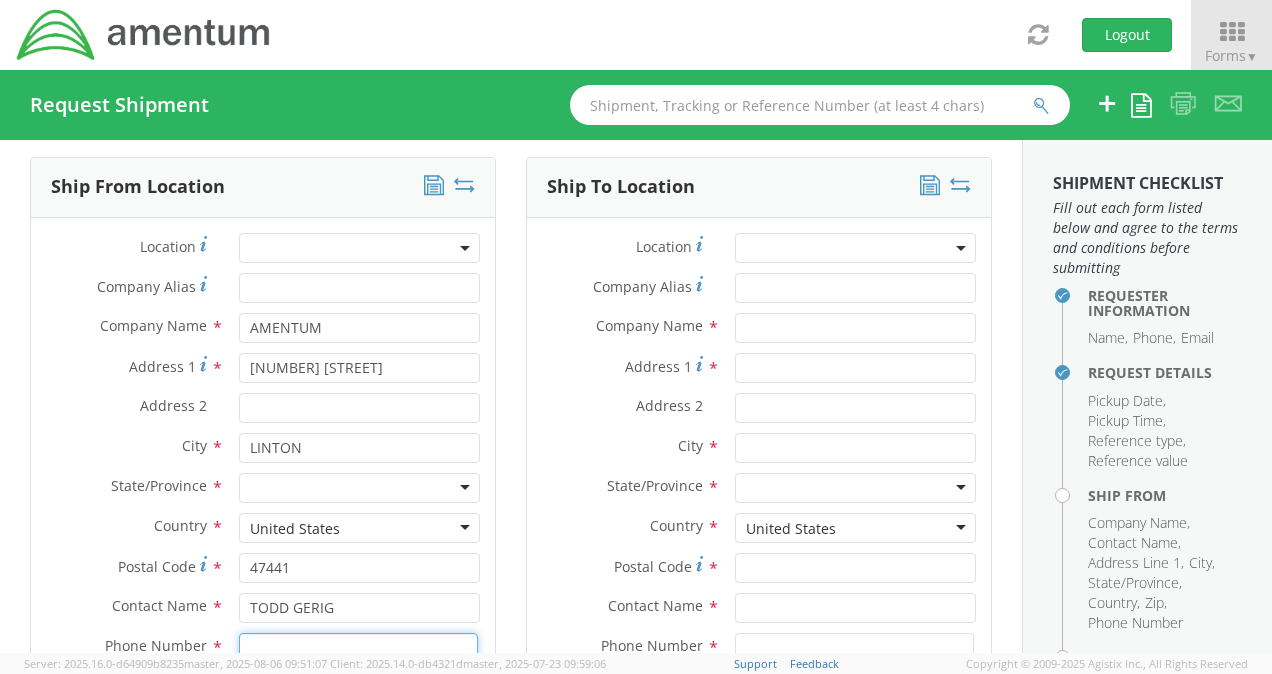 type on "[PHONE]" 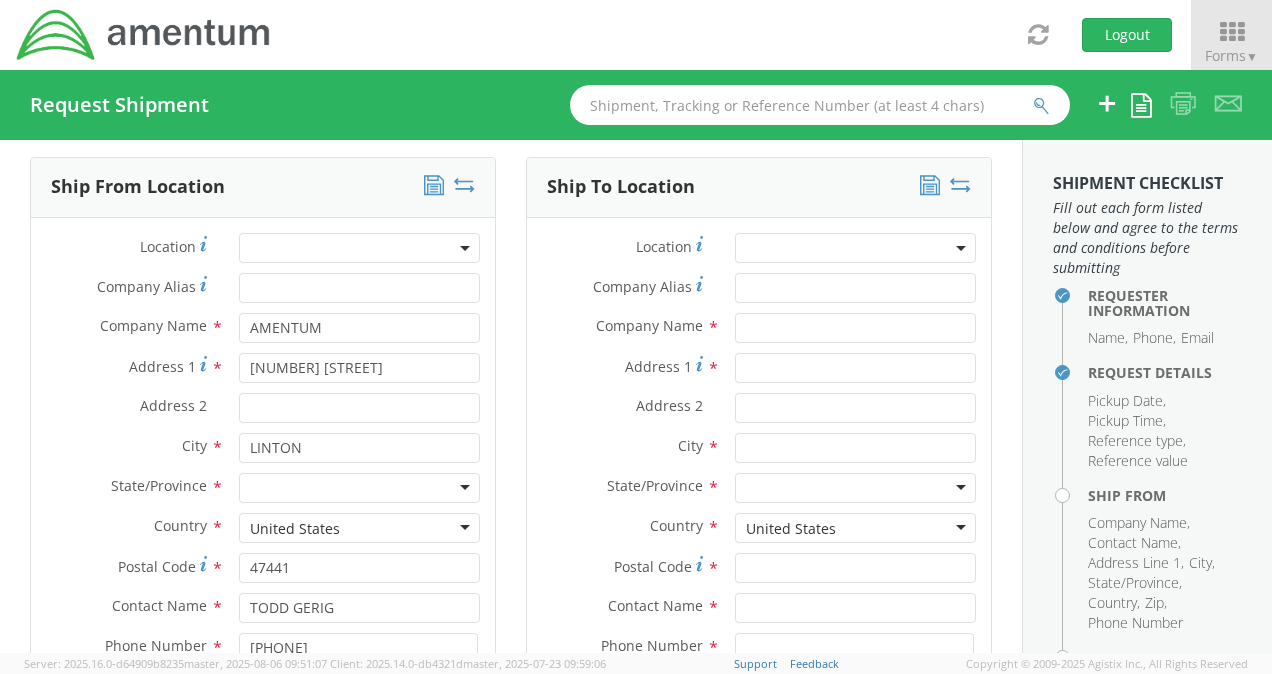 type on "[PERSON_NAME]@[DOMAIN]" 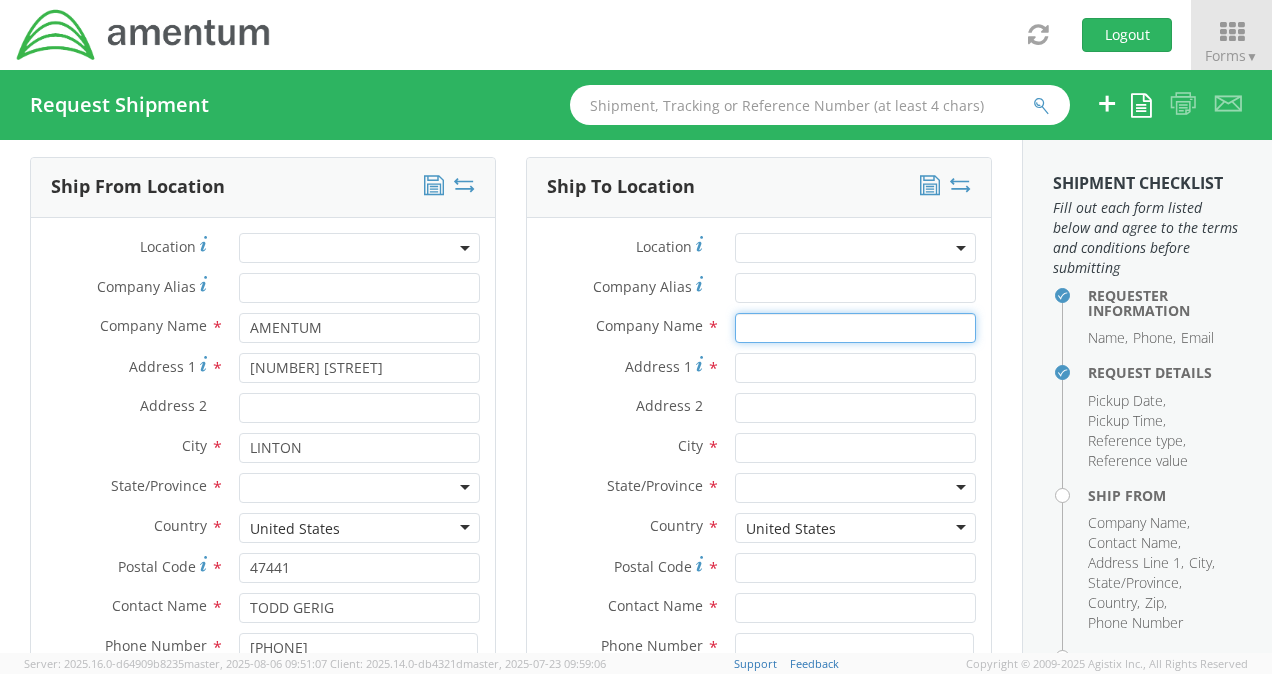 type on "NAVAL AIR DEPOT" 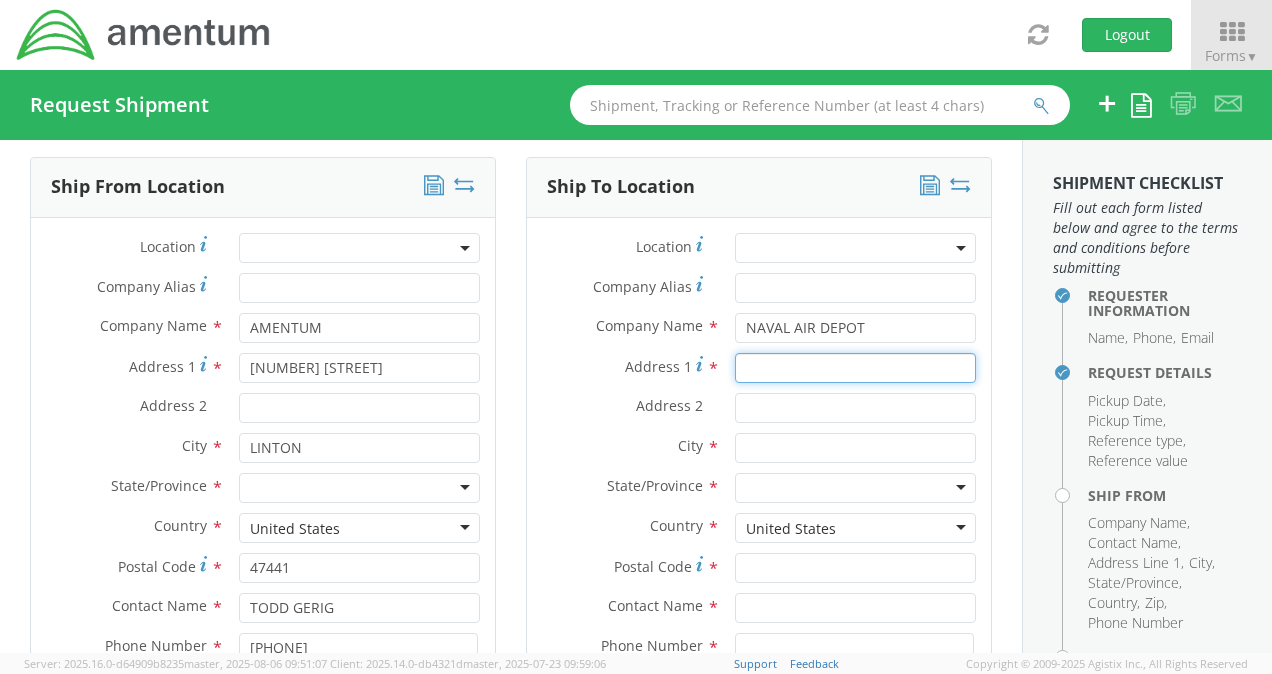 type on "NAS JACKSONVILLE BUILDING 101U" 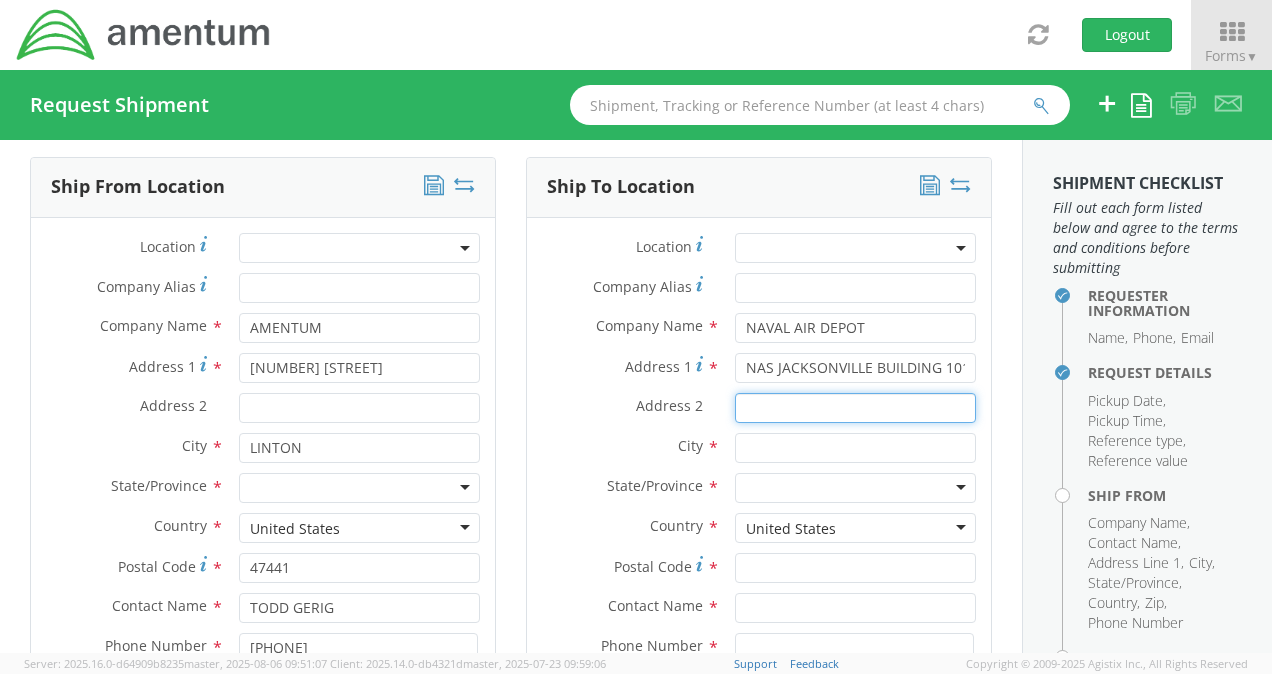type on "HANGER 860" 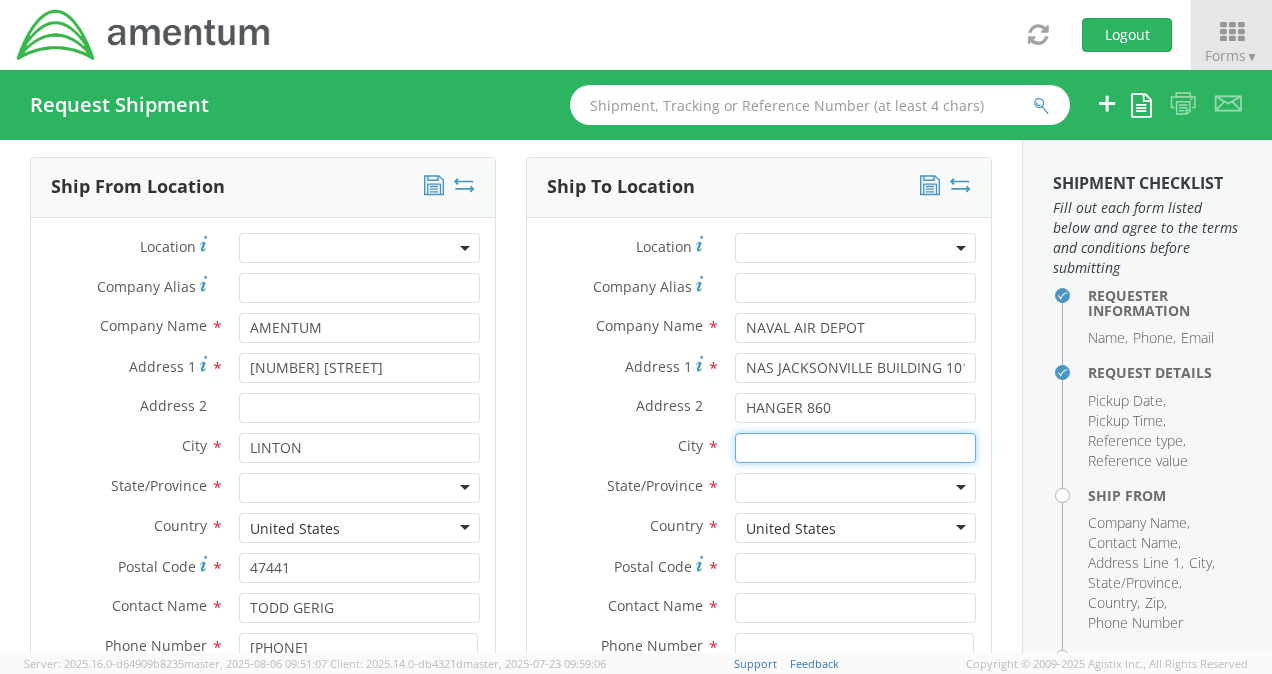 type on "JACKSONVILLE" 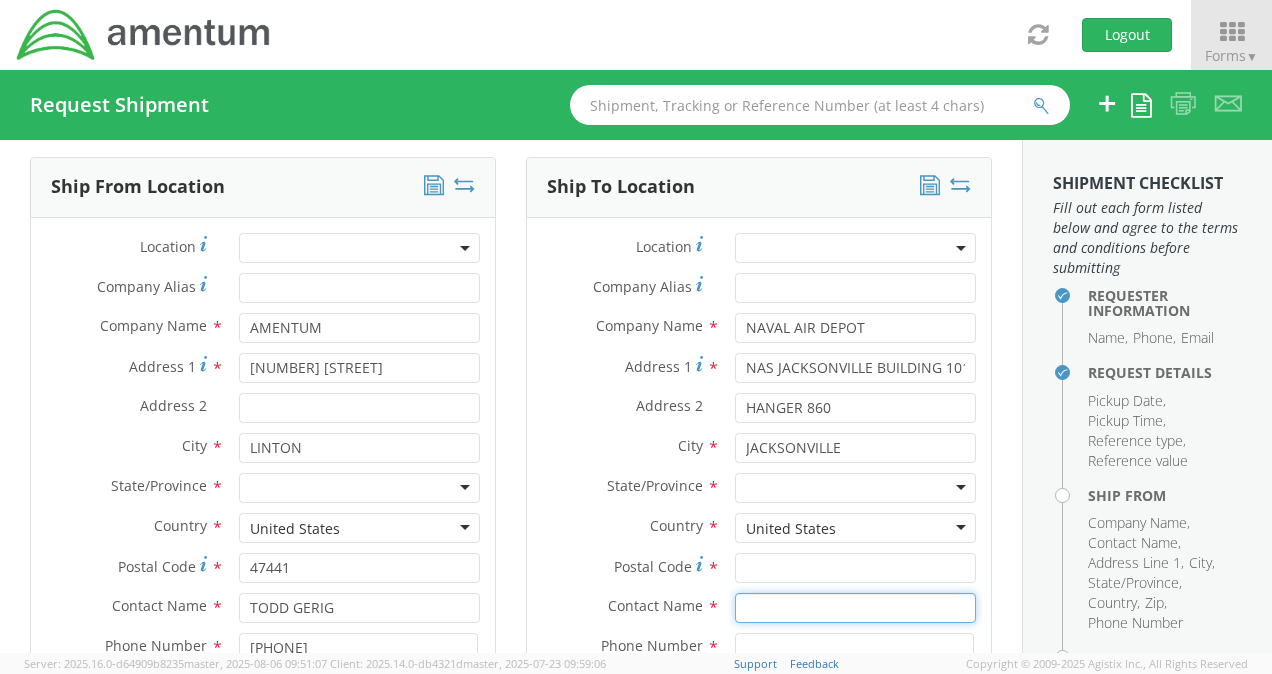 type on "[FIRST] [LAST]" 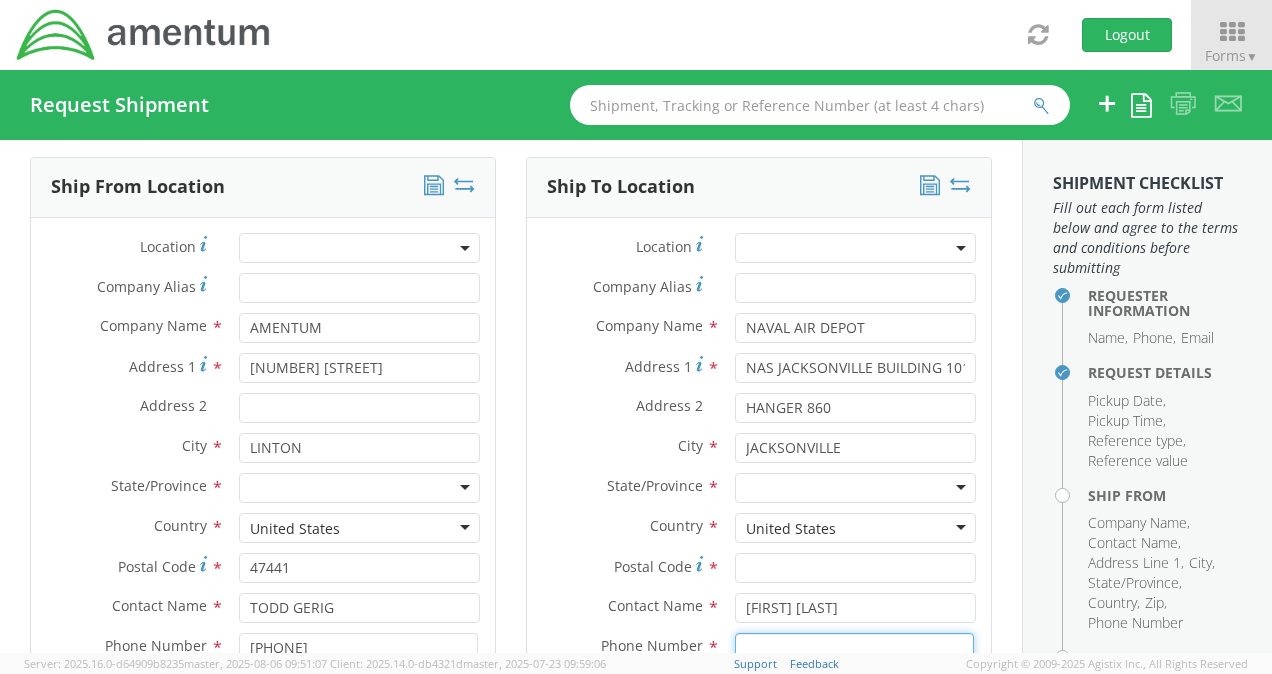 type on "[PHONE]" 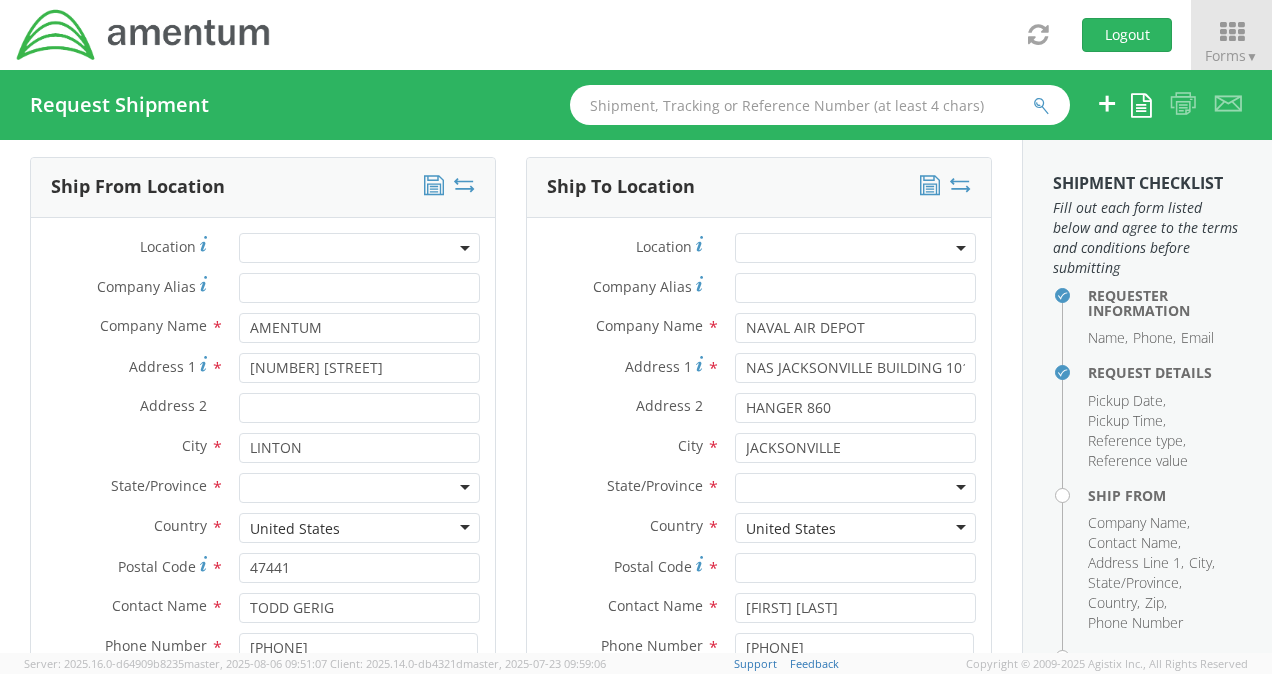 type on "[EMAIL]" 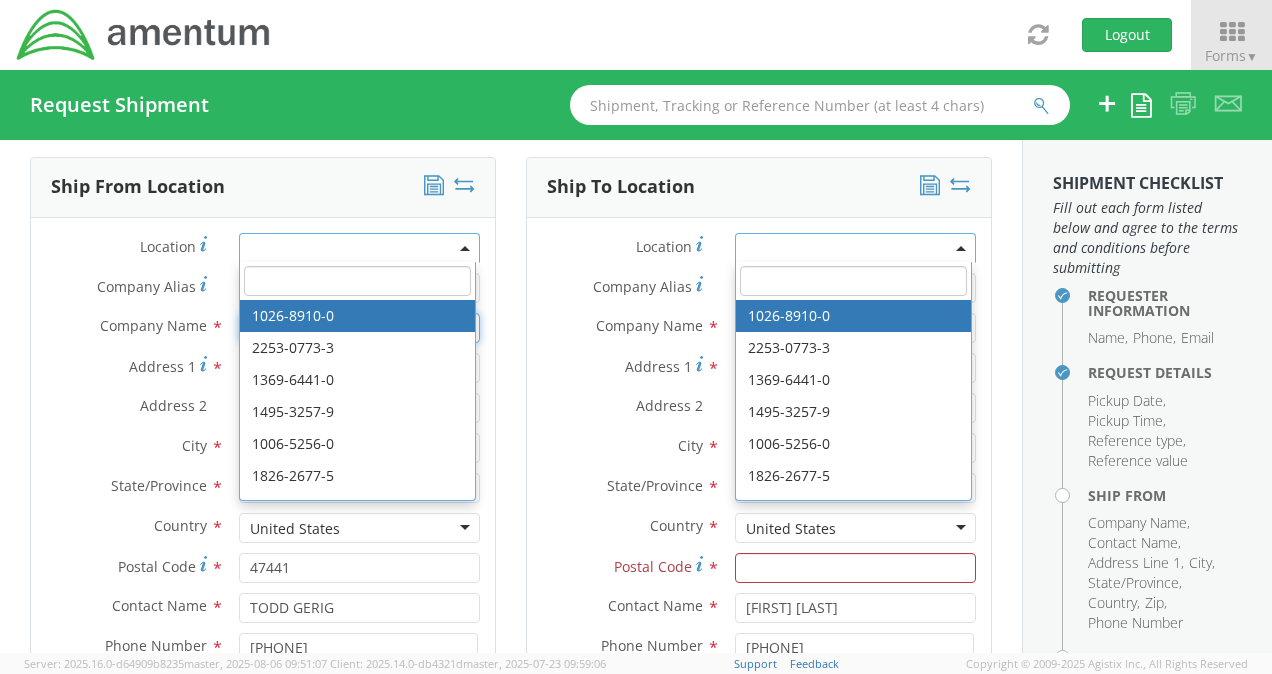 scroll, scrollTop: 780, scrollLeft: 0, axis: vertical 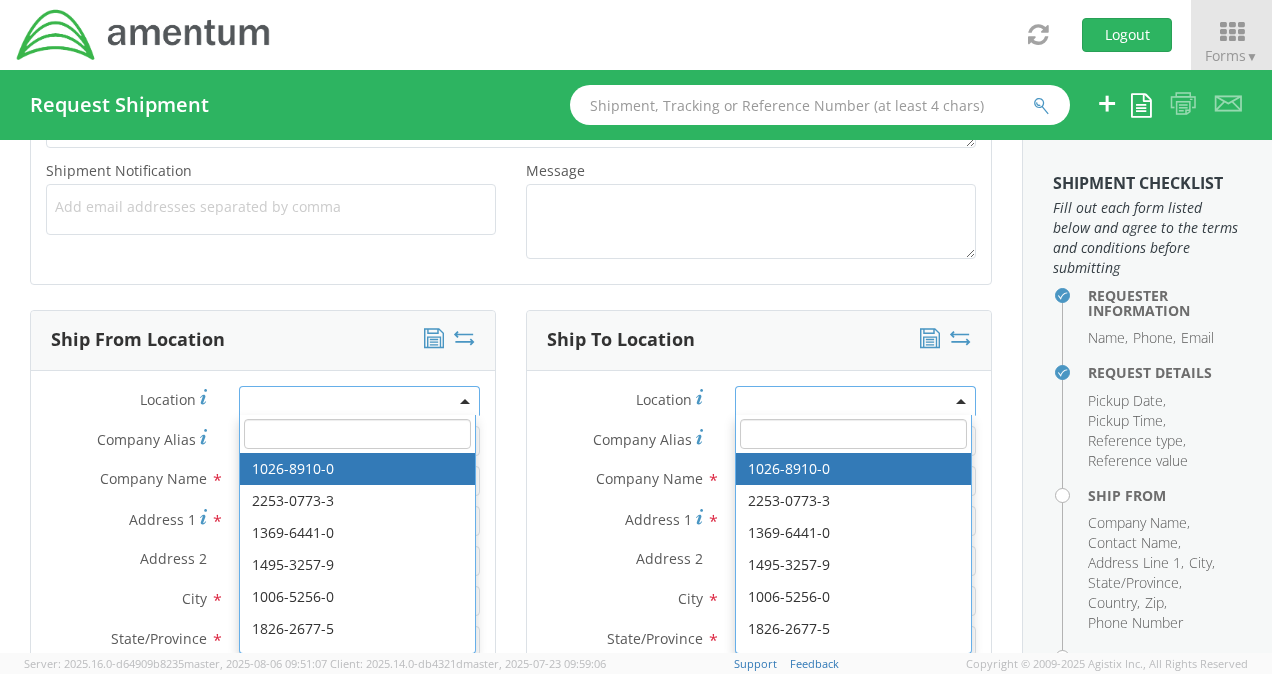 click on "Location        *                 [NUMBER]-[NUMBER]-[NUMBER] [NUMBER]-[NUMBER]-[NUMBER] [NUMBER]-[NUMBER]-[NUMBER] [NUMBER]-[NUMBER]-[NUMBER] [NUMBER]-[NUMBER]-[NUMBER] [NUMBER]-[NUMBER]-[NUMBER] [NUMBER]-[NUMBER]-[NUMBER] [NUMBER]-[NUMBER]-[NUMBER] [NUMBER]-[NUMBER]-[NUMBER] [NUMBER]-[NUMBER]-[NUMBER] [NUMBER]-[NUMBER]-[NUMBER] [NUMBER]-[NUMBER]-[NUMBER] [NUMBER]-[NUMBER]-[NUMBER] [NUMBER]-[NUMBER]-[NUMBER] [NUMBER]-[NUMBER]-[NUMBER] [NUMBER]-[NUMBER]-[NUMBER] [NUMBER]-[NUMBER]-[NUMBER] [NUMBER]-[NUMBER]-[NUMBER] [NUMBER]-[NUMBER]-[NUMBER] Loading more results…                                             Company Alias        *                                                           Company Name        *           AMENTUM
searching...
Address 1        *       [NUMBER] [STREET_NAME]. [STREET_SUFFIX]                                                     Address 2        *                                                           City        *           LINTON
searching...
State/Province        *             [STATE] [STATE] [STATE] [STATE] [STATE] [STATE] [STATE] [STATE] [STATE] [STATE] [STATE] [STATE] [STATE] [STATE] [STATE] [STATE] [STATE] [STATE] [STATE]" at bounding box center [263, 665] 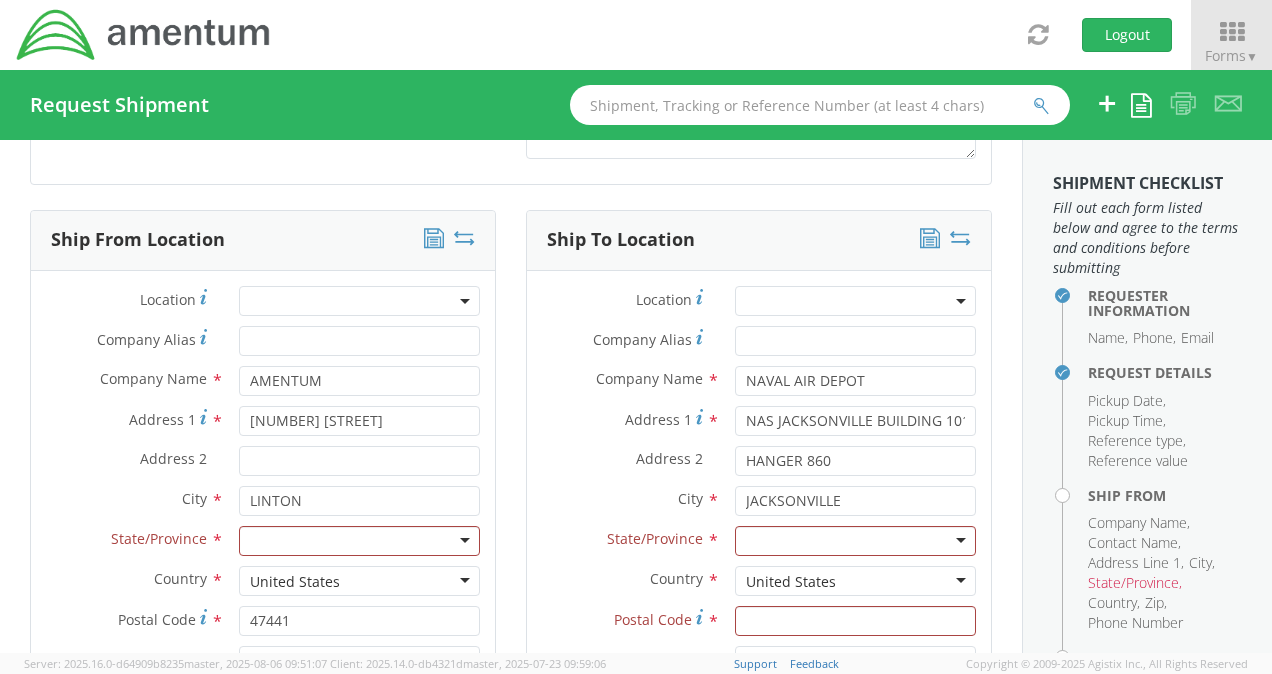 scroll, scrollTop: 1047, scrollLeft: 0, axis: vertical 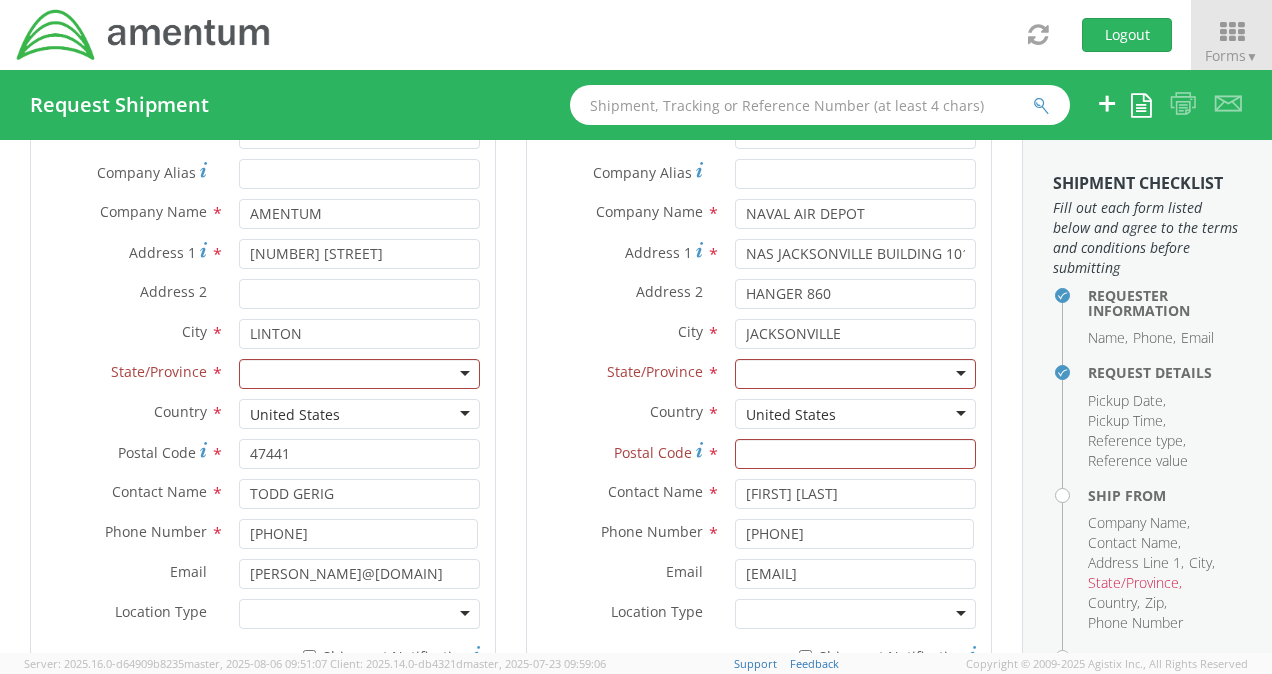 click on "City * [CITY] searching..." at bounding box center (263, 339) 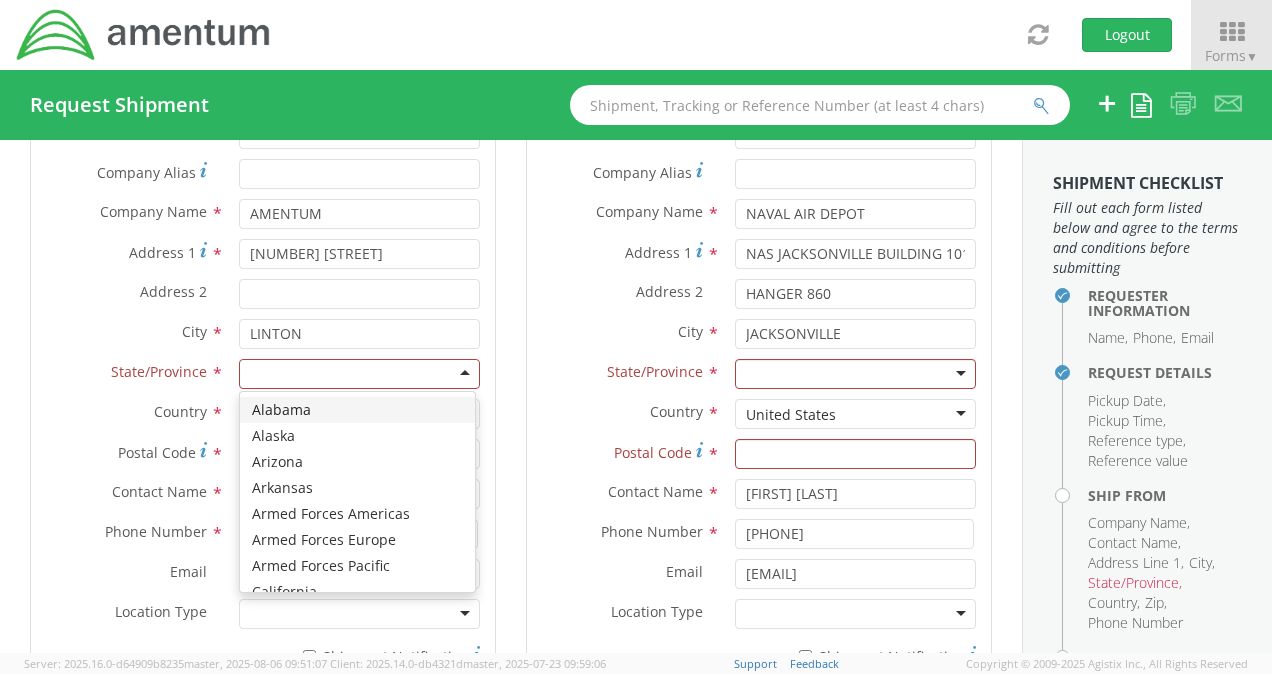 click at bounding box center (359, 374) 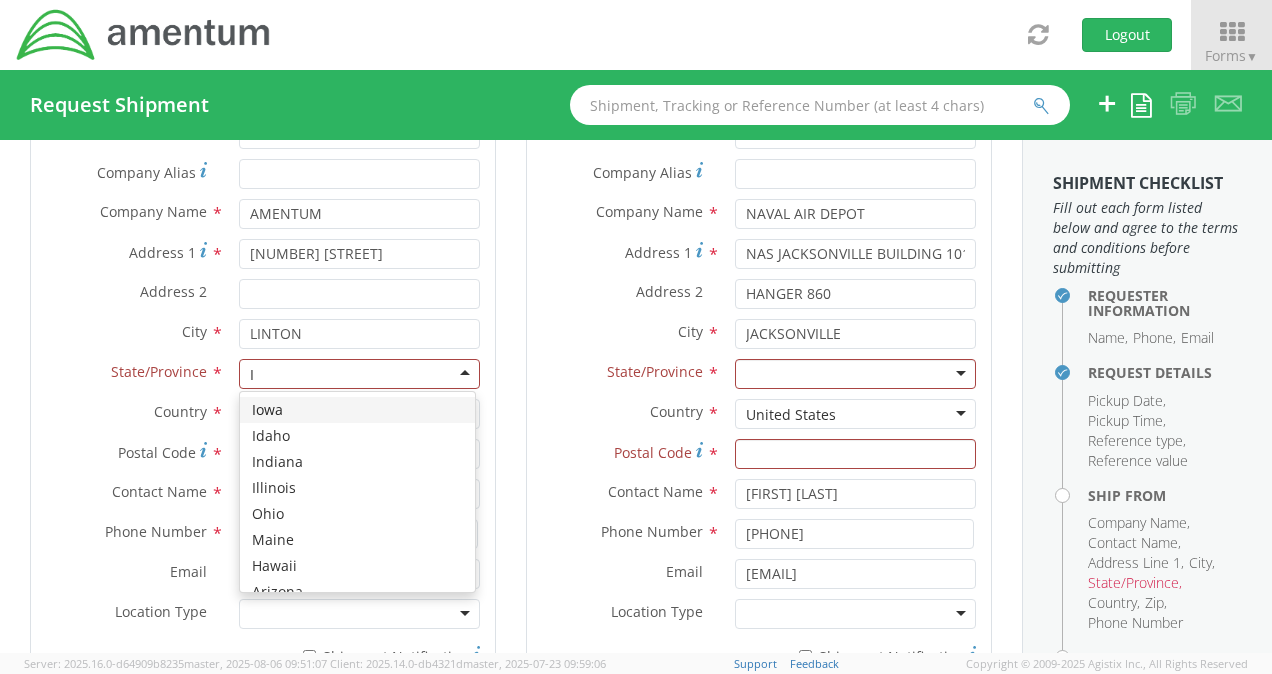 type on "IN" 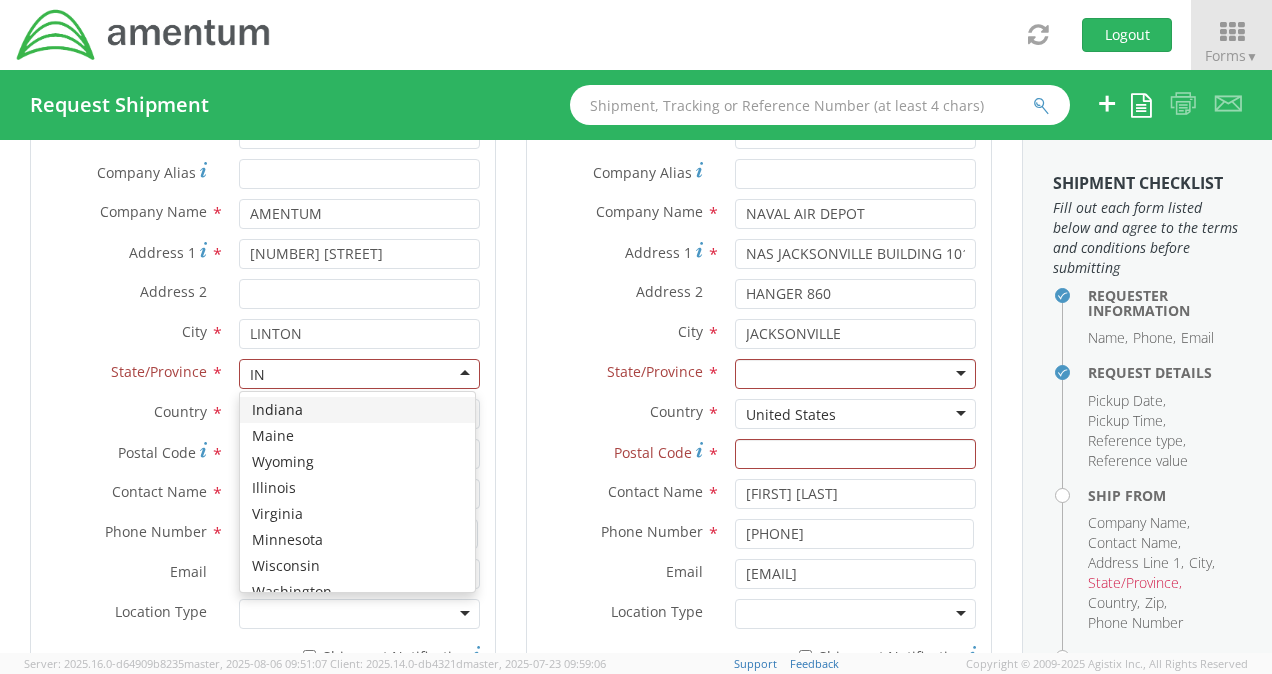 type 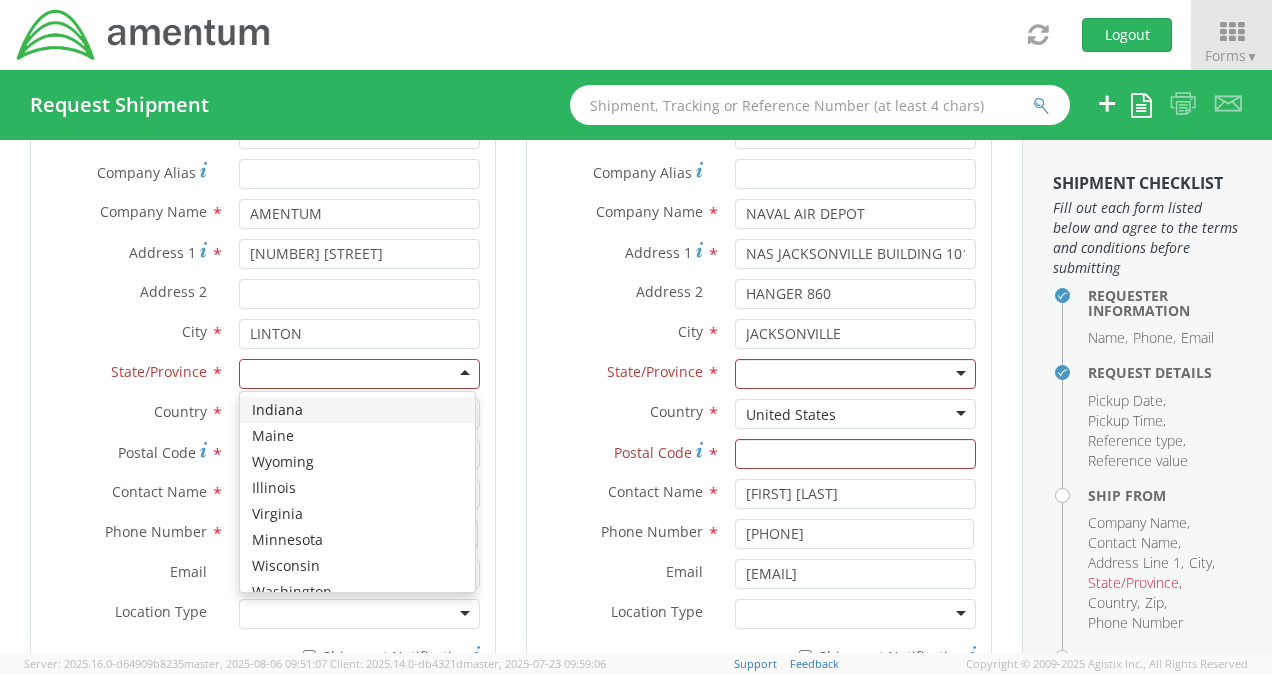 scroll, scrollTop: 0, scrollLeft: 0, axis: both 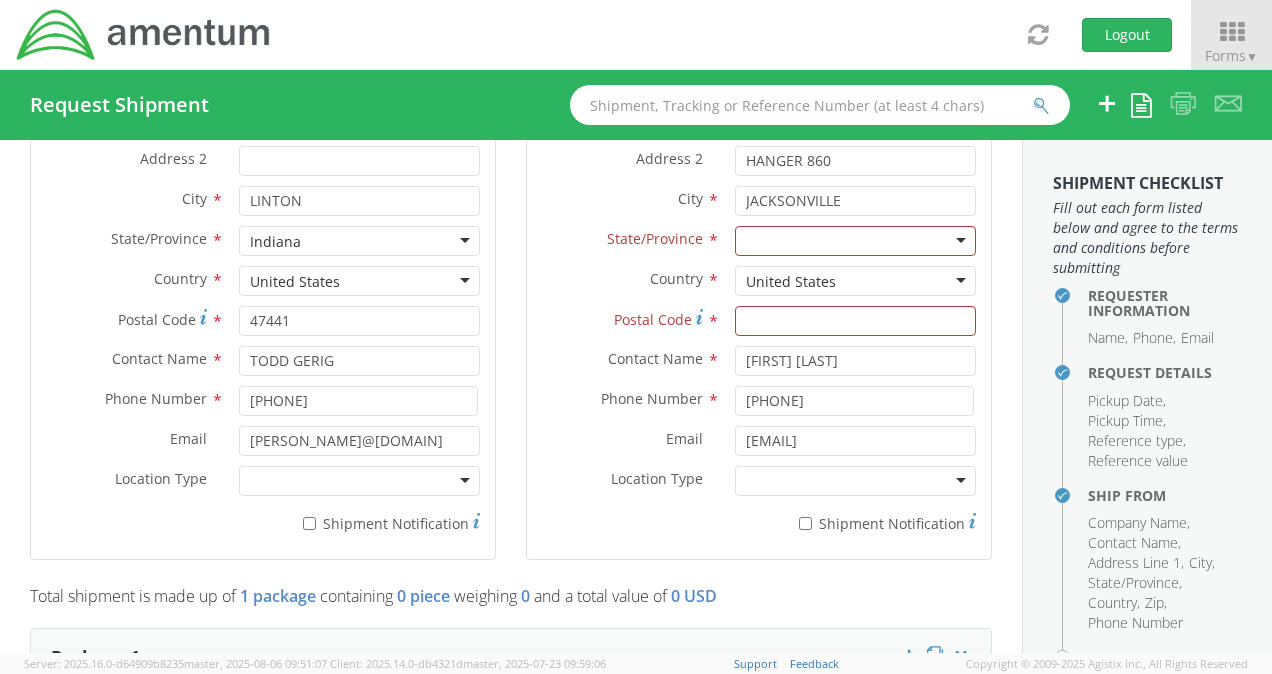 click at bounding box center [359, 481] 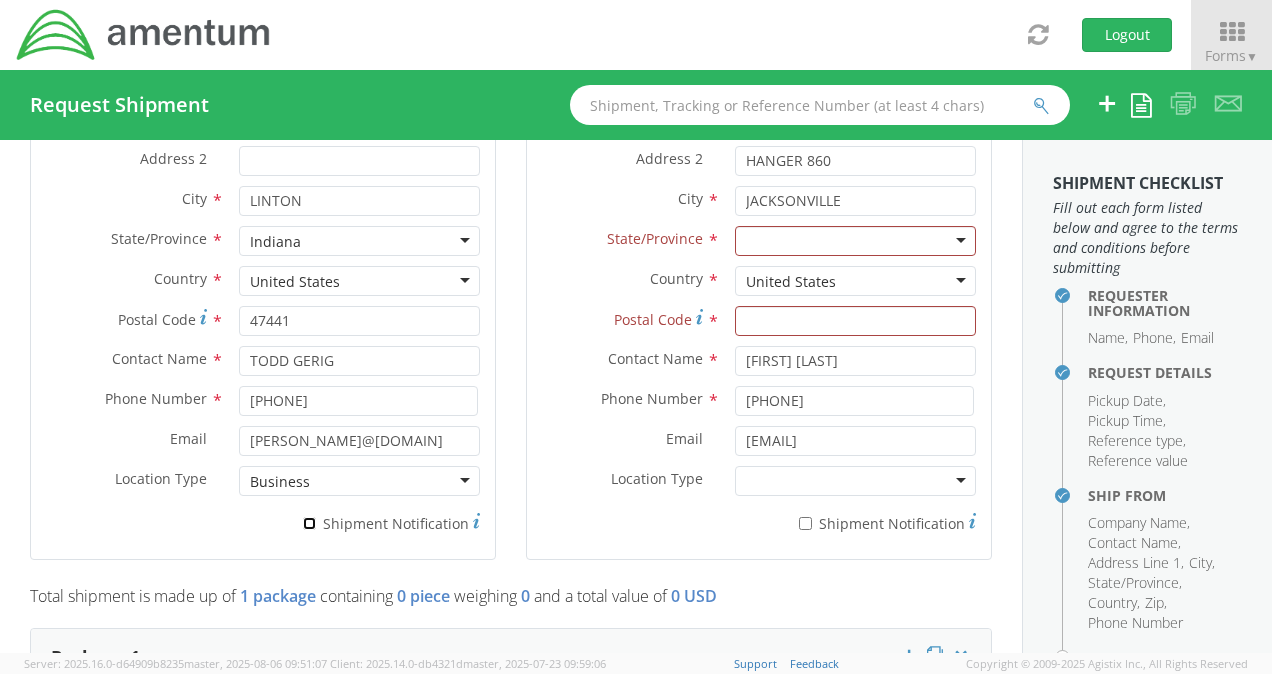 click on "* Shipment Notification" at bounding box center [309, 523] 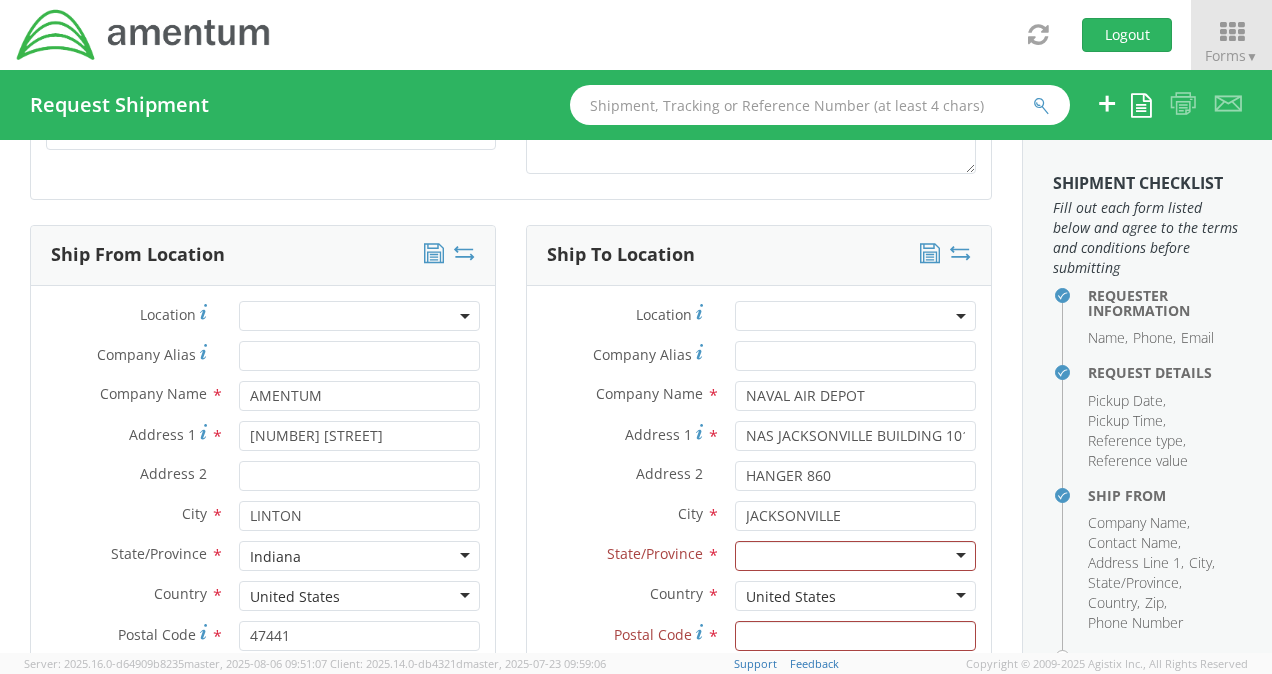 scroll, scrollTop: 914, scrollLeft: 0, axis: vertical 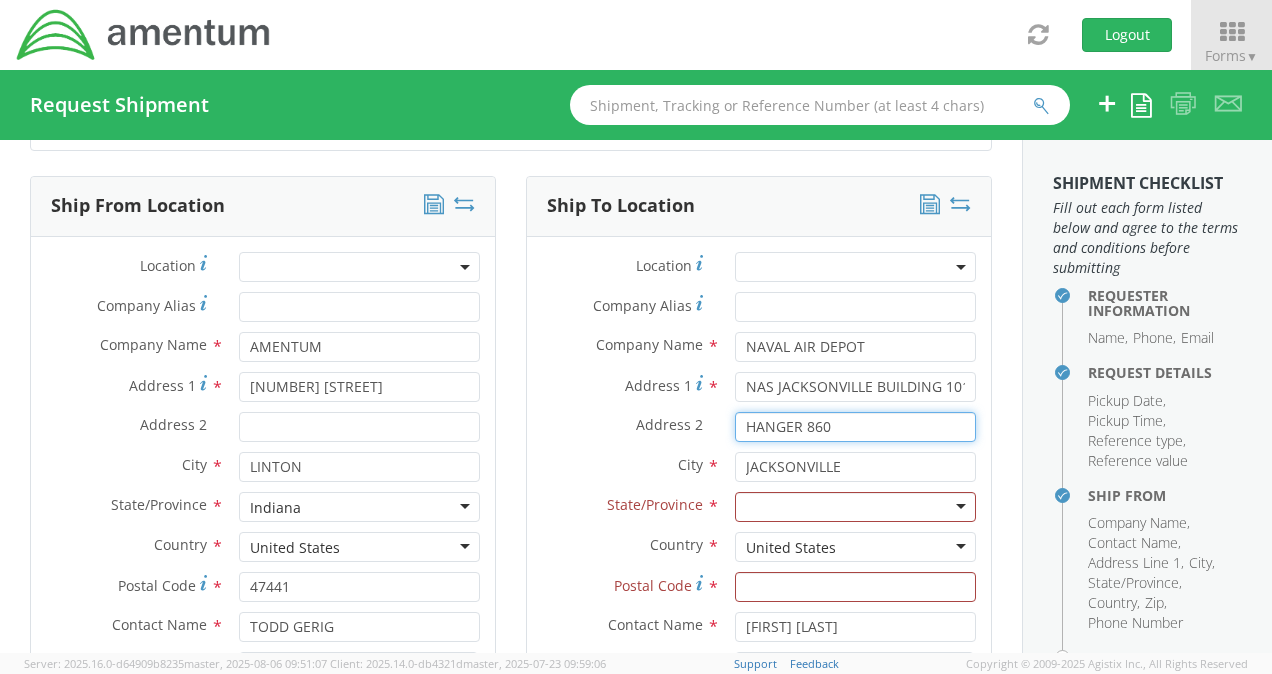 click on "HANGER 860" at bounding box center [855, 427] 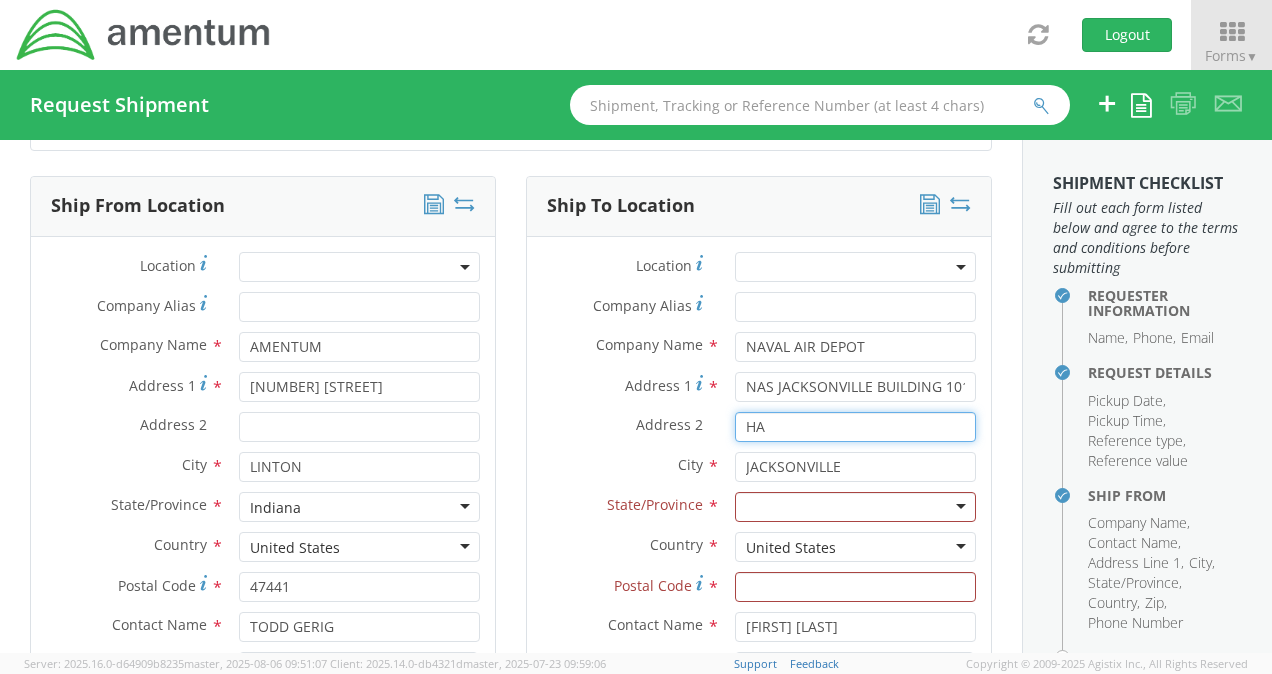 type on "H" 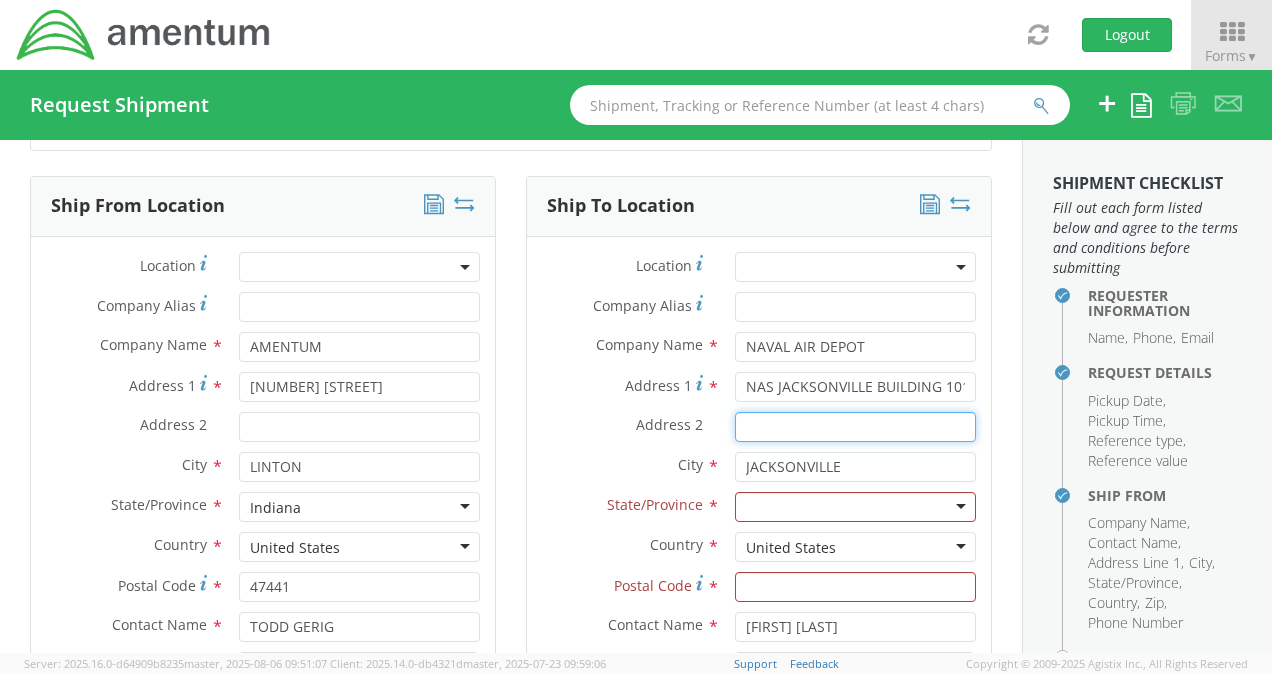 type 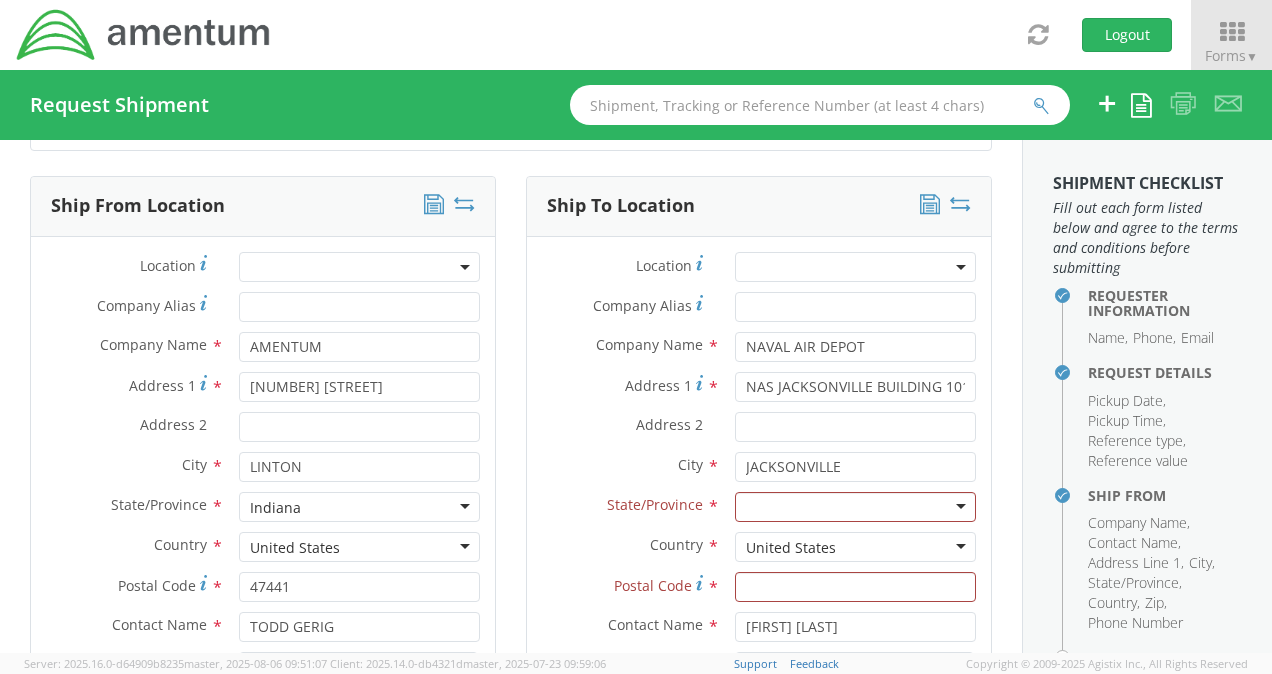 click at bounding box center [855, 507] 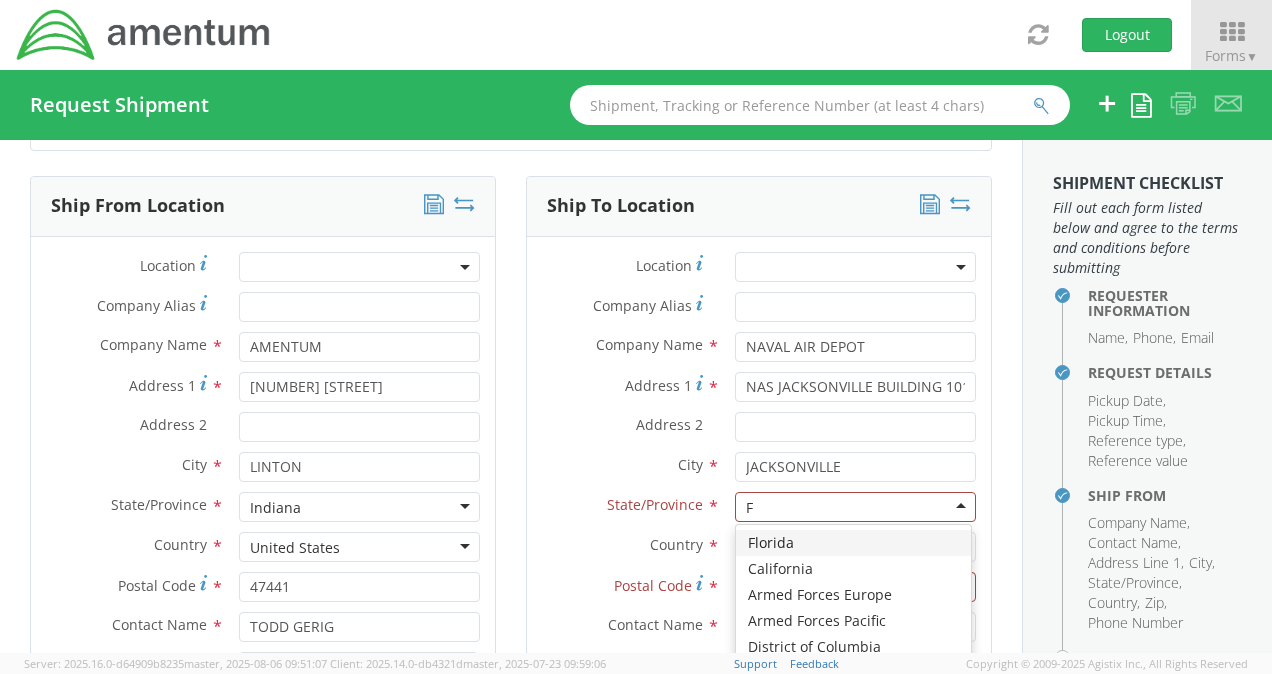 type on "FL" 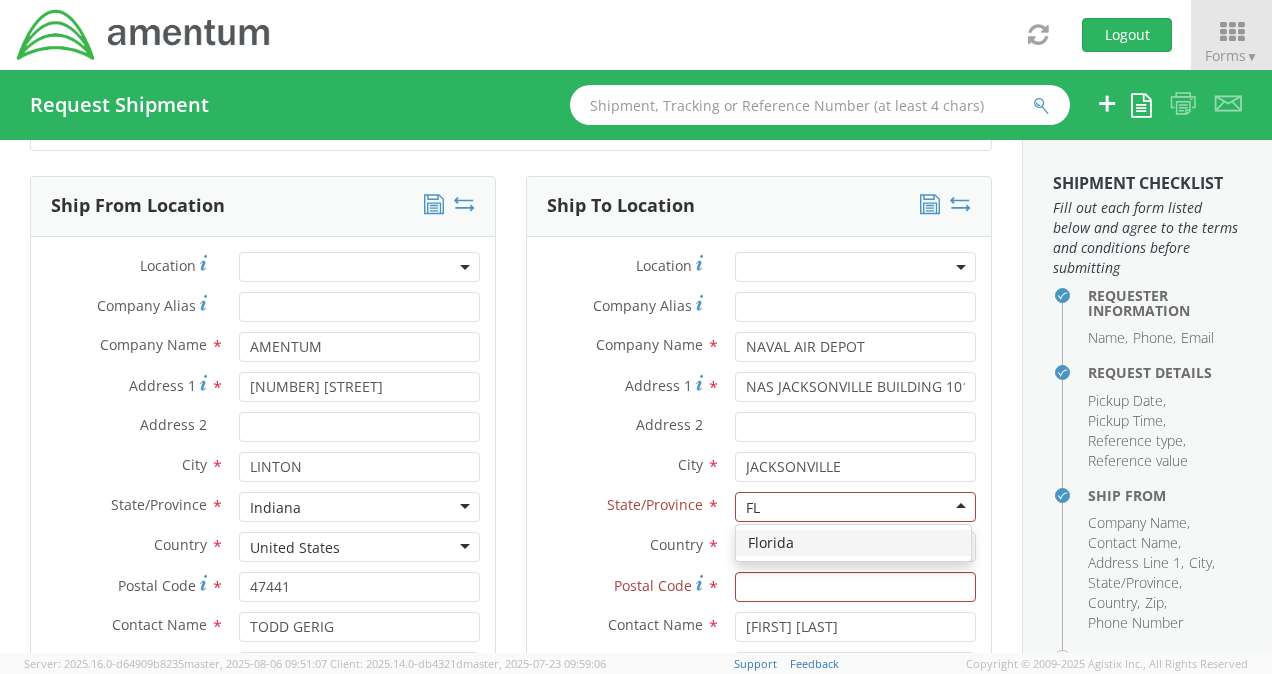 type 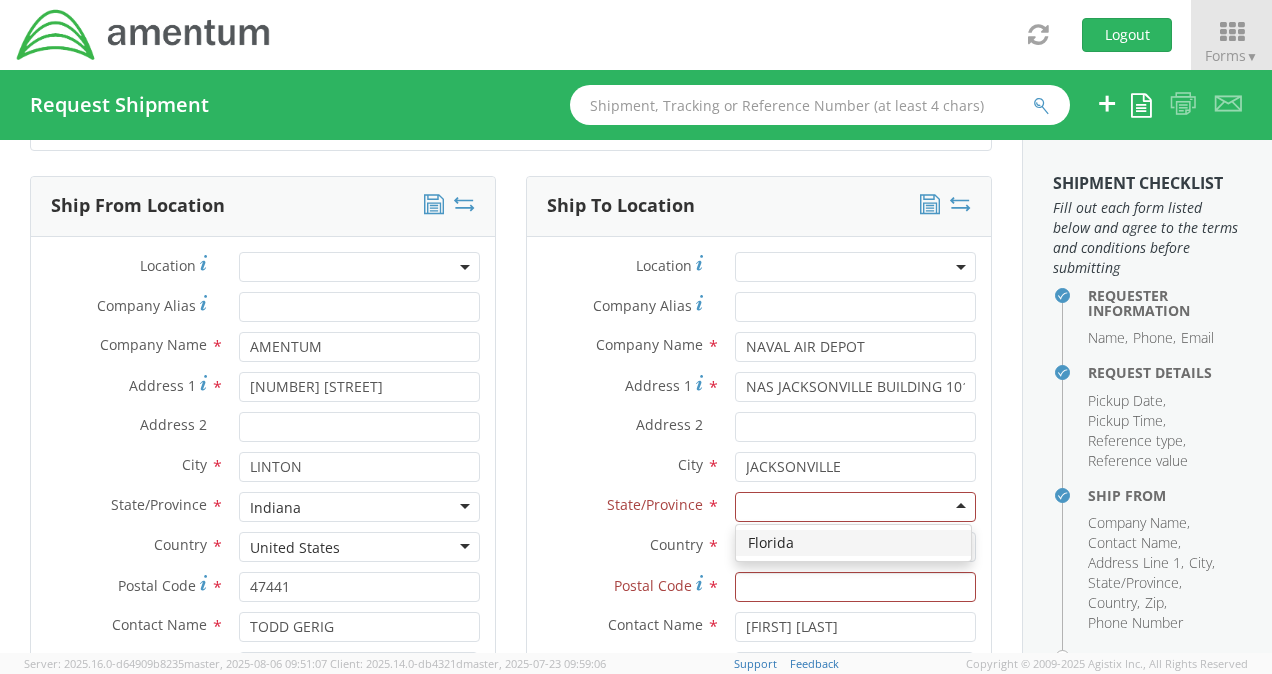 scroll, scrollTop: 0, scrollLeft: 0, axis: both 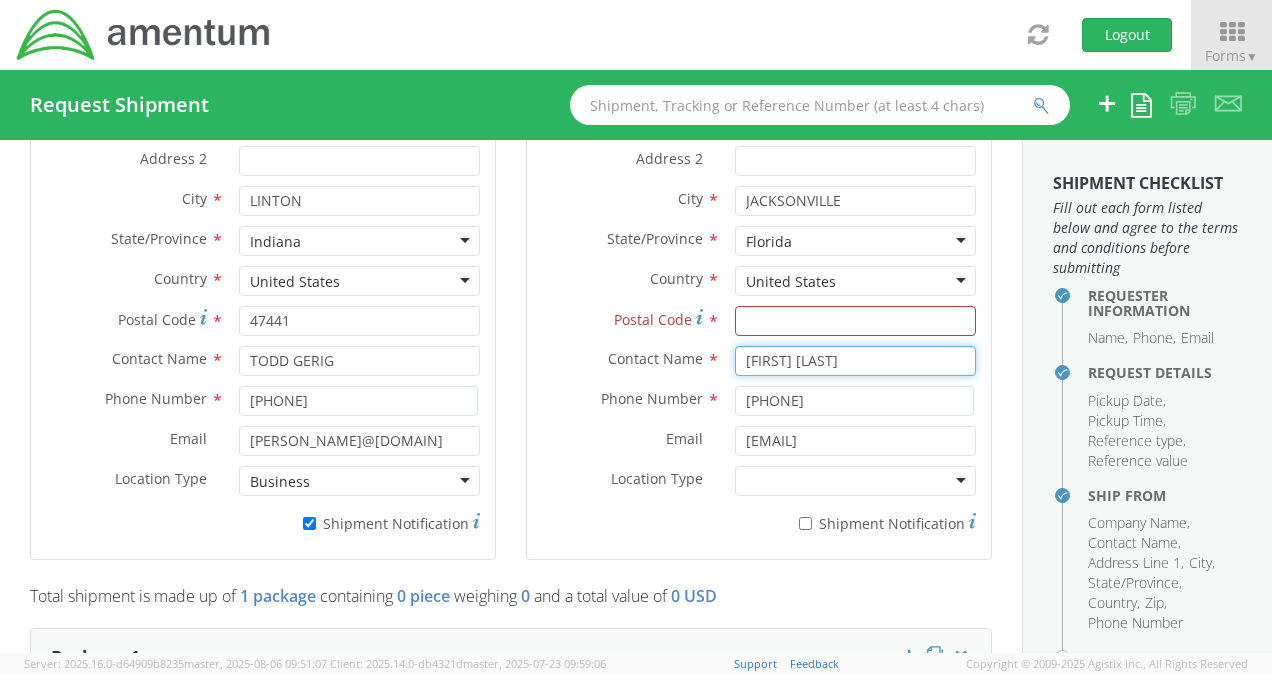 click on "[FIRST] [LAST]" at bounding box center (855, 361) 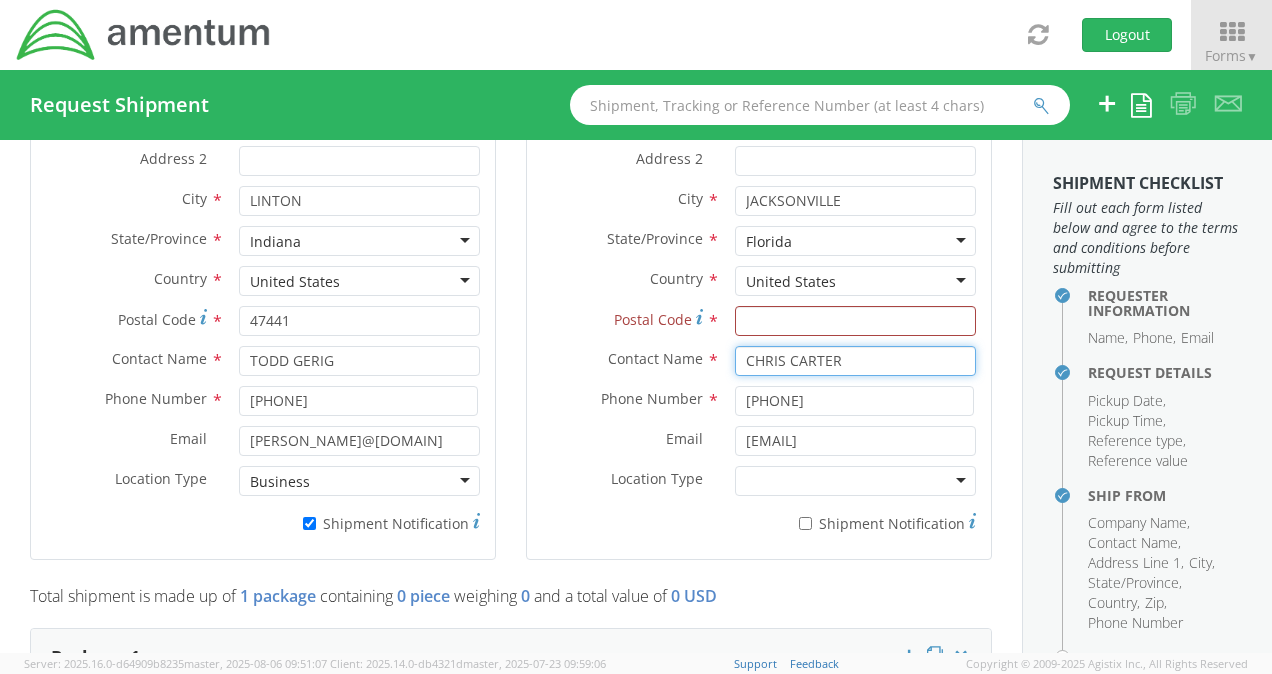type on "CHRIS CARTER" 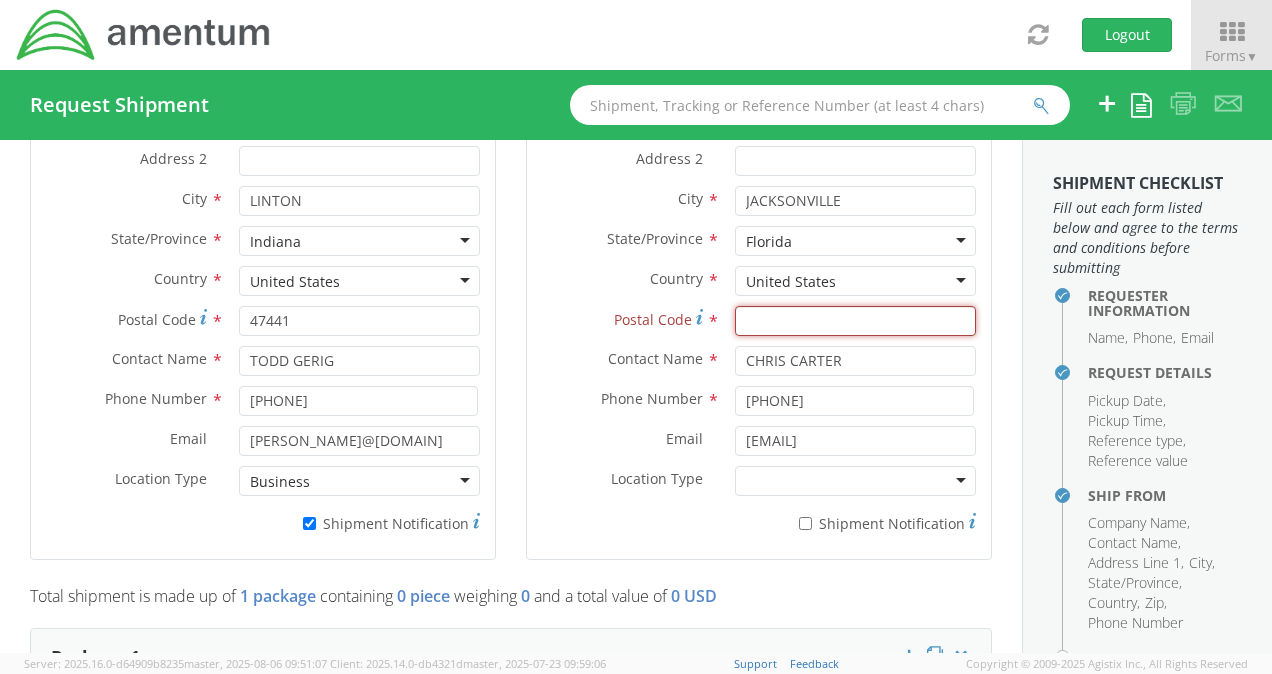 click on "Postal Code        *" at bounding box center [855, 321] 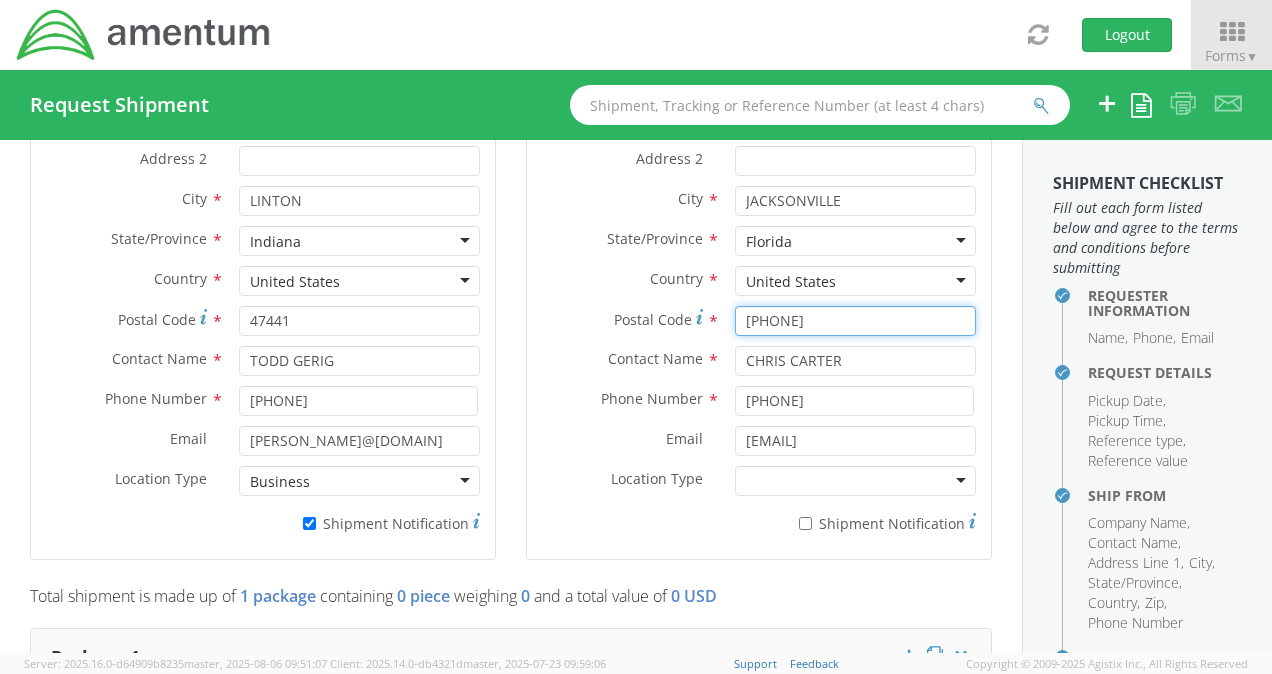 type on "[PHONE]" 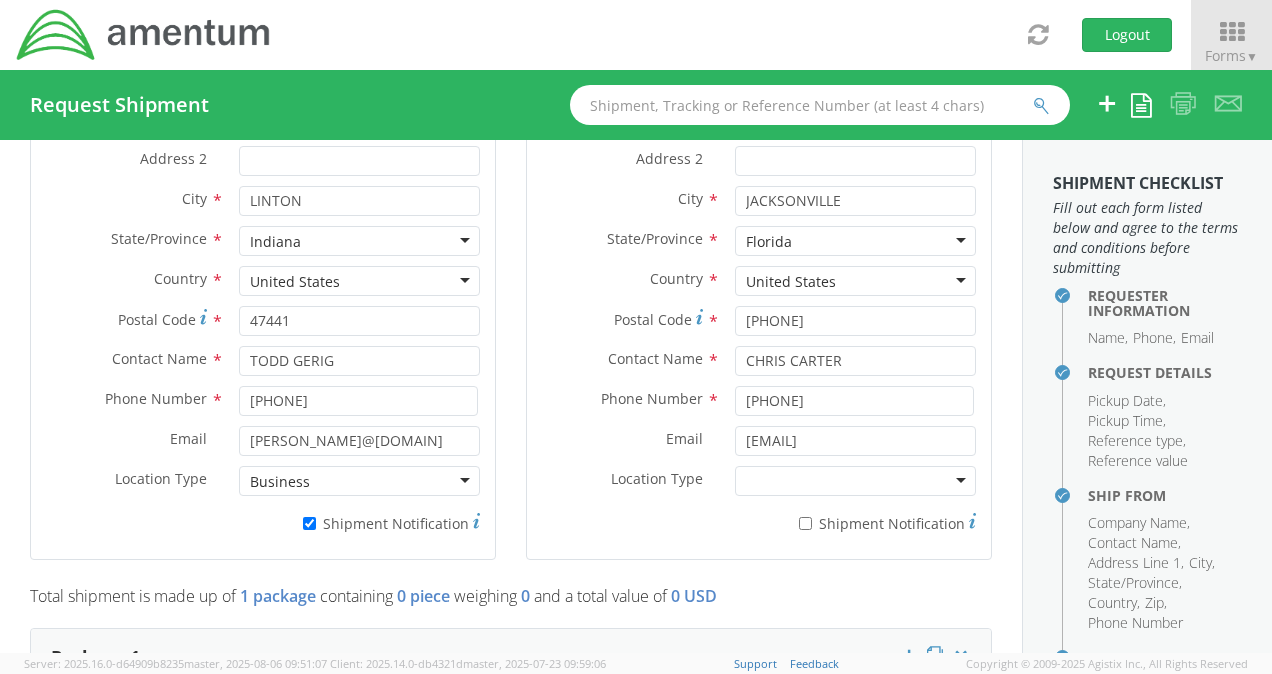 click on "Florida" at bounding box center (855, 241) 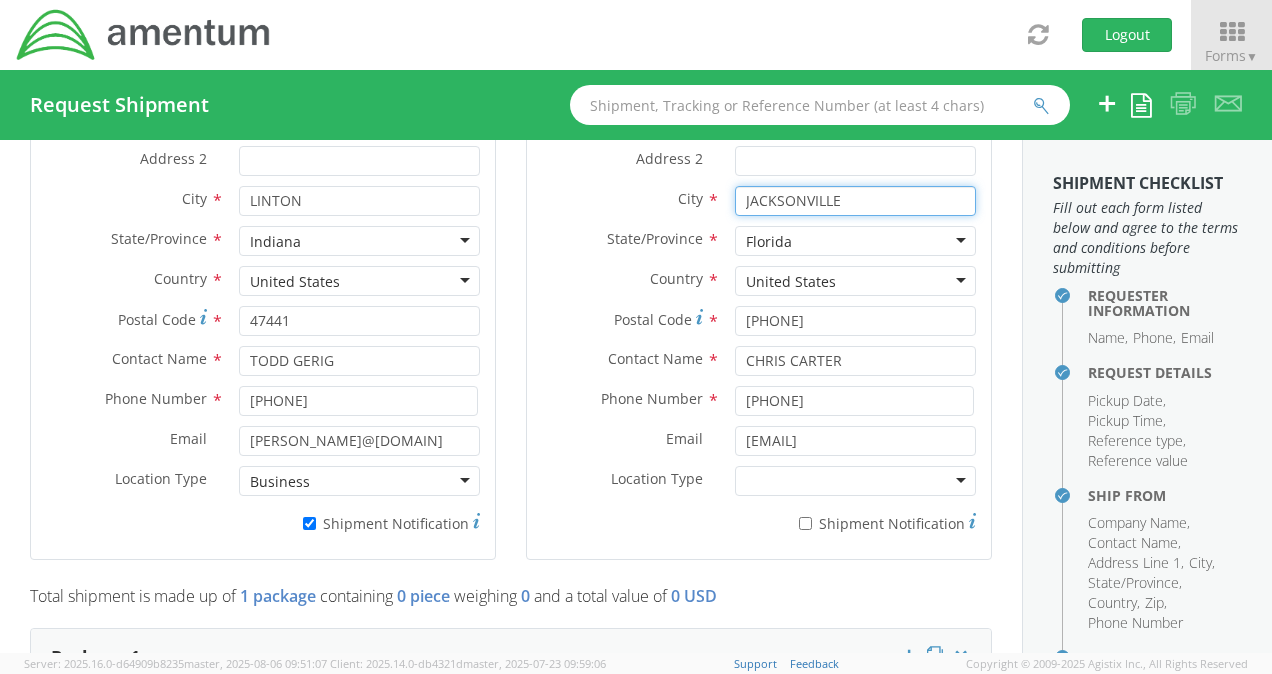 click on "JACKSONVILLE" at bounding box center (855, 201) 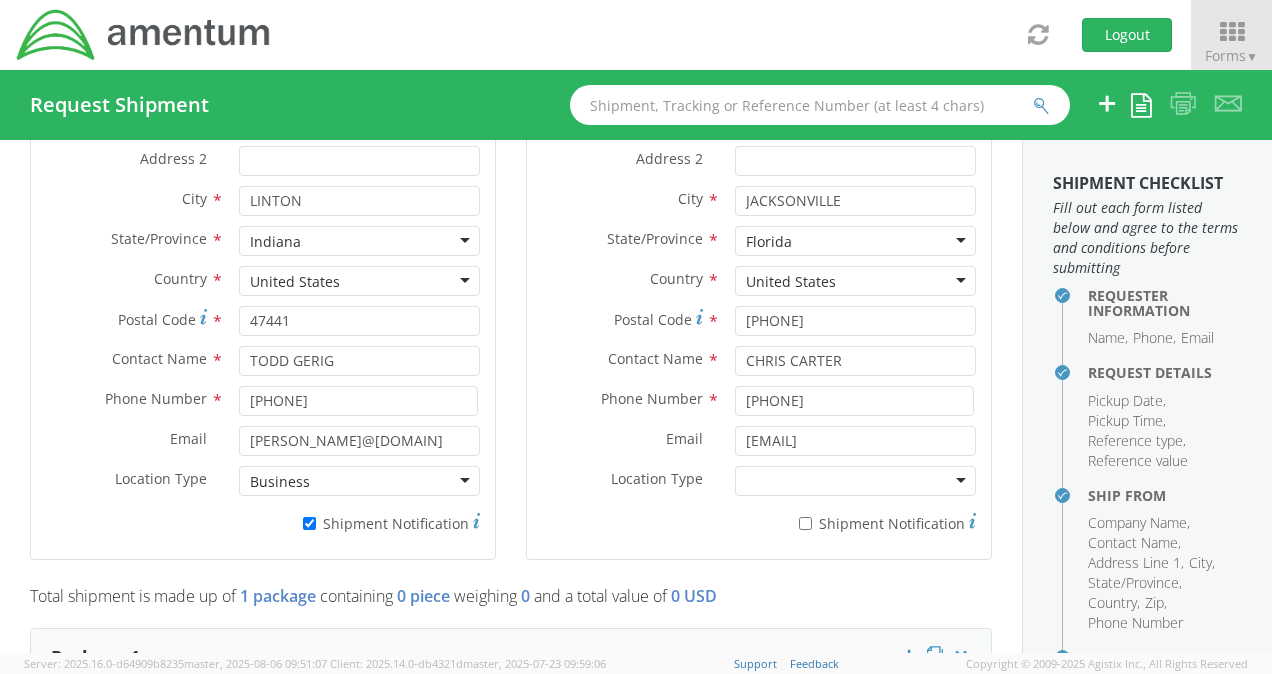 click on "Location Type        *             Business Military Residential" at bounding box center (759, 486) 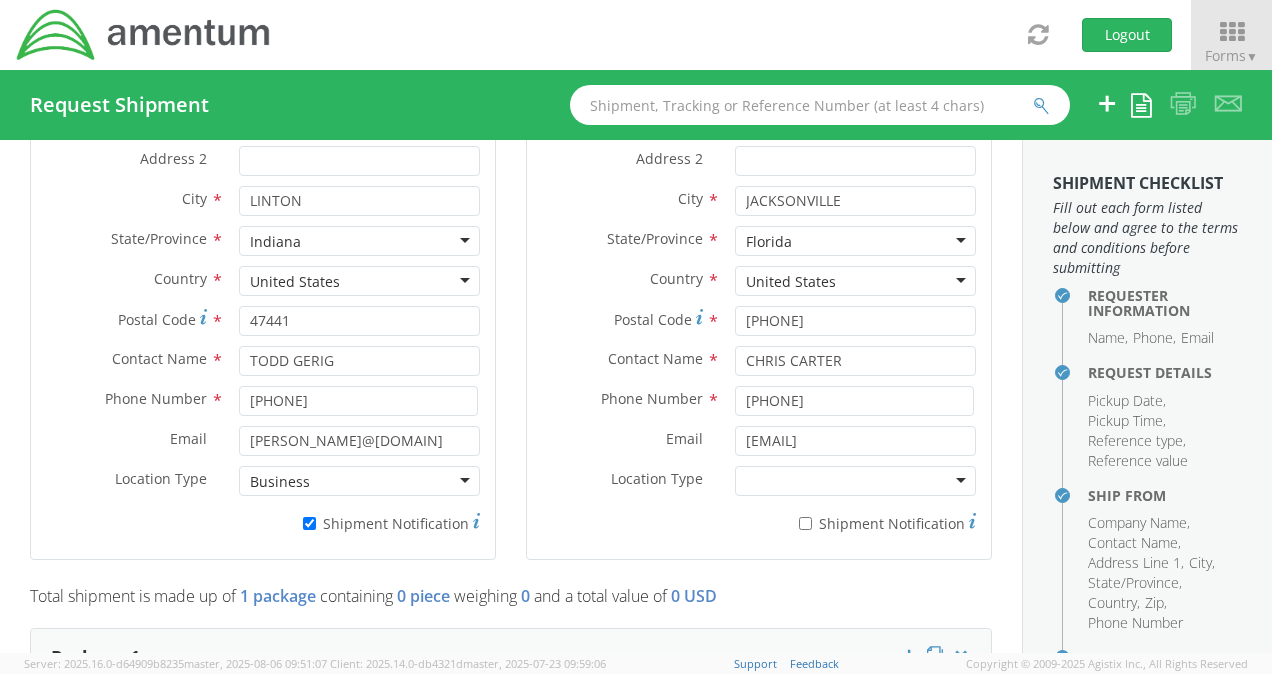 click at bounding box center (855, 481) 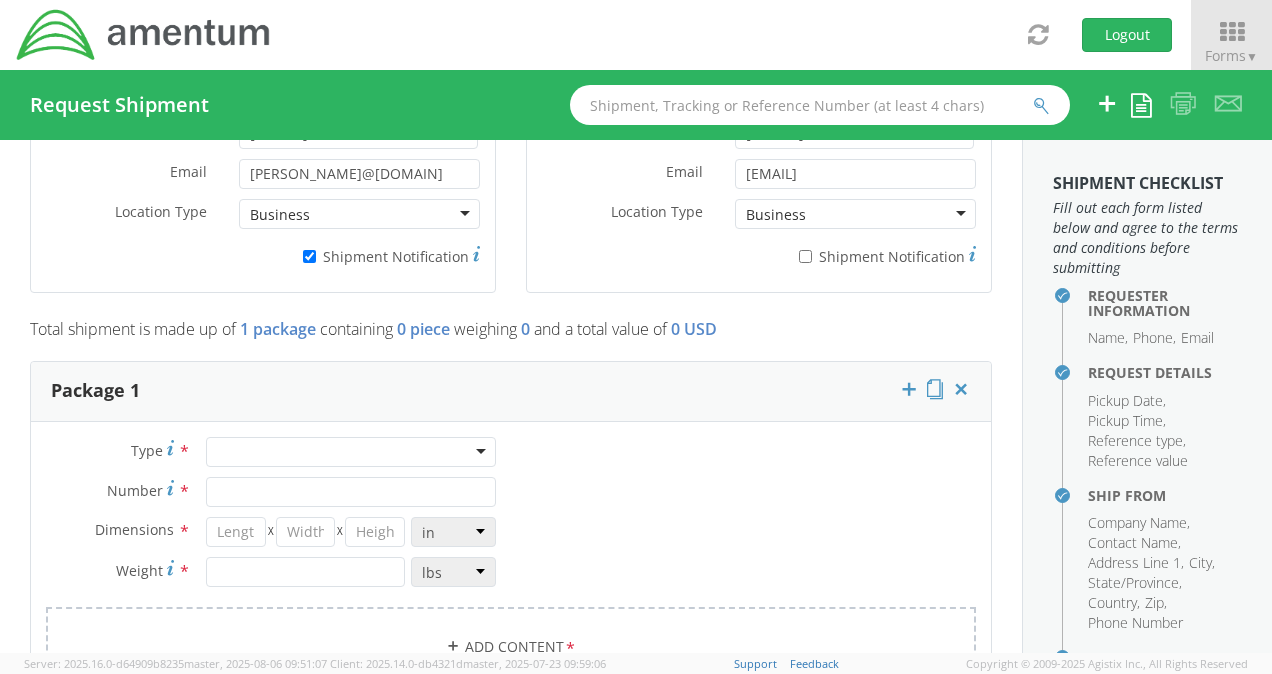 scroll, scrollTop: 1580, scrollLeft: 0, axis: vertical 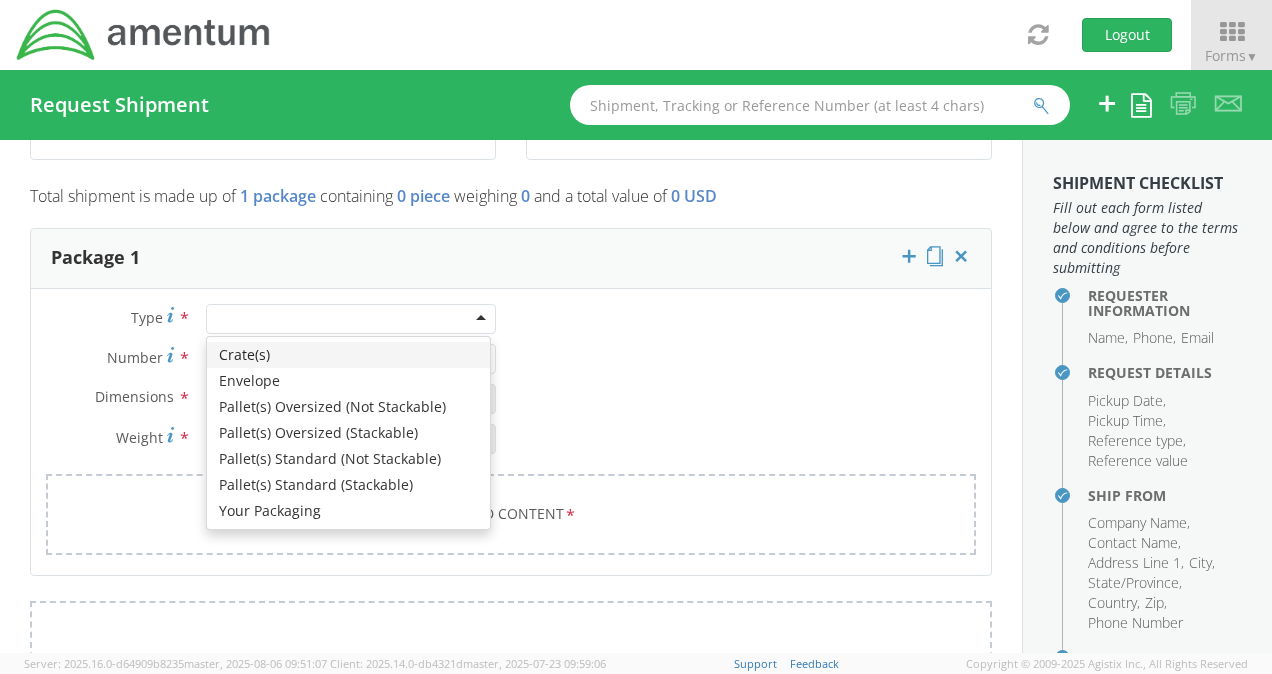 click at bounding box center (351, 319) 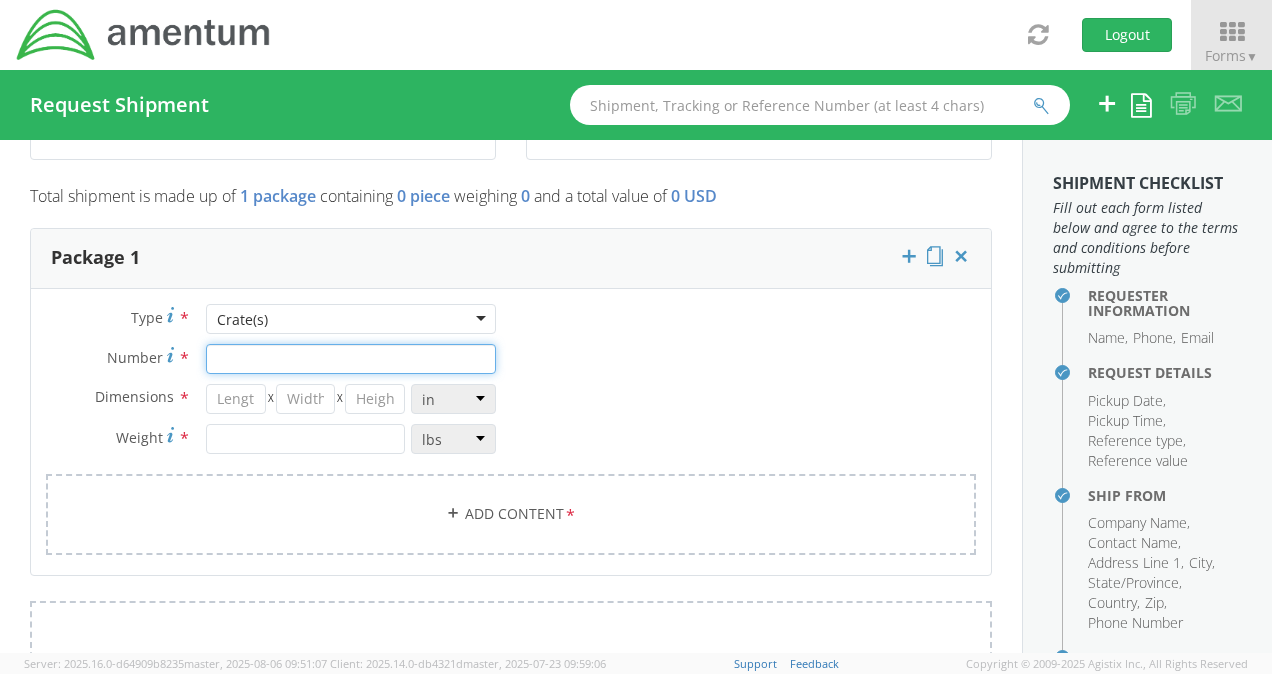 click on "Number        *" at bounding box center (351, 359) 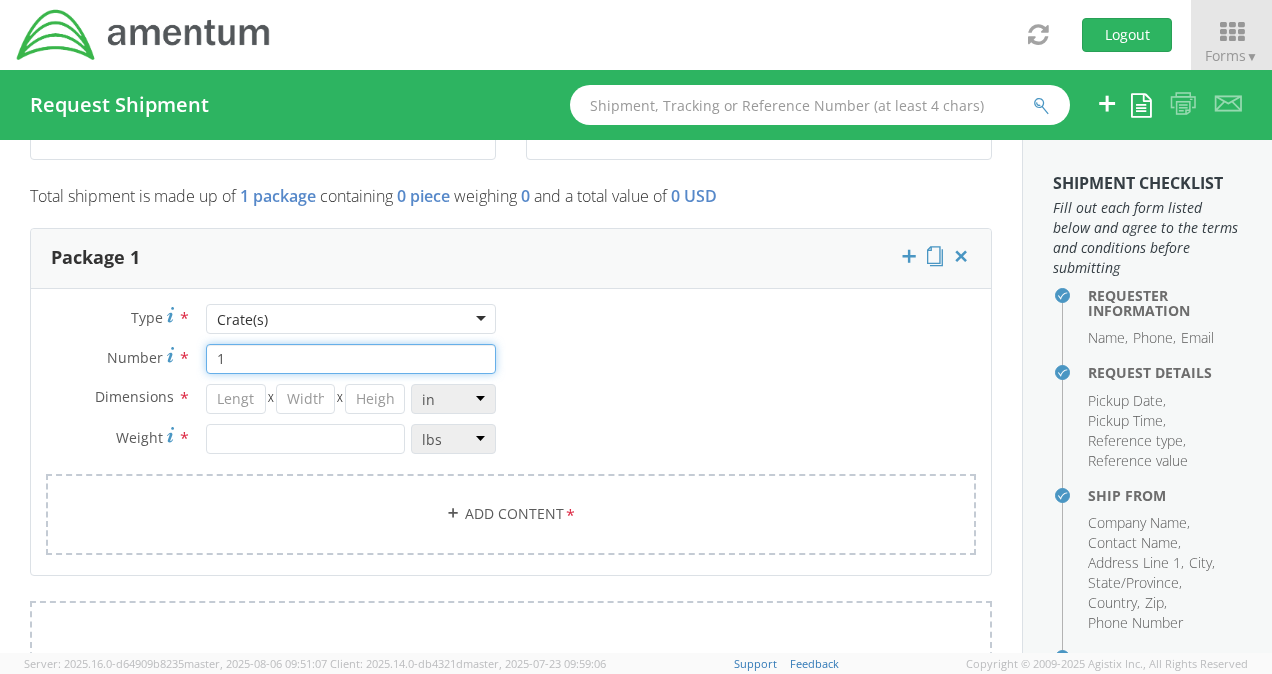 type on "1" 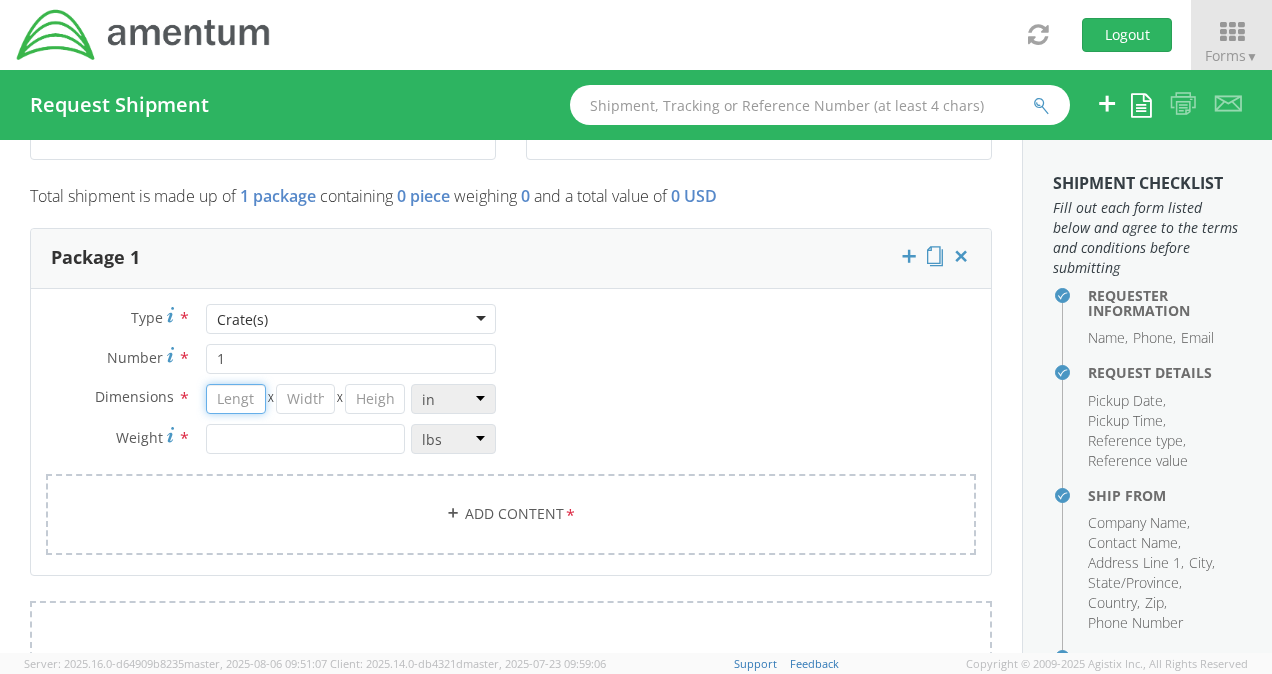 click at bounding box center [236, 399] 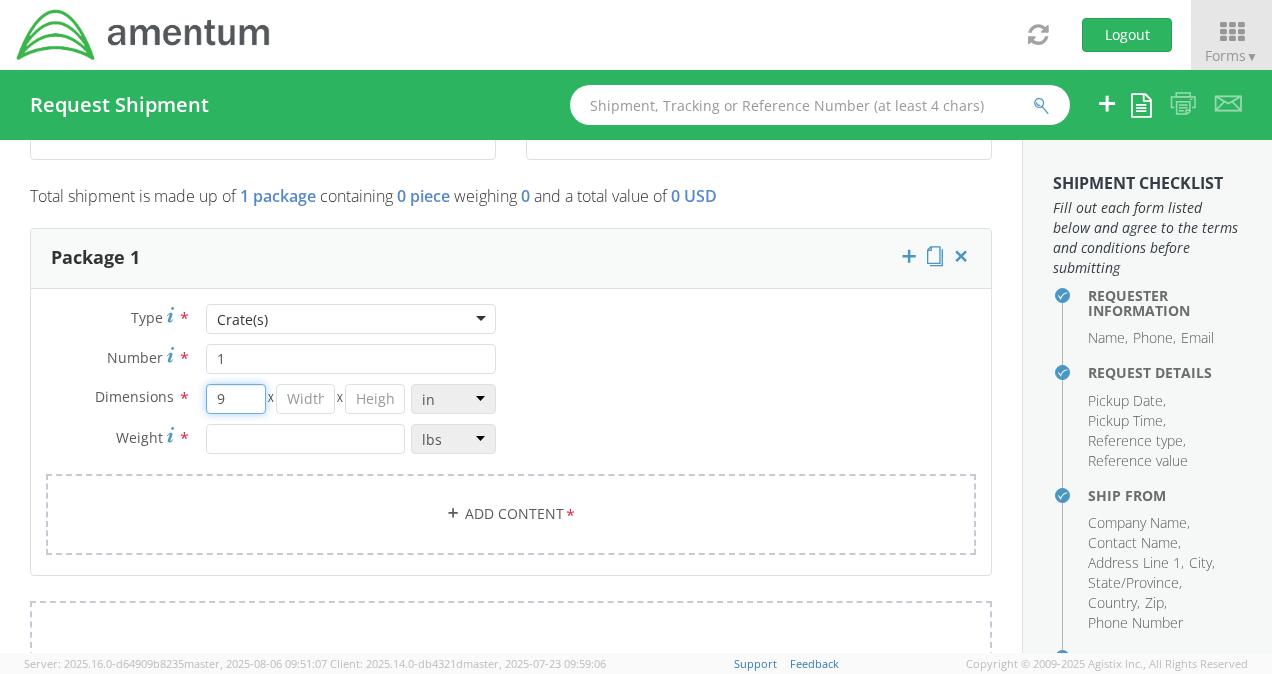 type on "9" 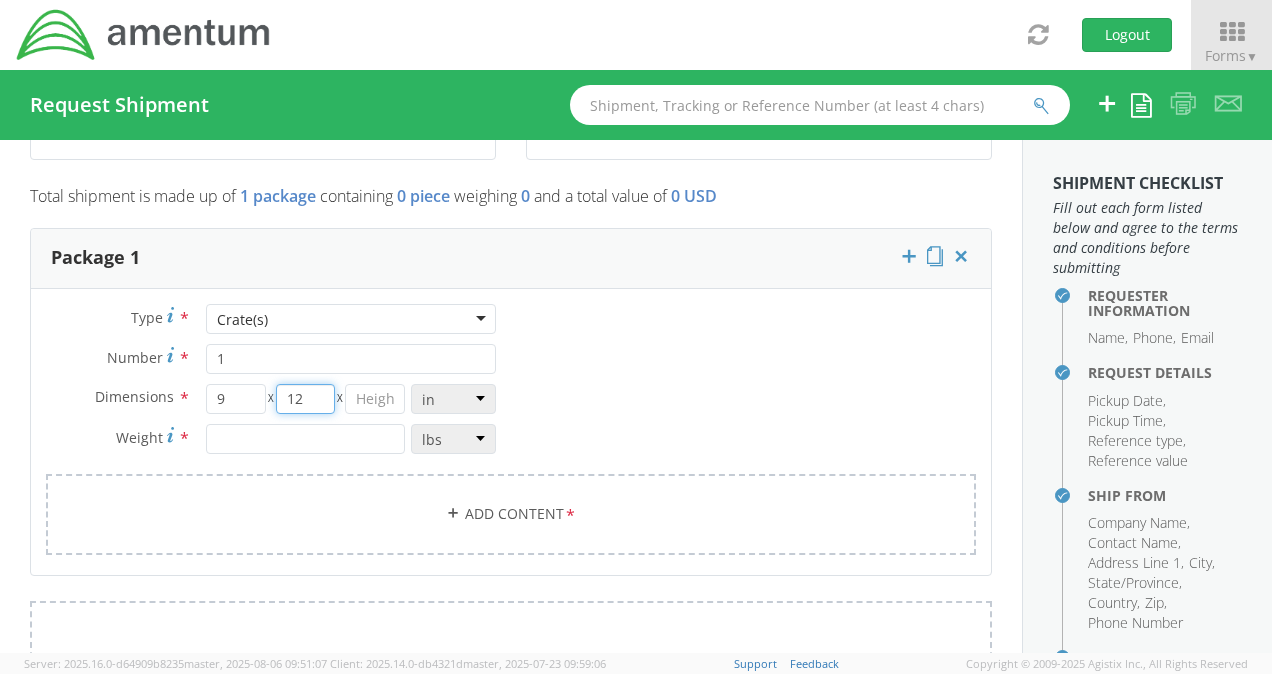 type on "12" 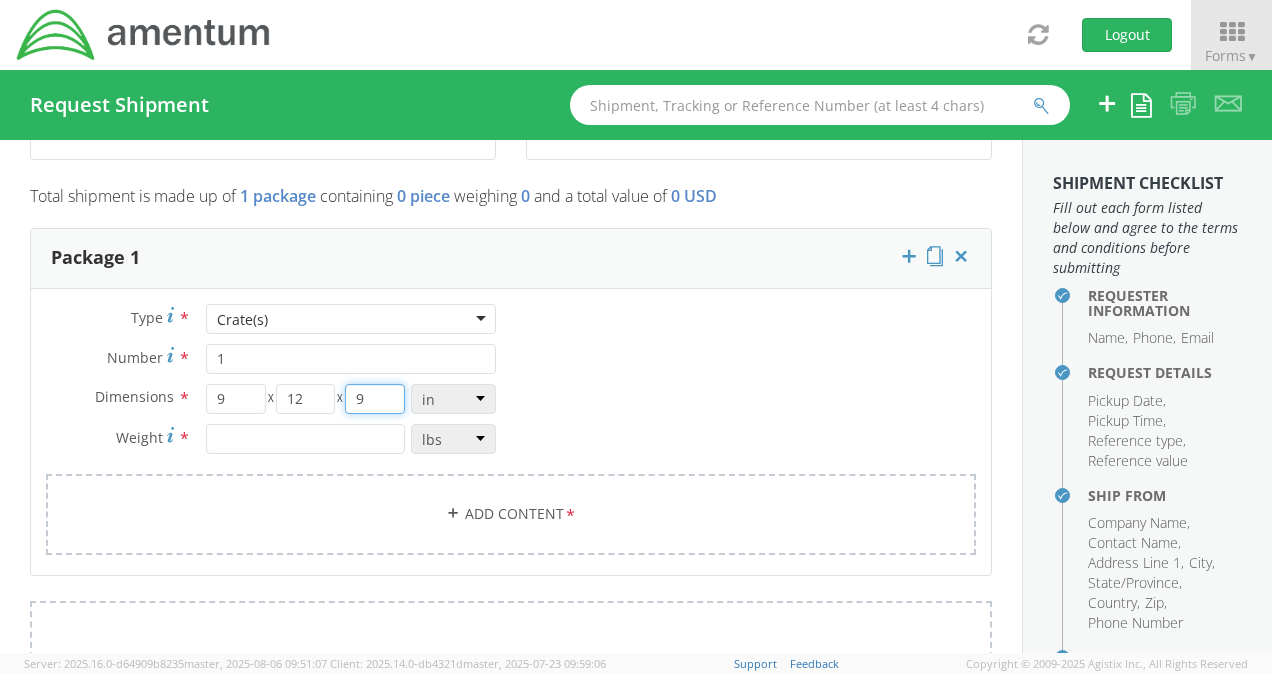 type on "9" 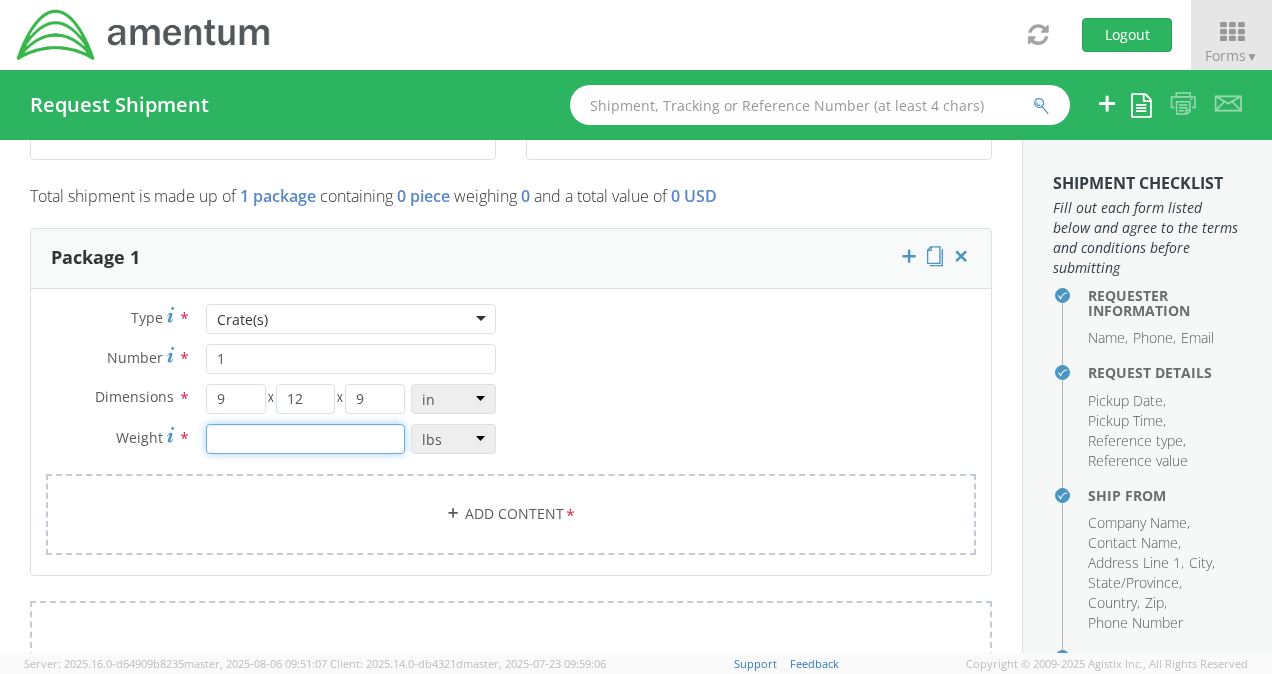 click at bounding box center [305, 439] 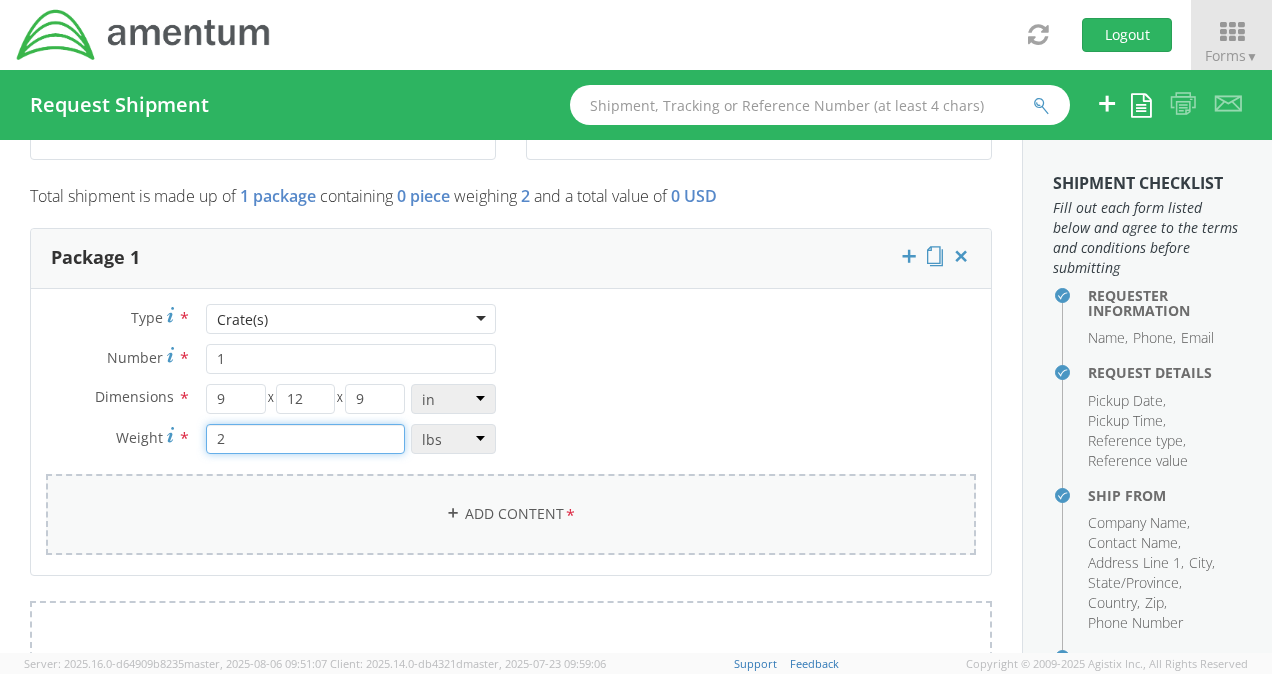 type on "2" 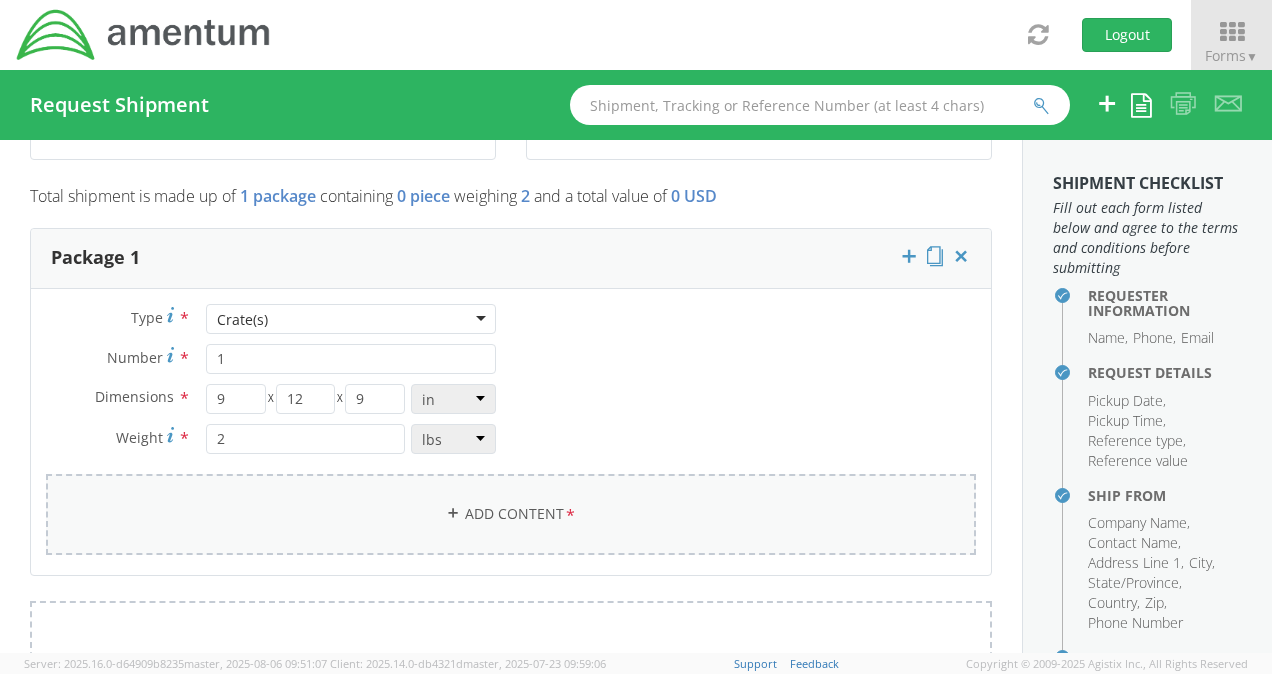 click on "Add Content  *" at bounding box center [511, 514] 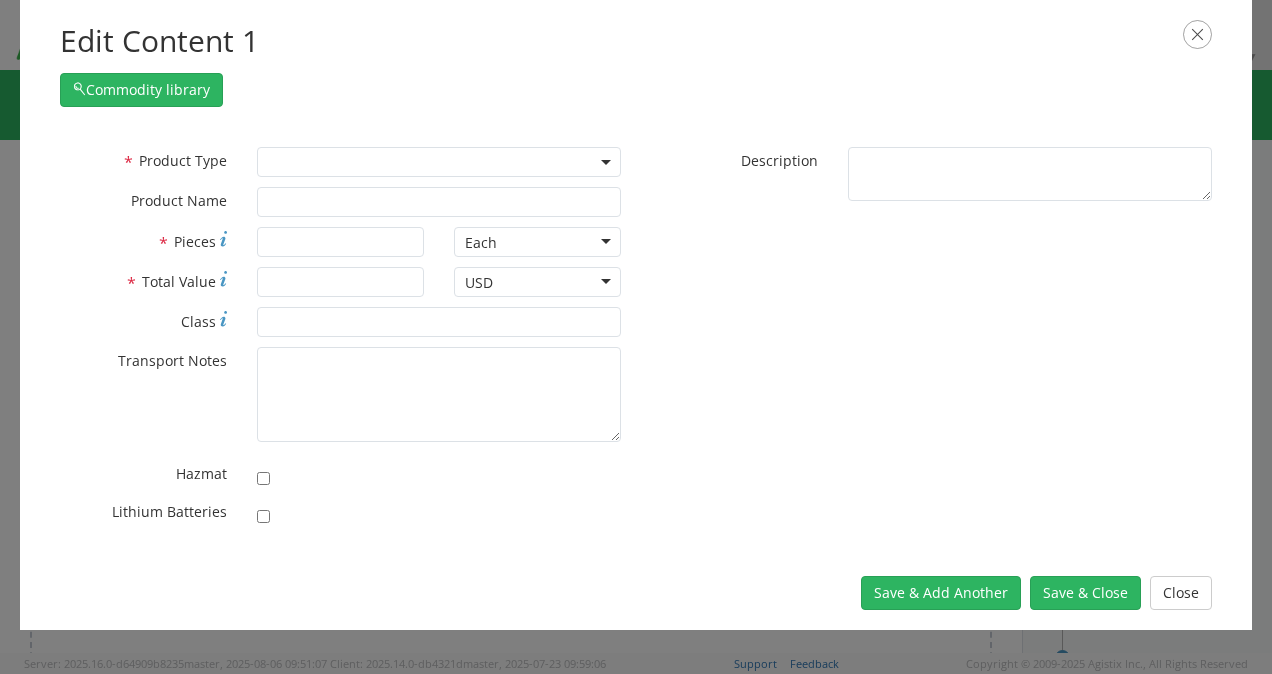 click at bounding box center (439, 162) 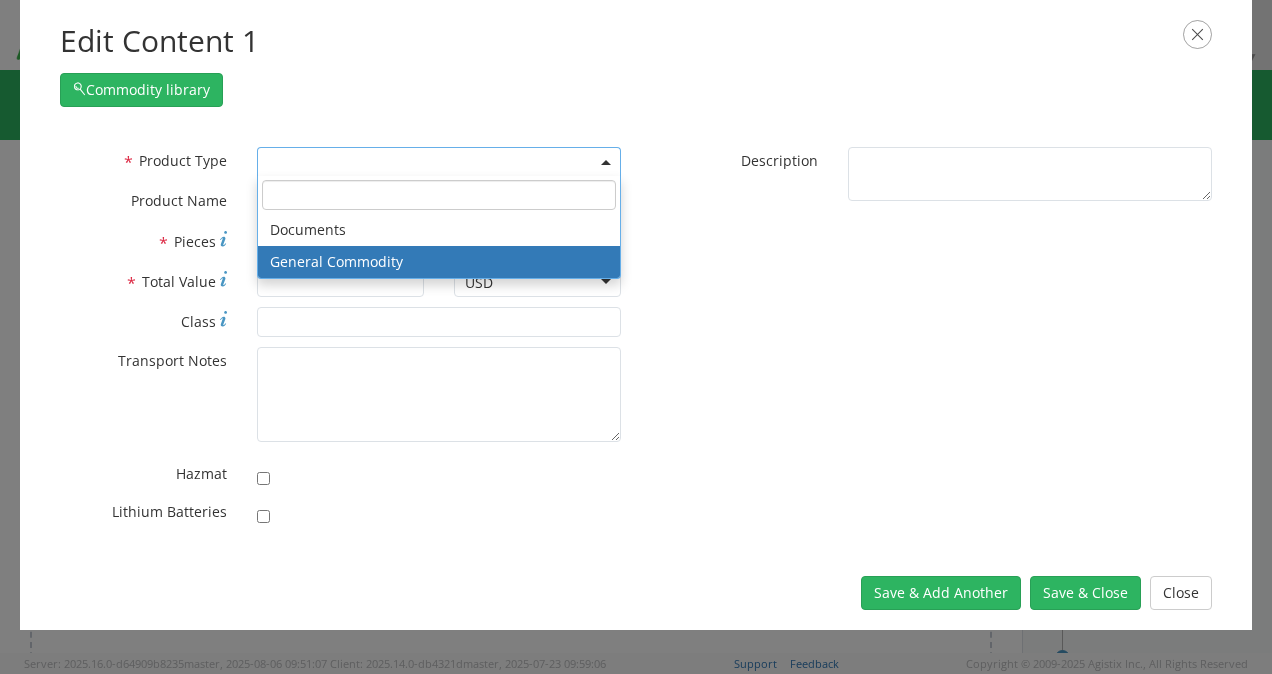 select on "COMMODITY" 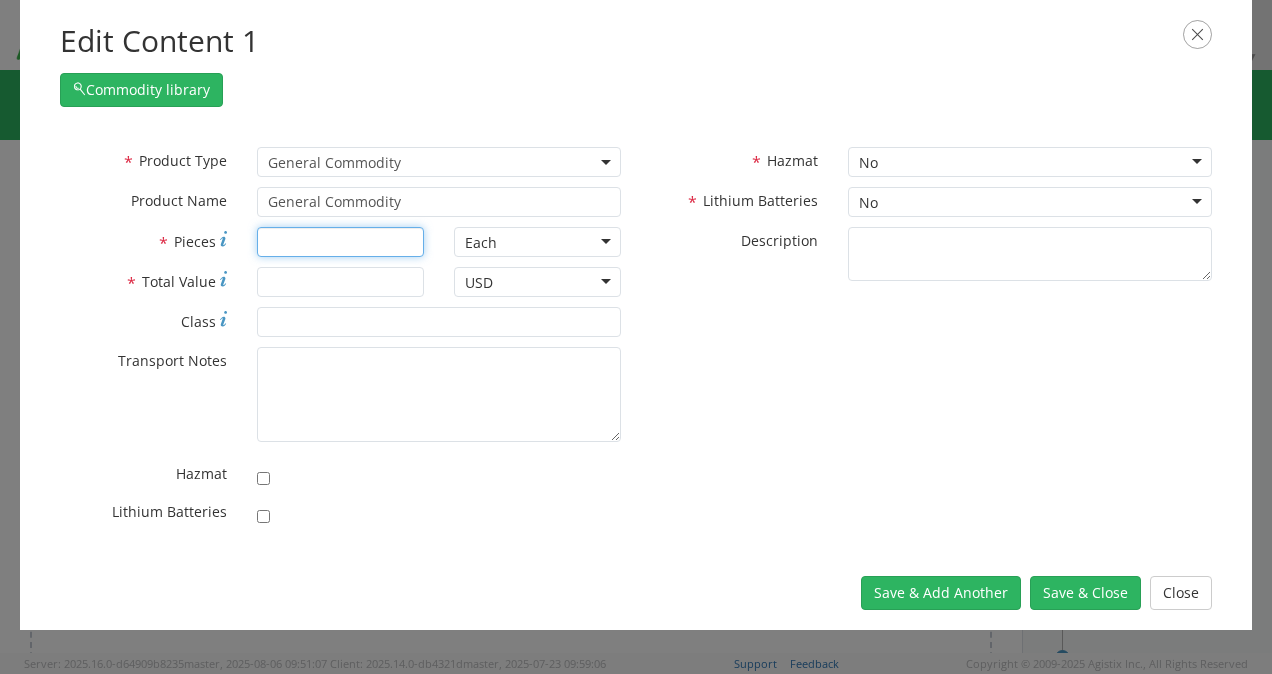 click on "*   Pieces" at bounding box center (340, 242) 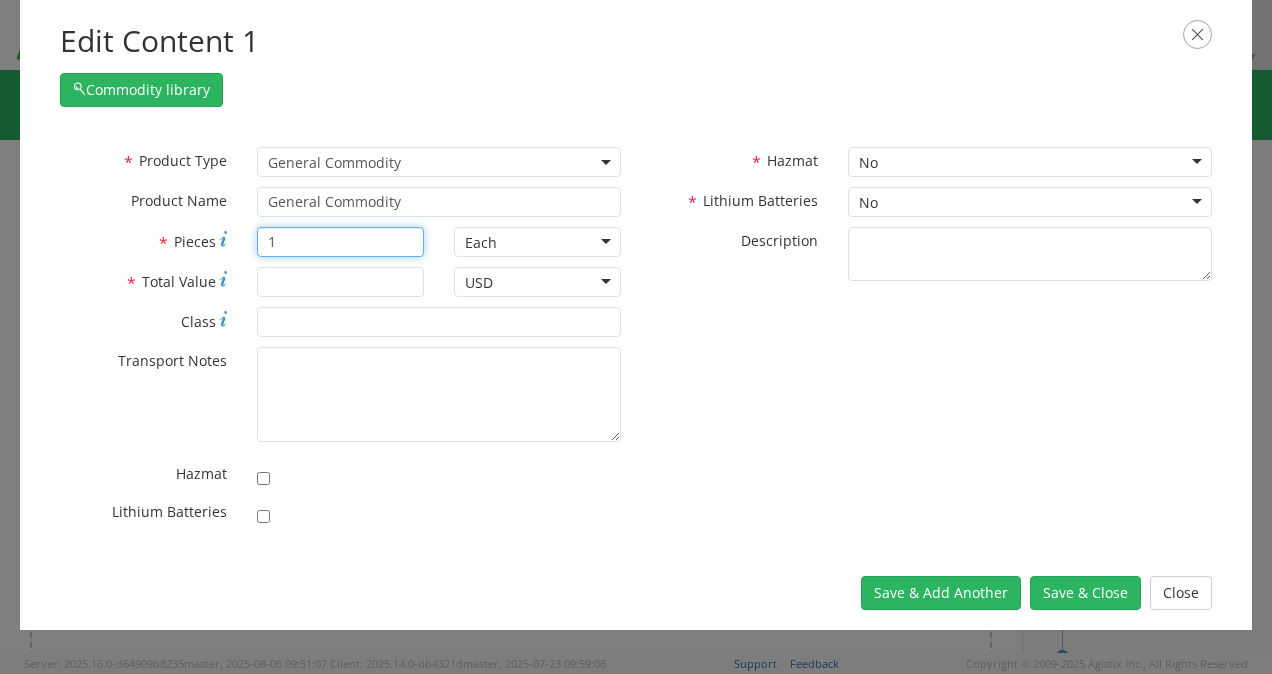 type on "1" 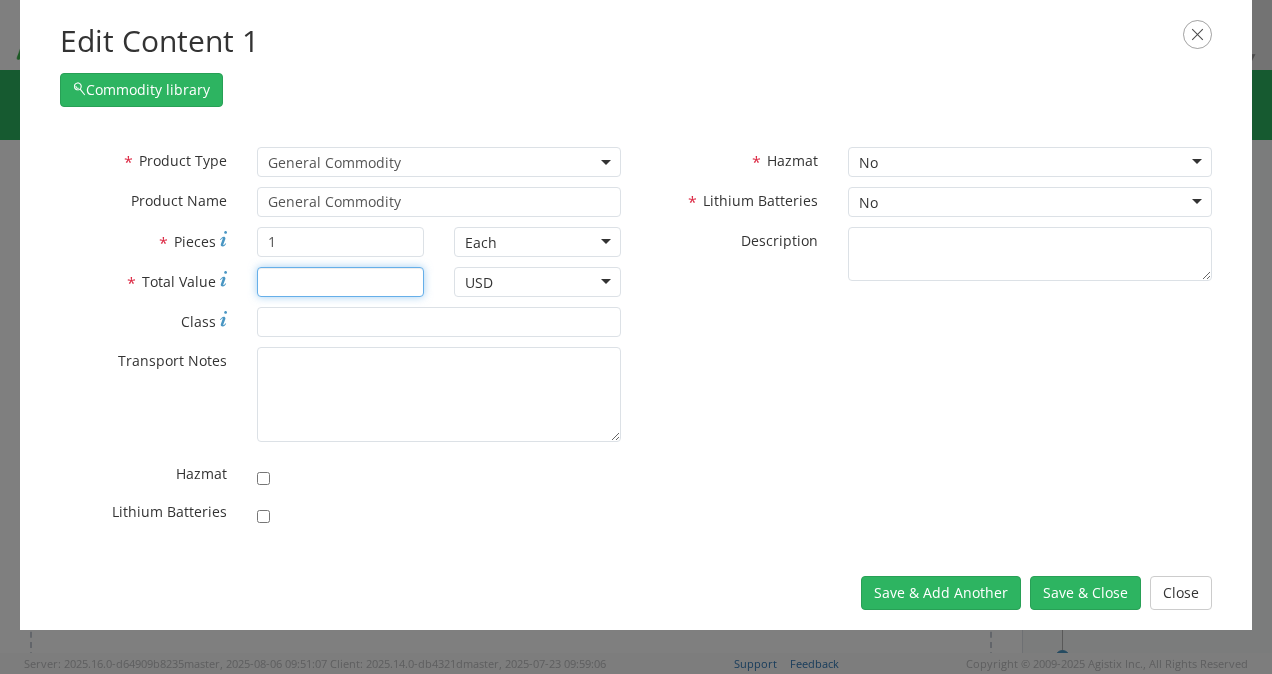 click on "*   Total Value" at bounding box center (340, 282) 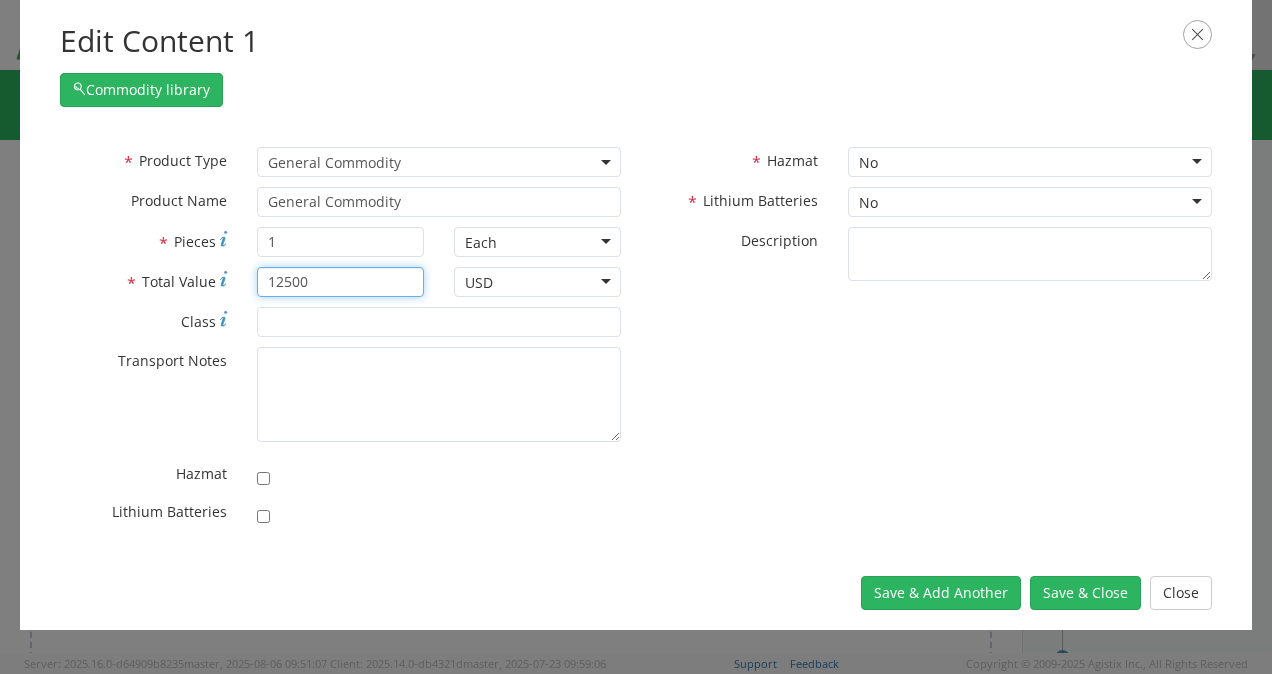 type on "12500" 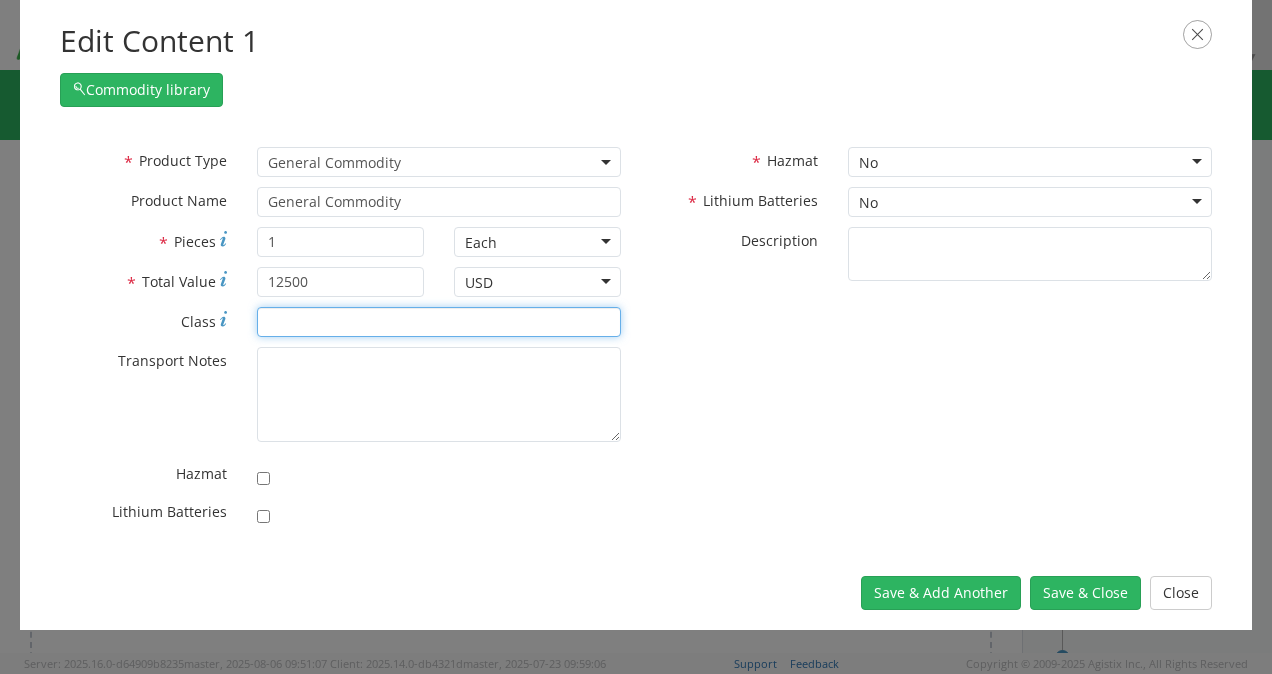 click on "*   Class" at bounding box center [439, 322] 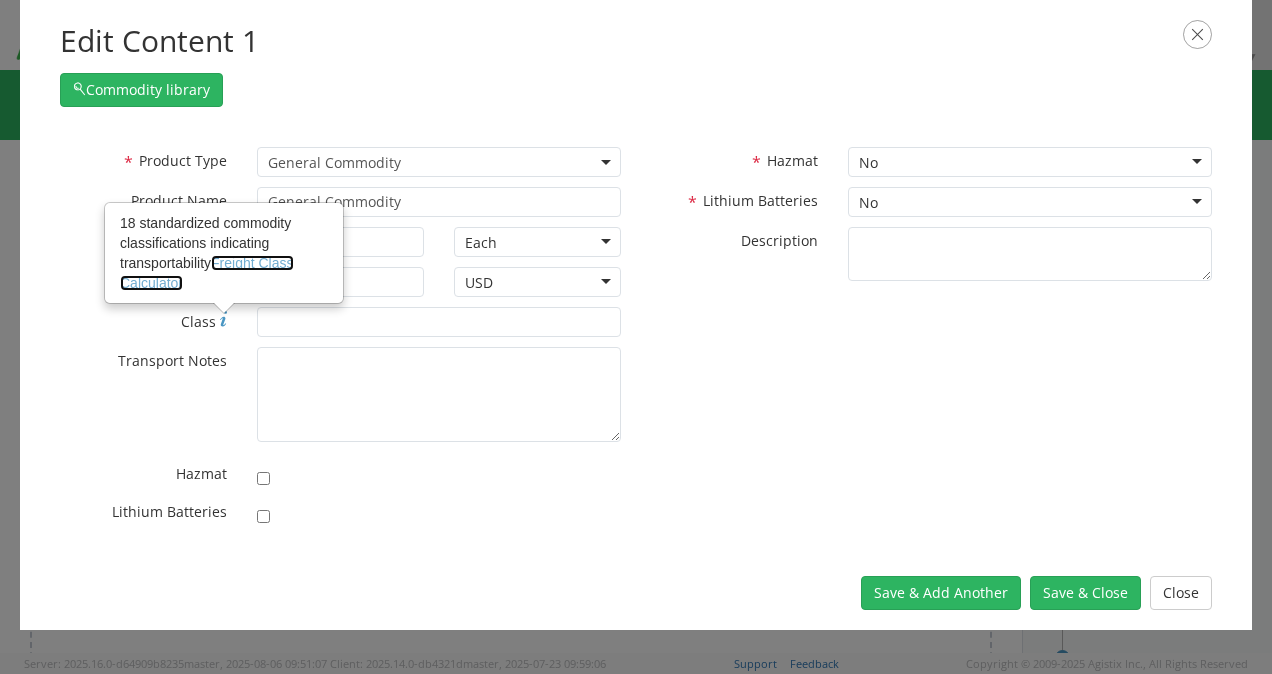 click on "Freight Class Calculator" at bounding box center [207, 273] 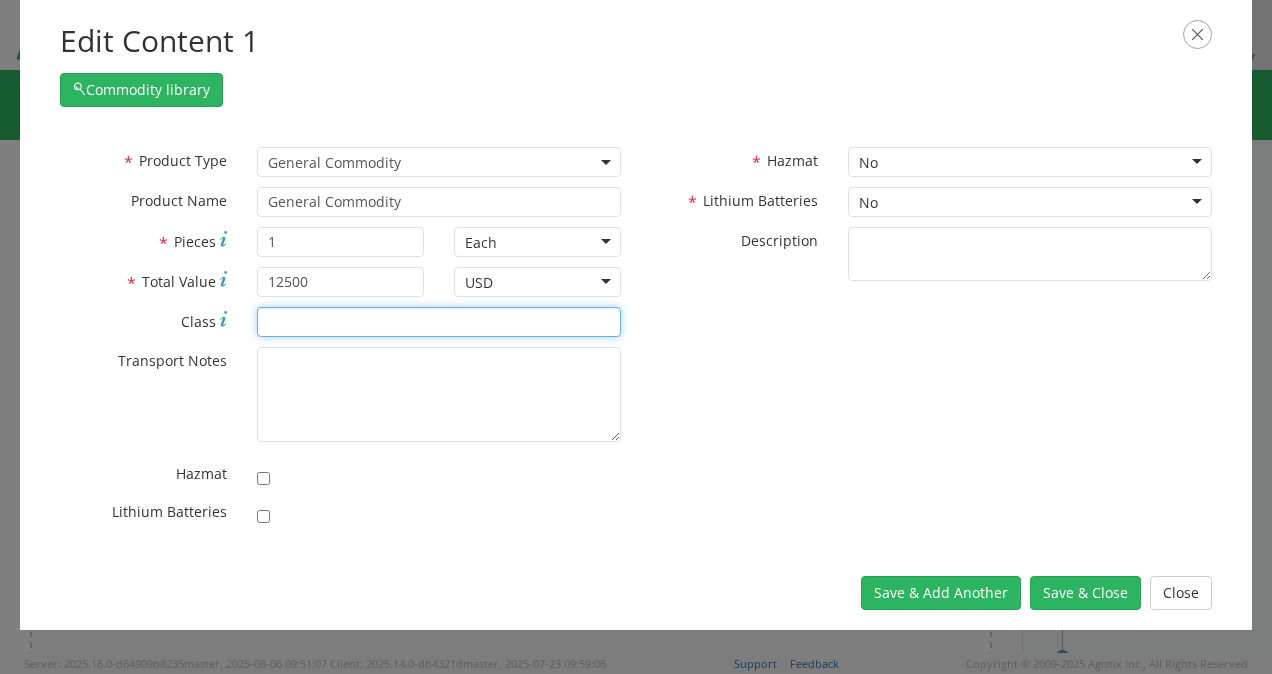 click on "*   Class" at bounding box center (439, 322) 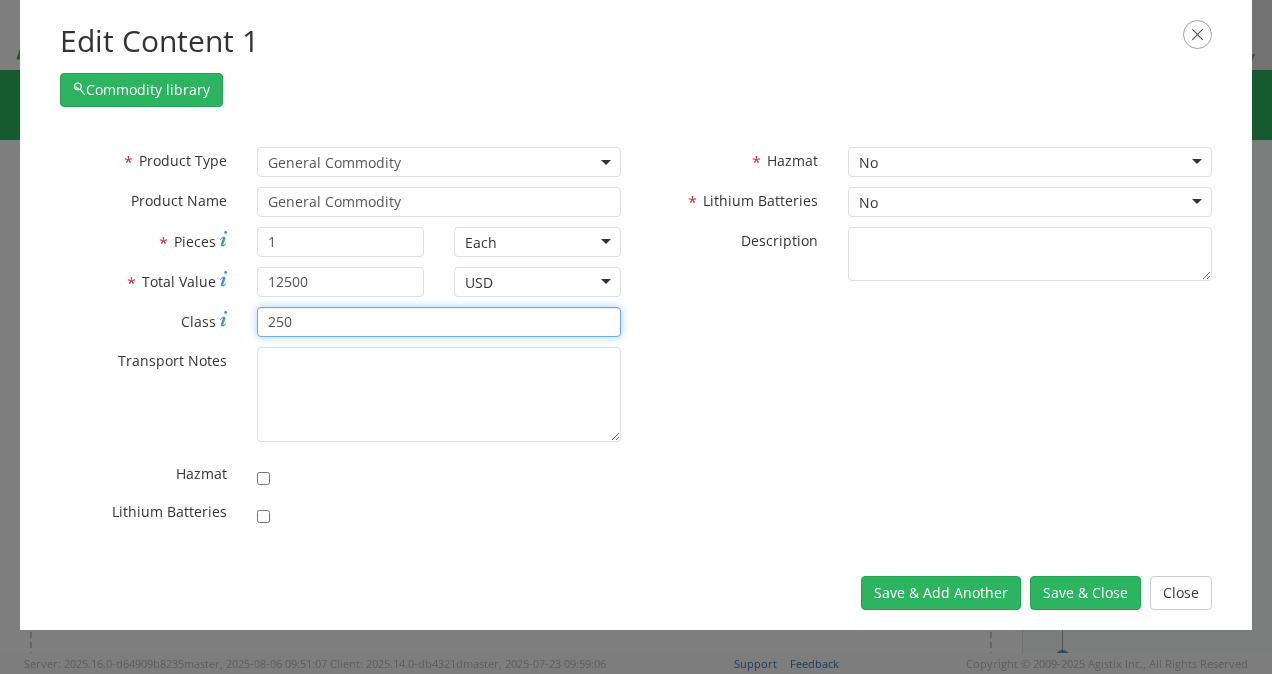 type on "250" 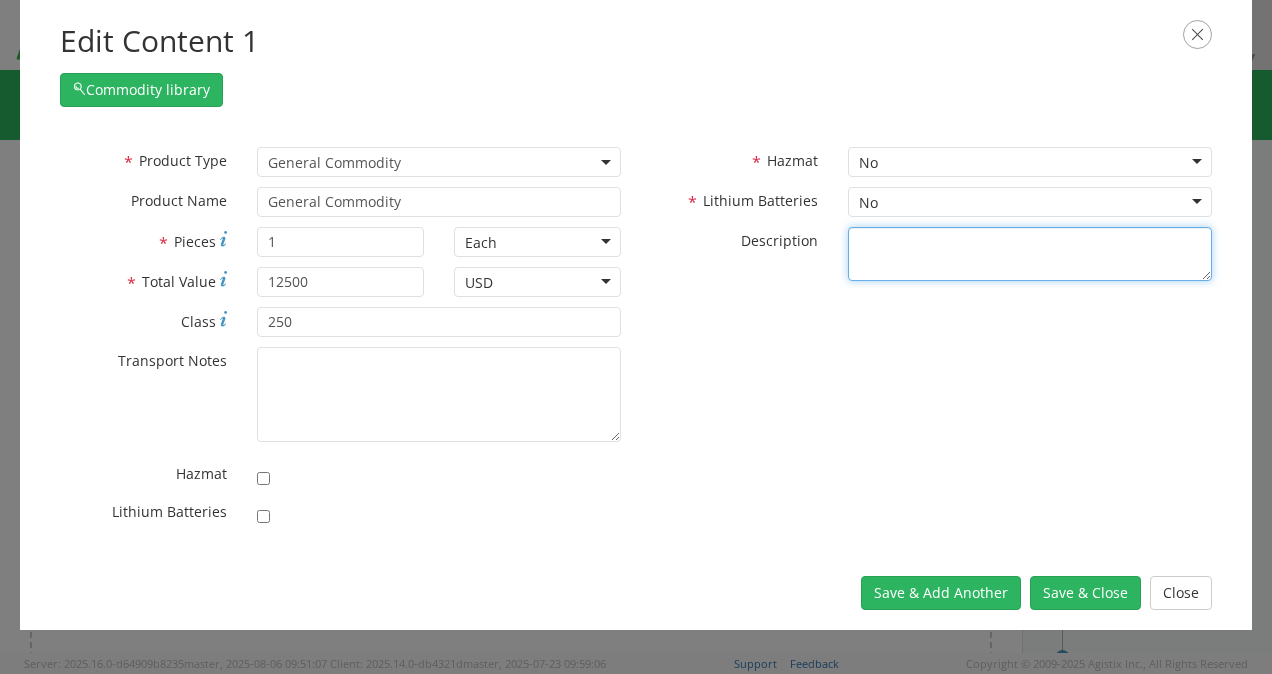 click on "*   Description" at bounding box center [1030, 254] 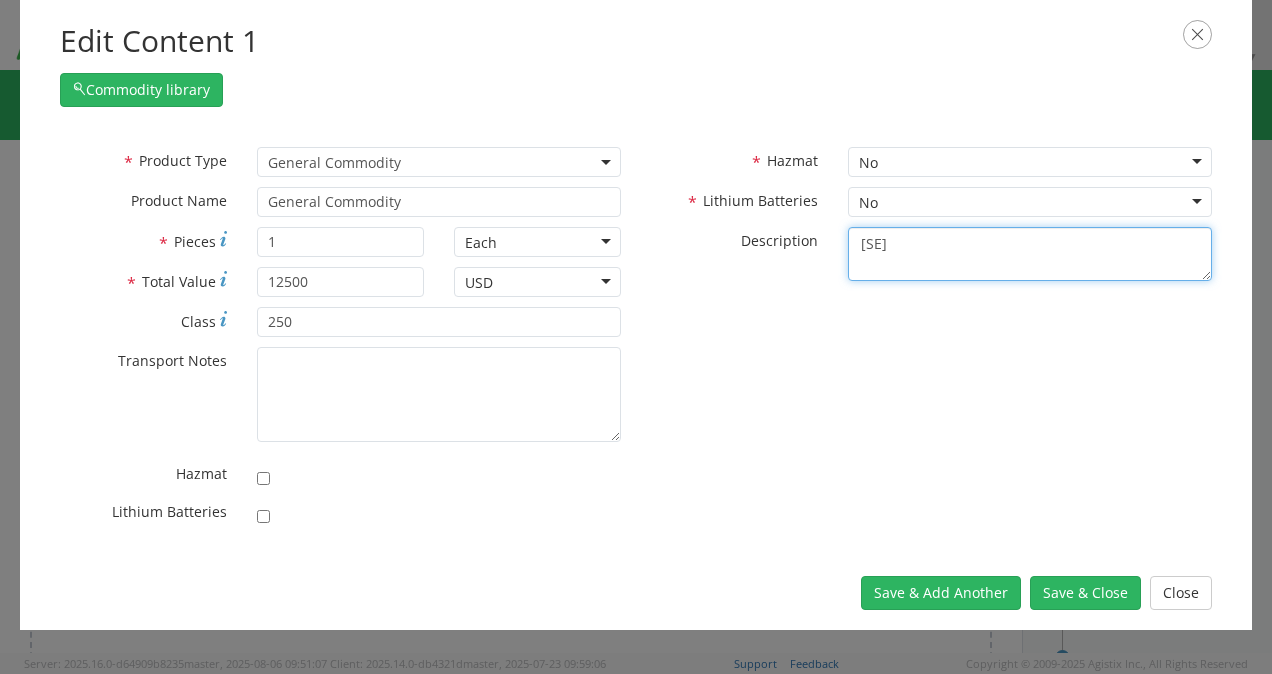 type on "s" 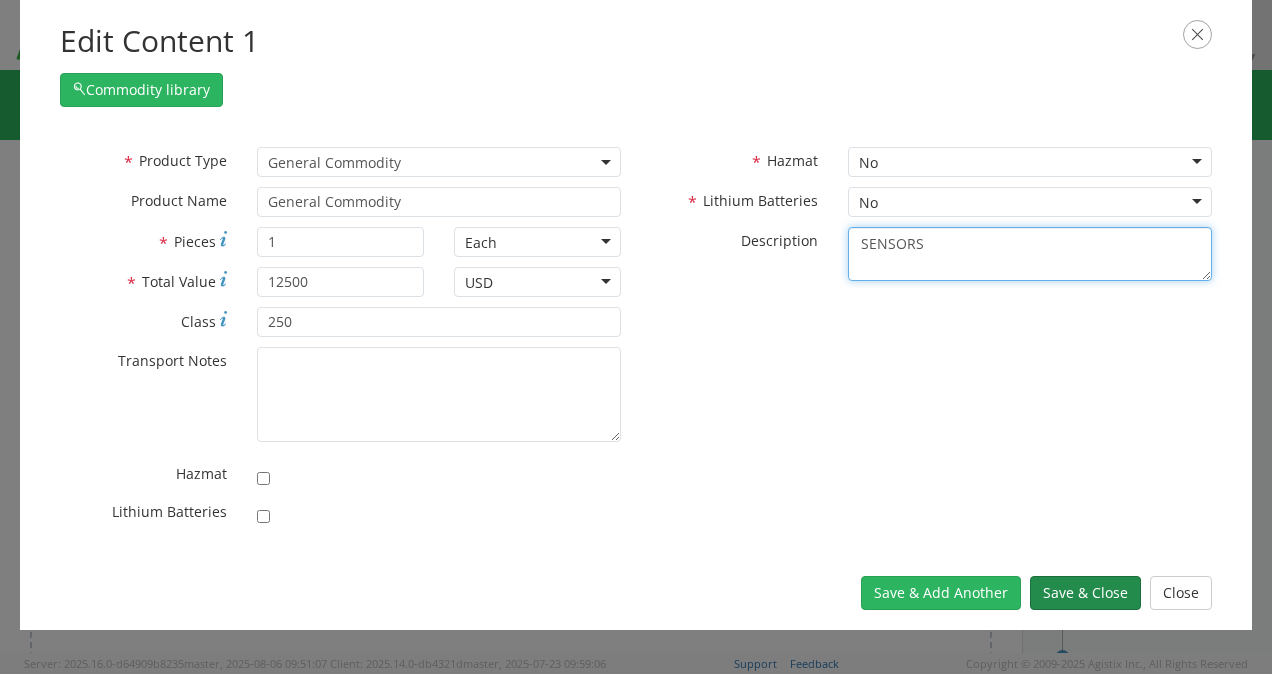 type on "SENSORS" 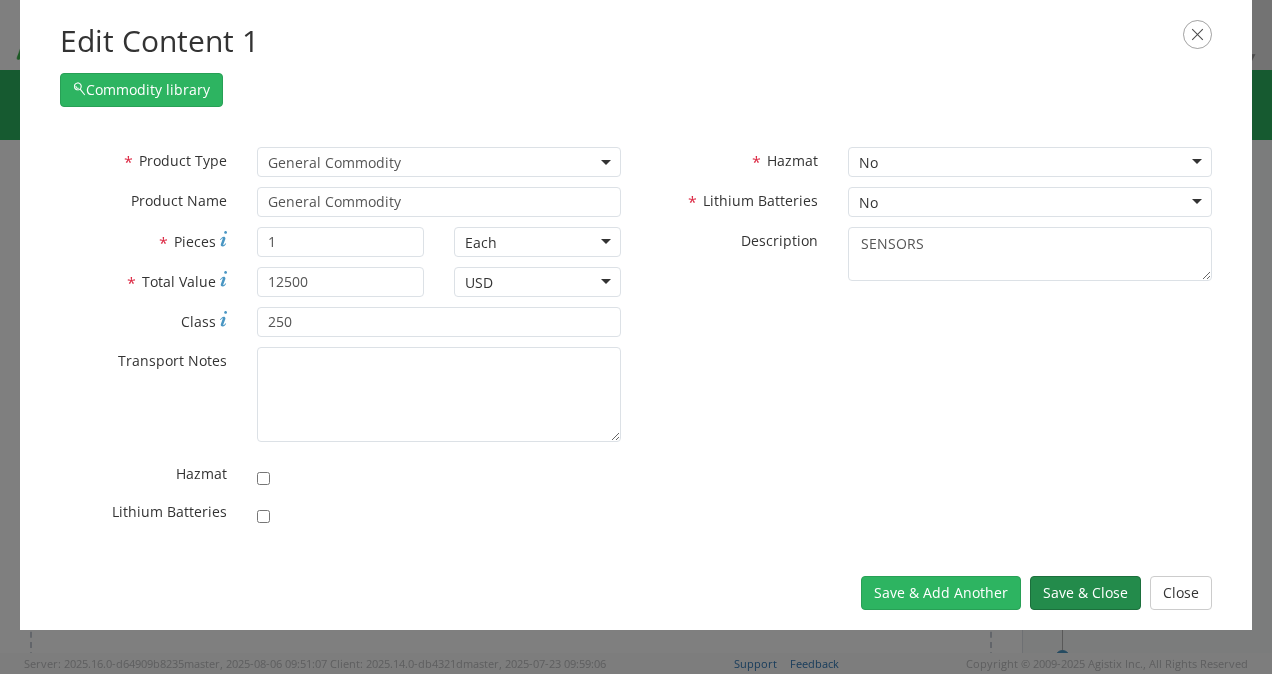 click on "Save & Close" at bounding box center (1085, 593) 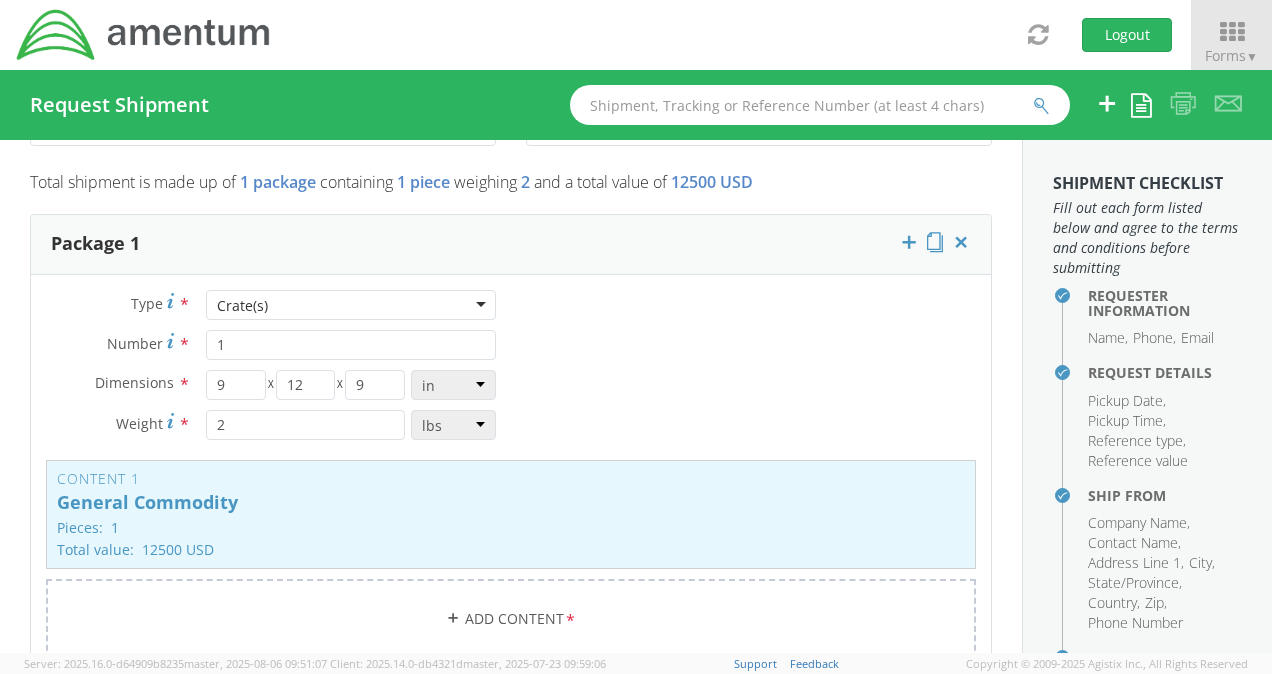 scroll, scrollTop: 1580, scrollLeft: 0, axis: vertical 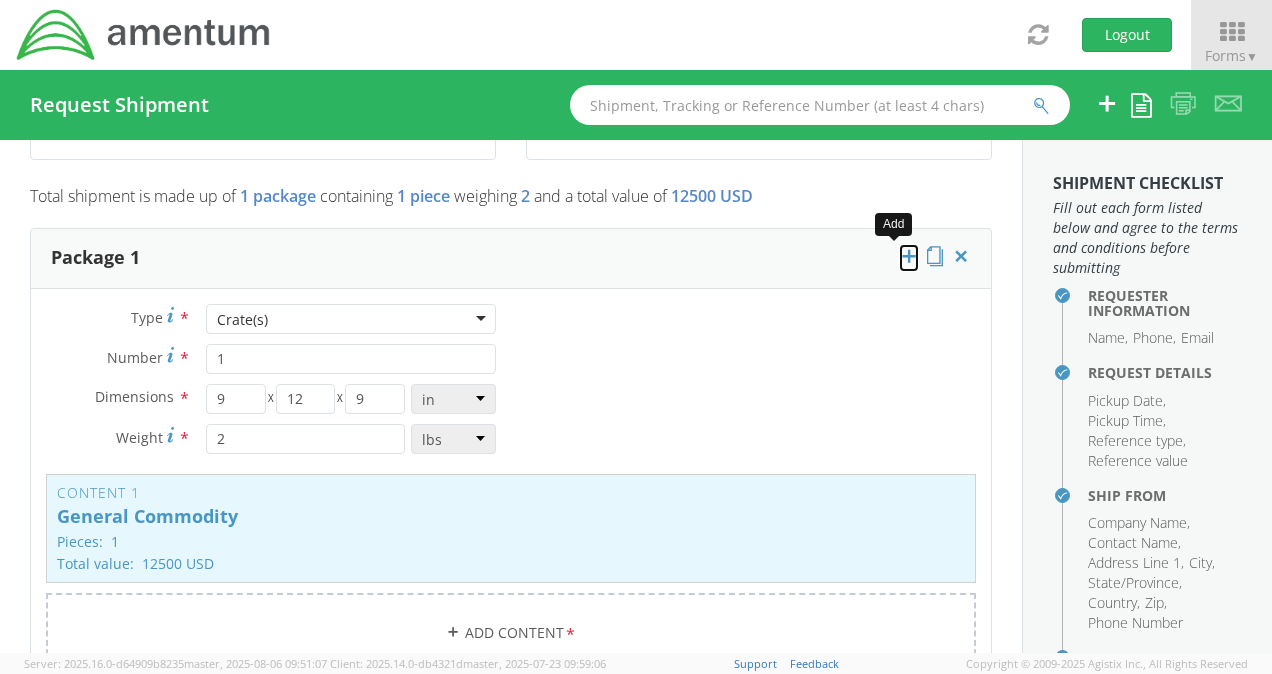 click at bounding box center (909, 256) 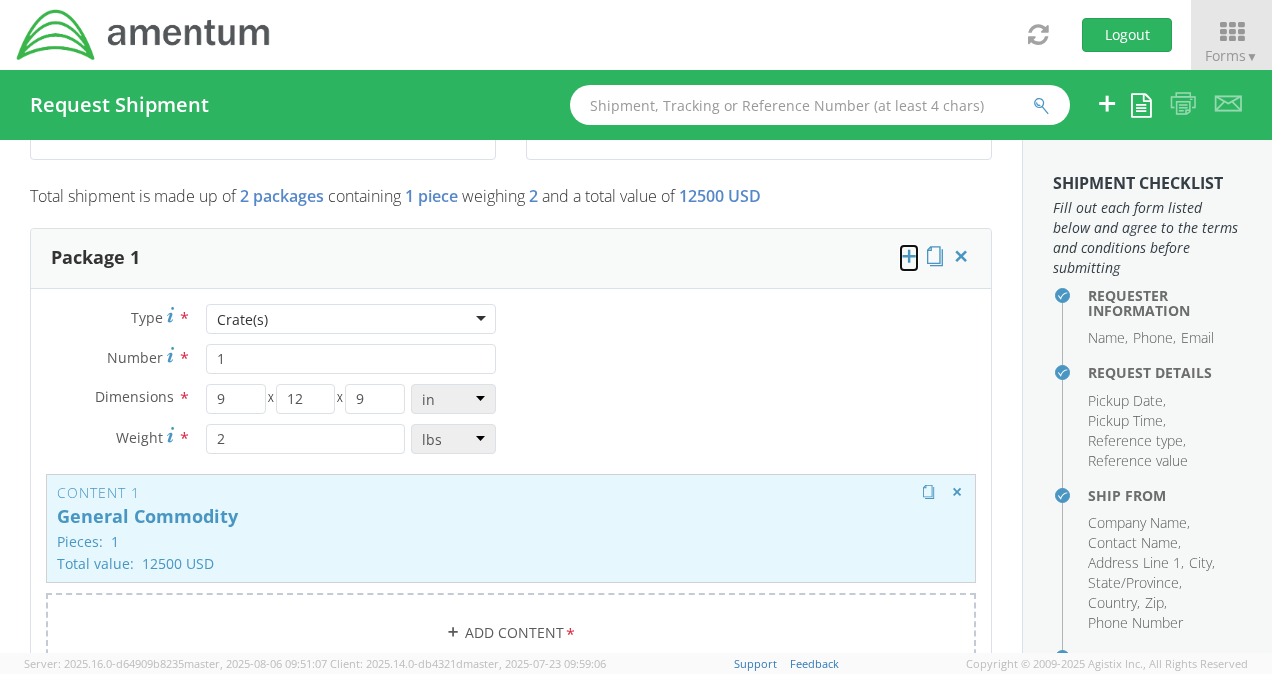 scroll, scrollTop: 1847, scrollLeft: 0, axis: vertical 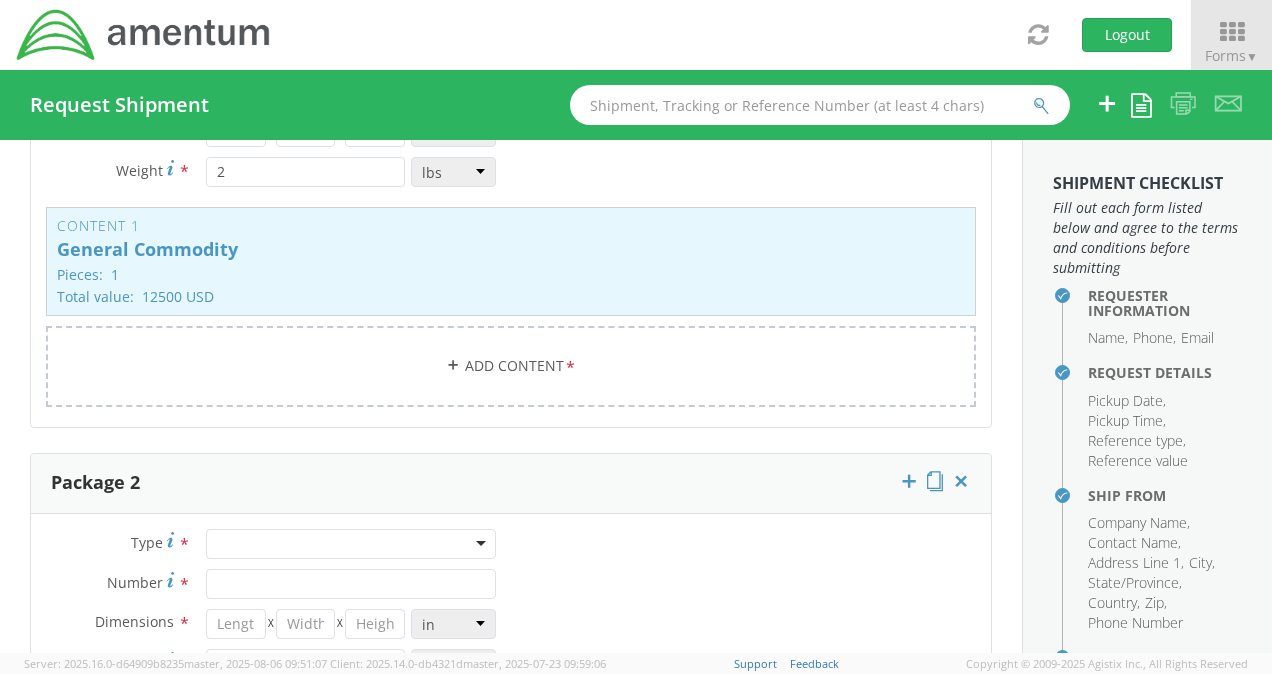 click at bounding box center [351, 544] 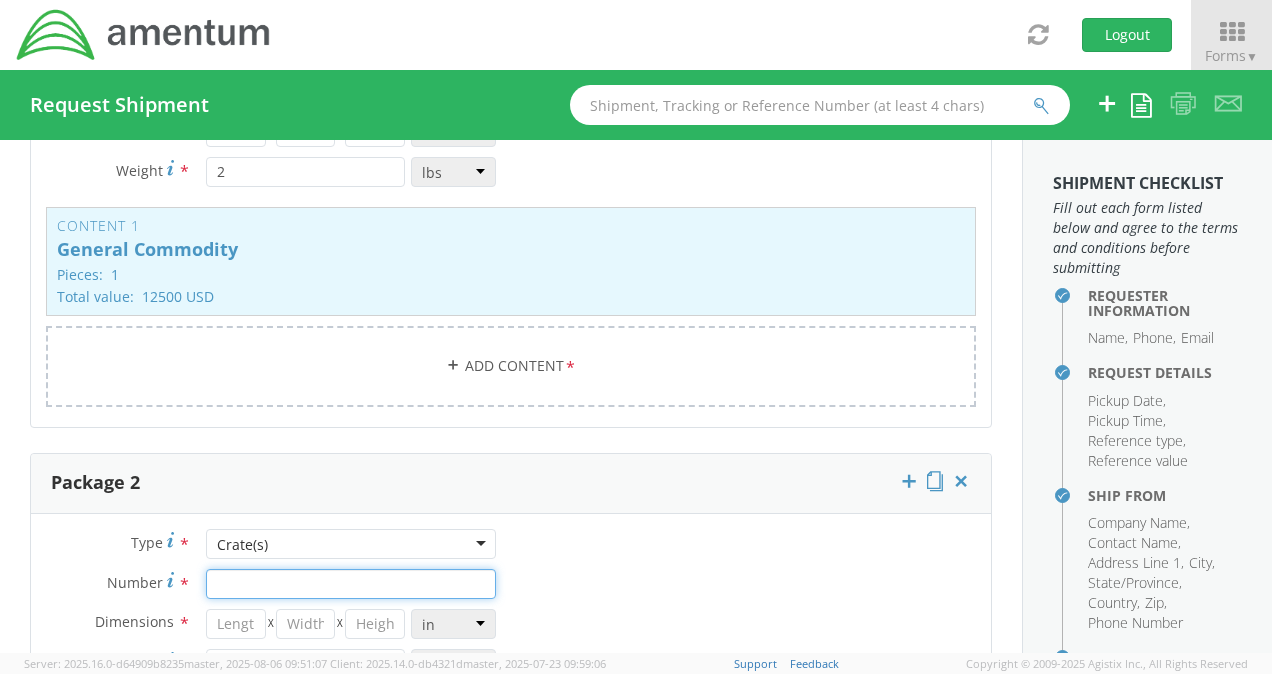 click on "Number        *" at bounding box center (351, 584) 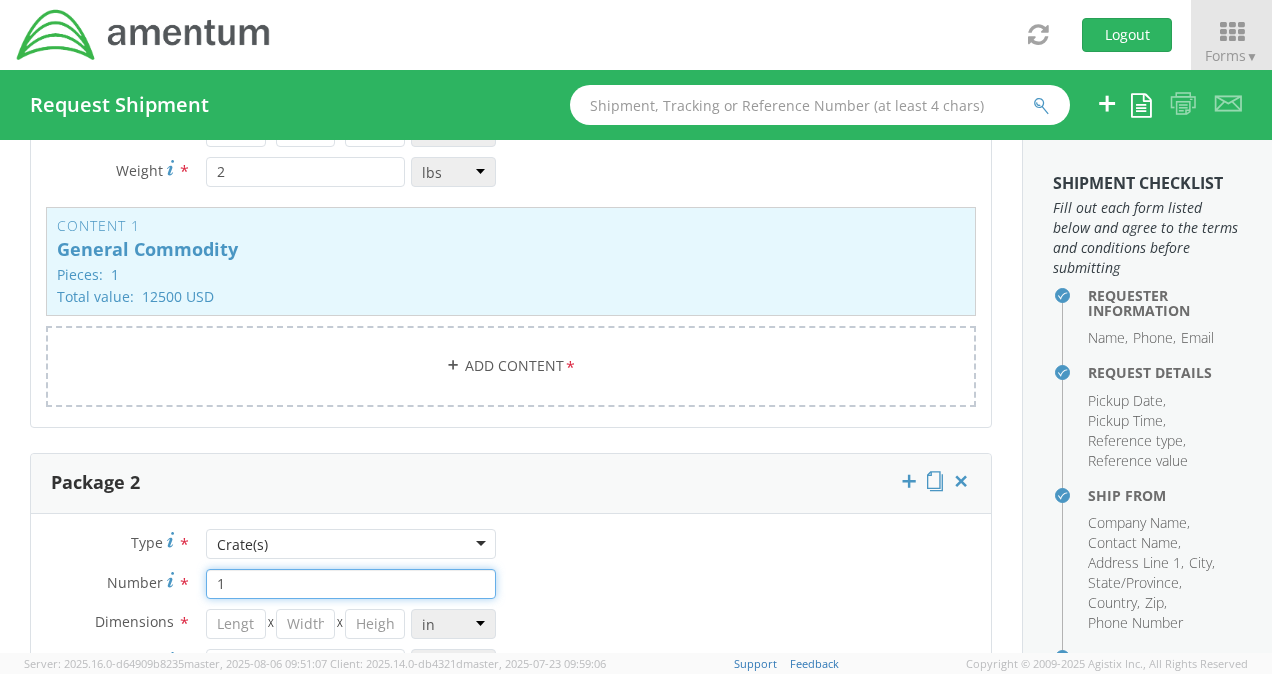 type on "1" 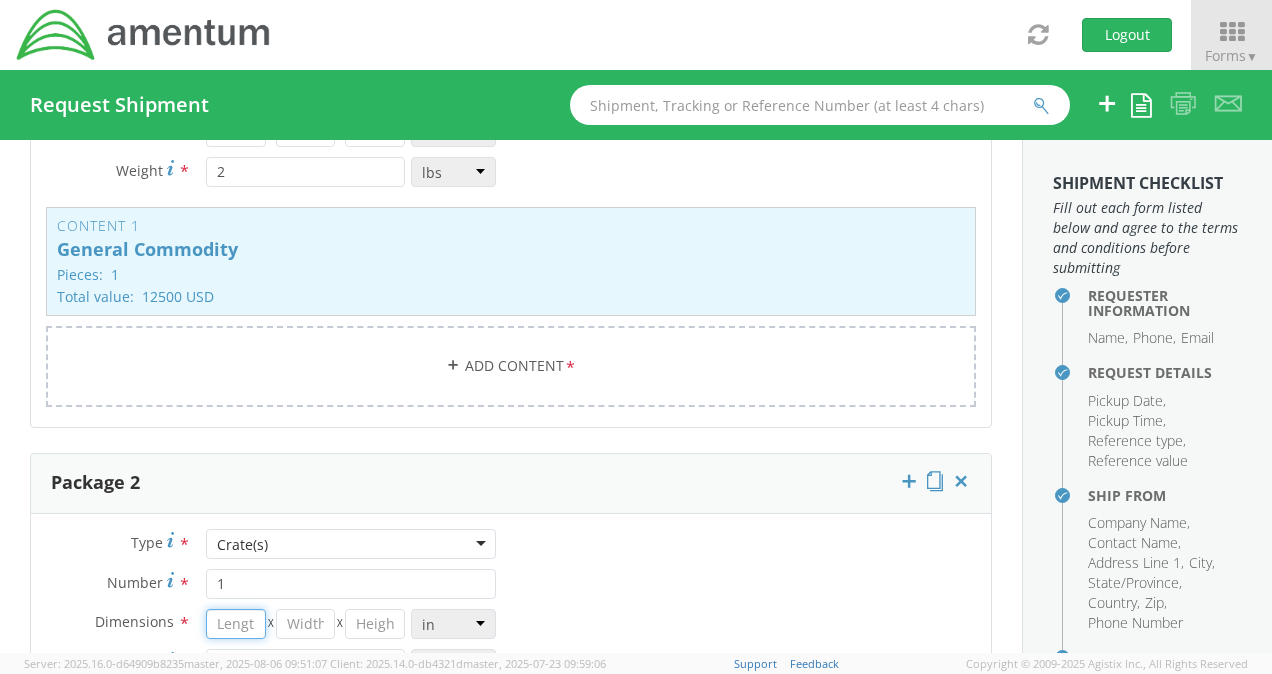 click at bounding box center [236, 624] 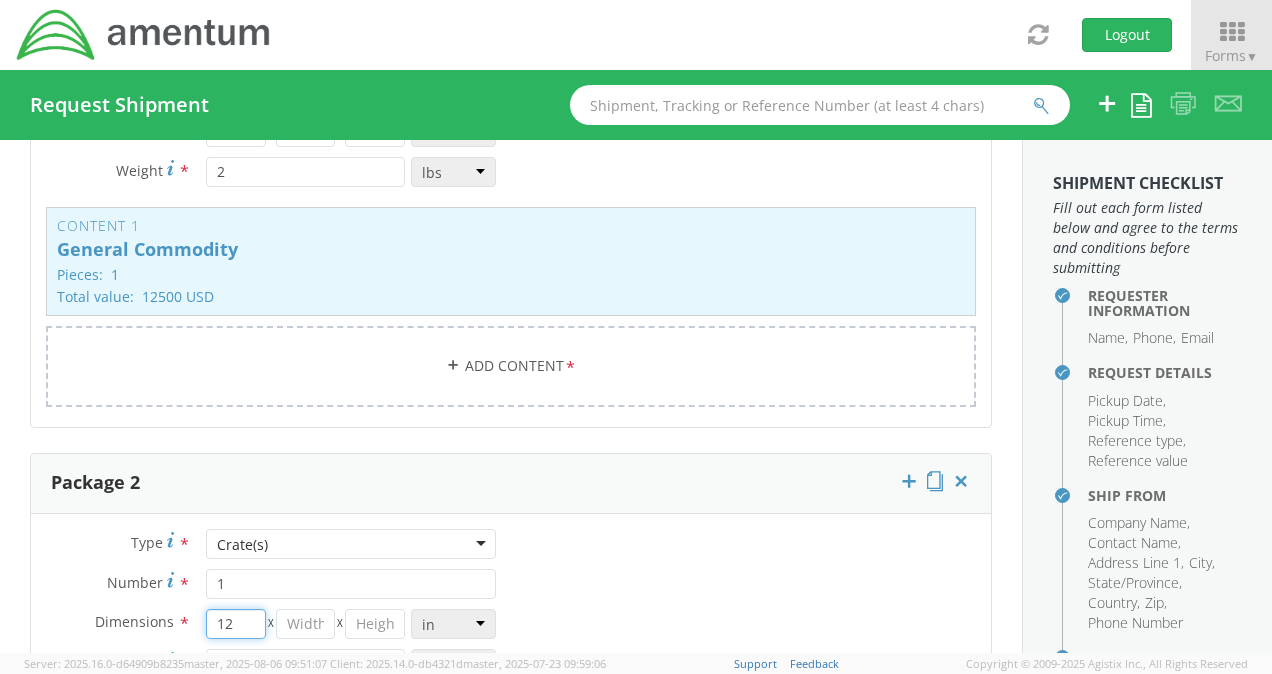 type on "12" 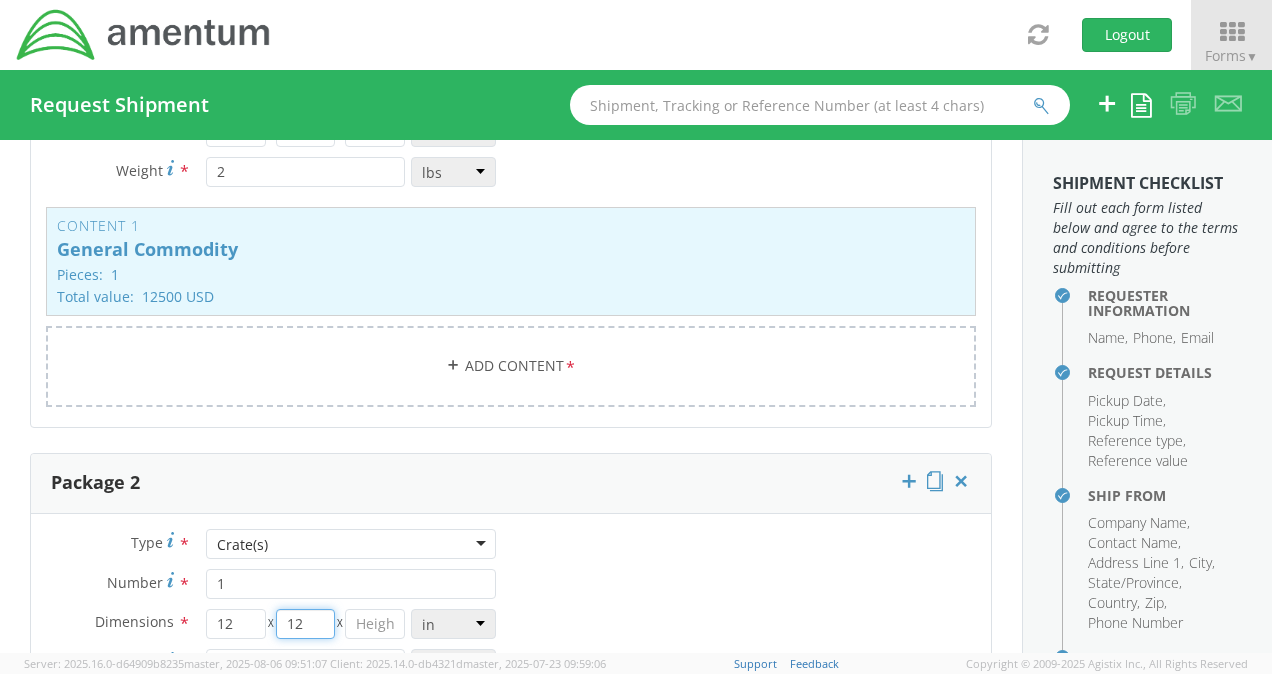 type on "12" 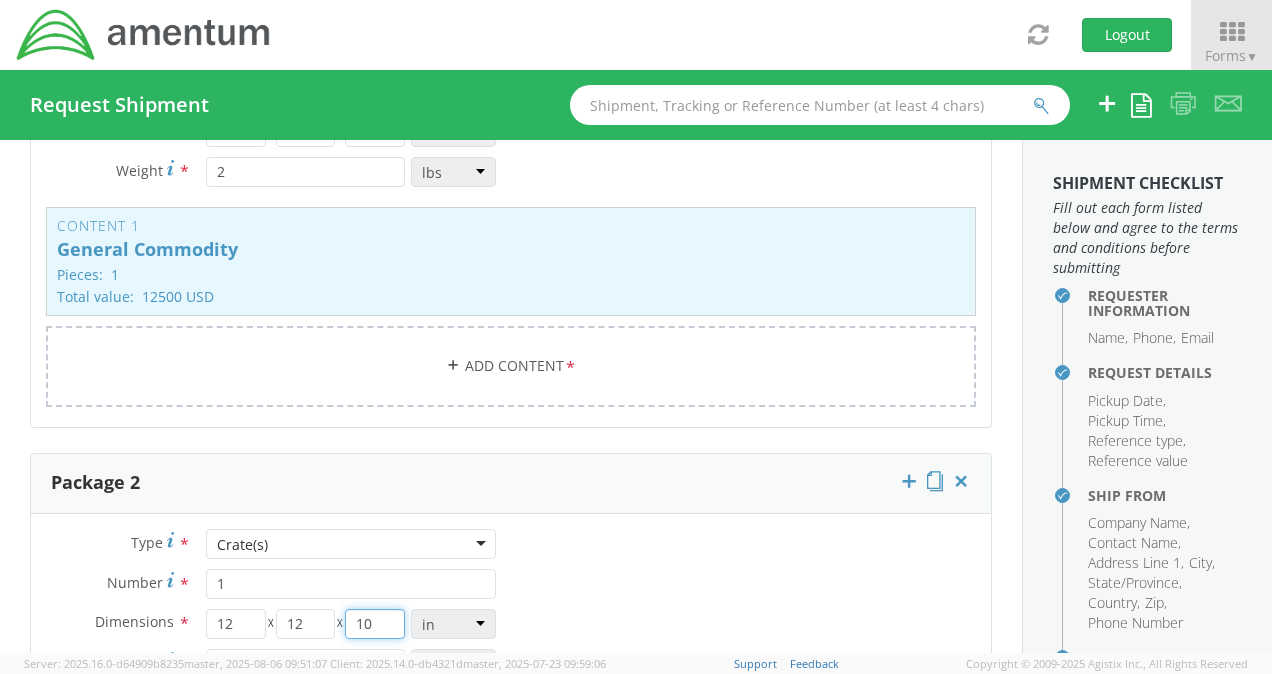 scroll, scrollTop: 2114, scrollLeft: 0, axis: vertical 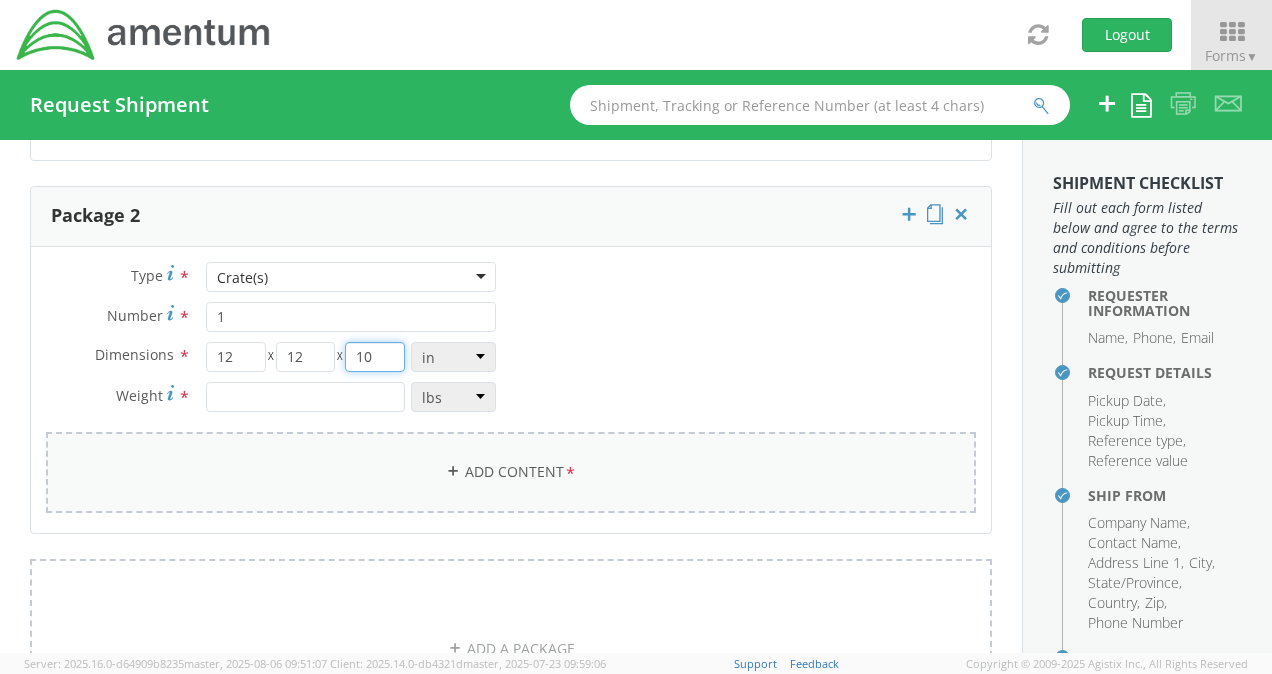 type on "10" 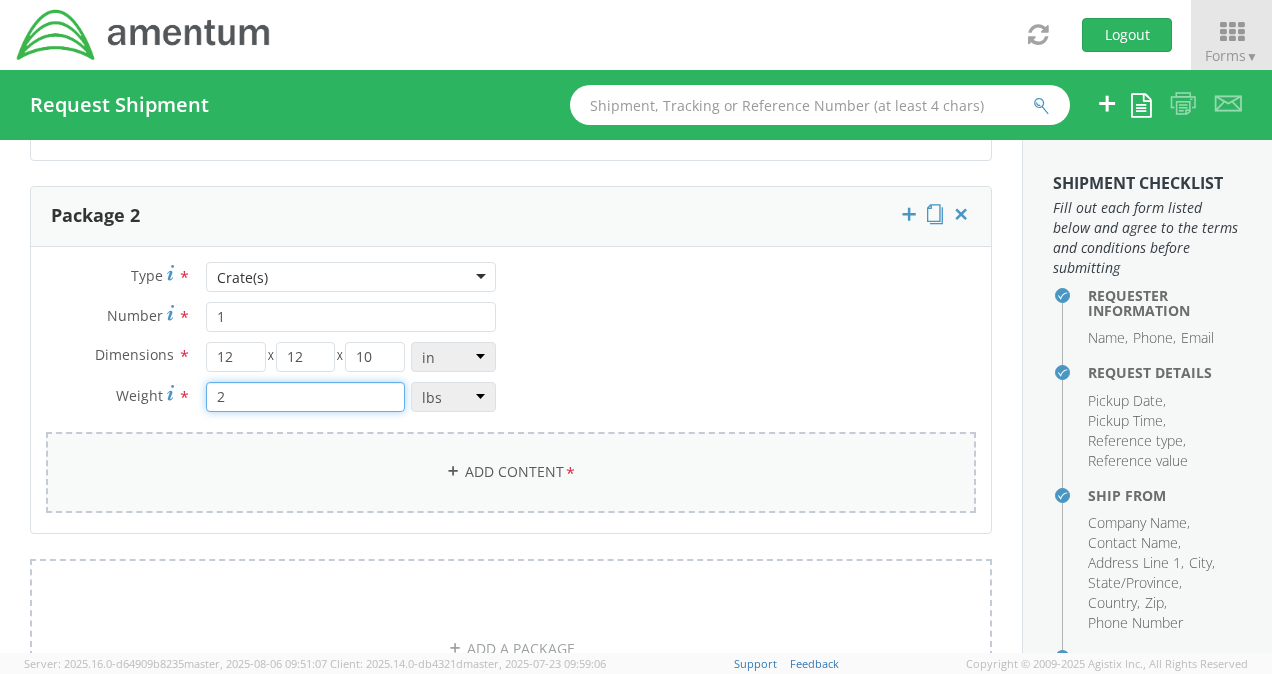 type on "2" 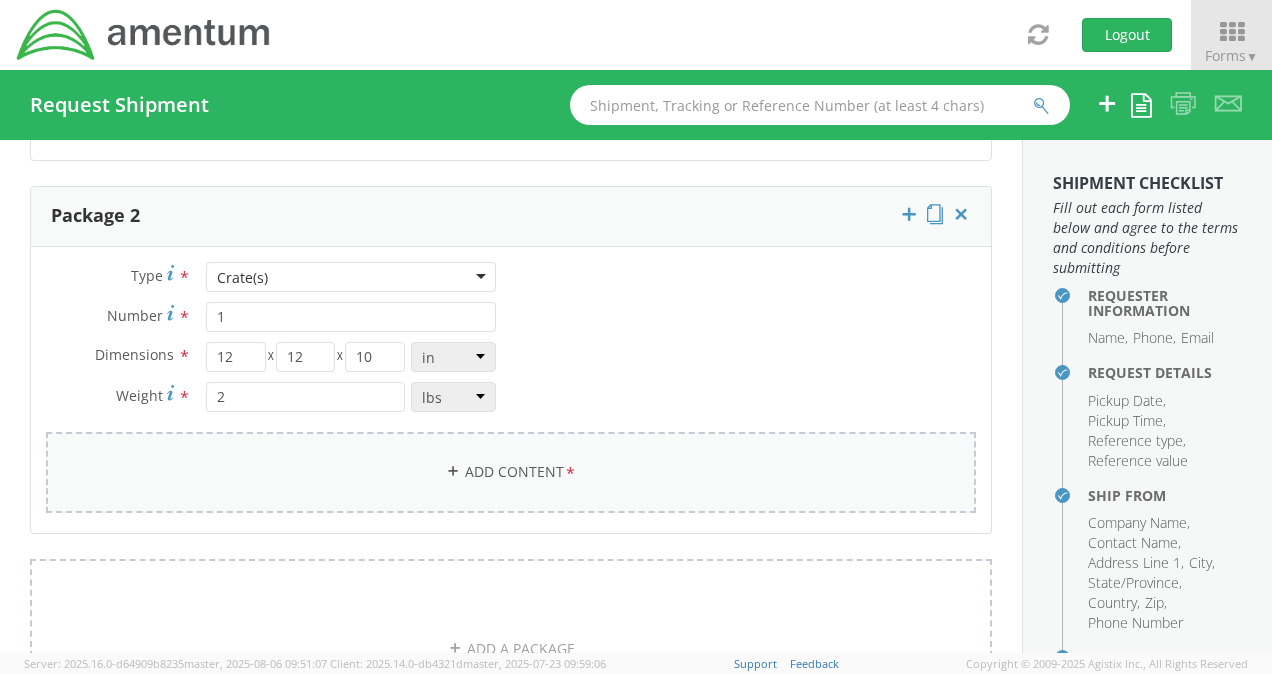click on "Add Content  *" at bounding box center [511, 472] 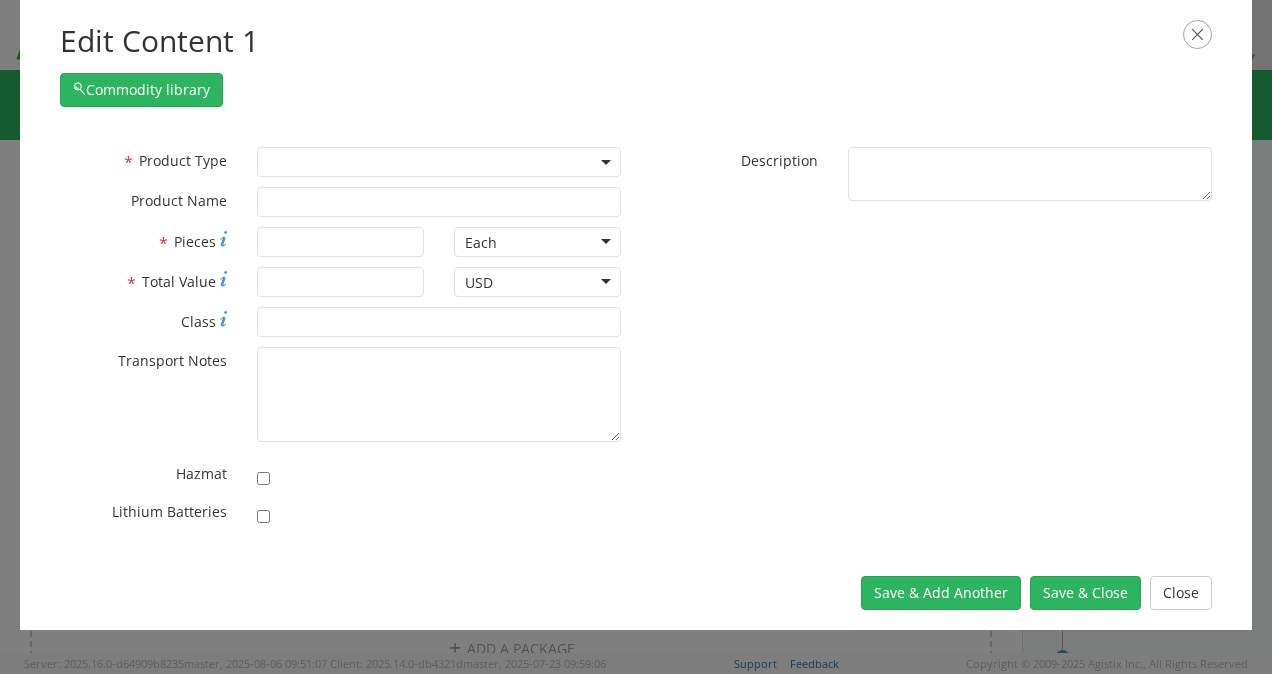 click at bounding box center (439, 162) 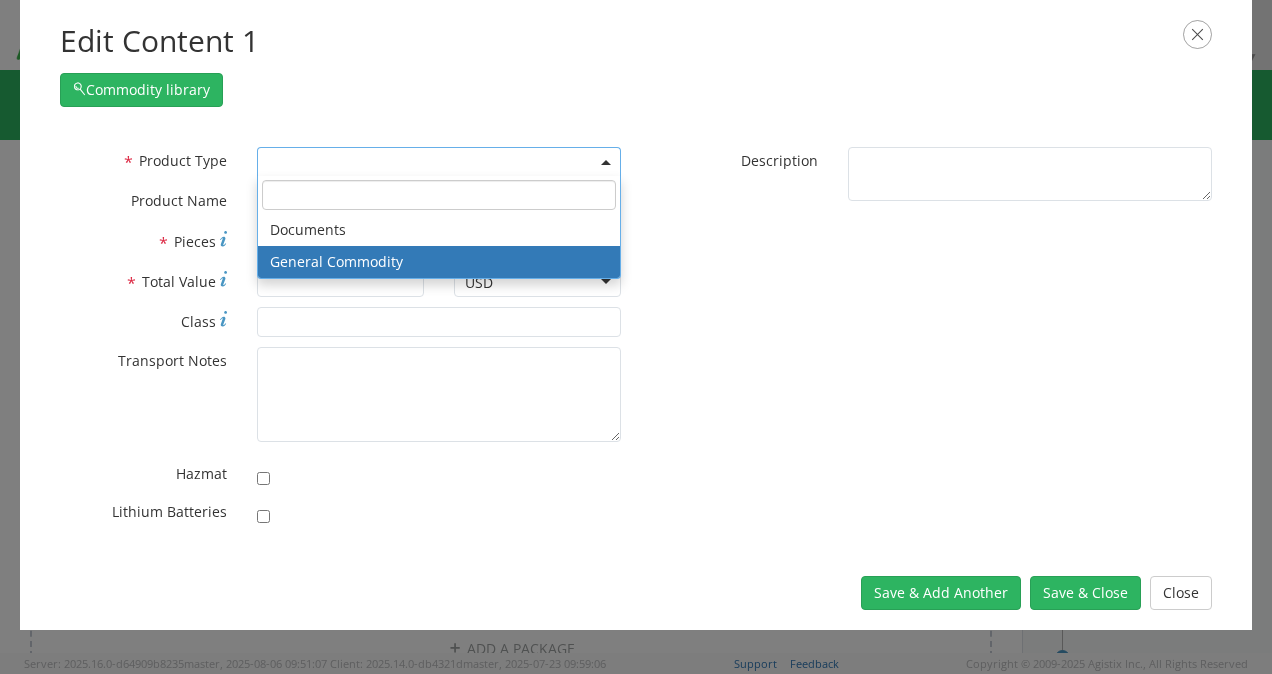 select on "COMMODITY" 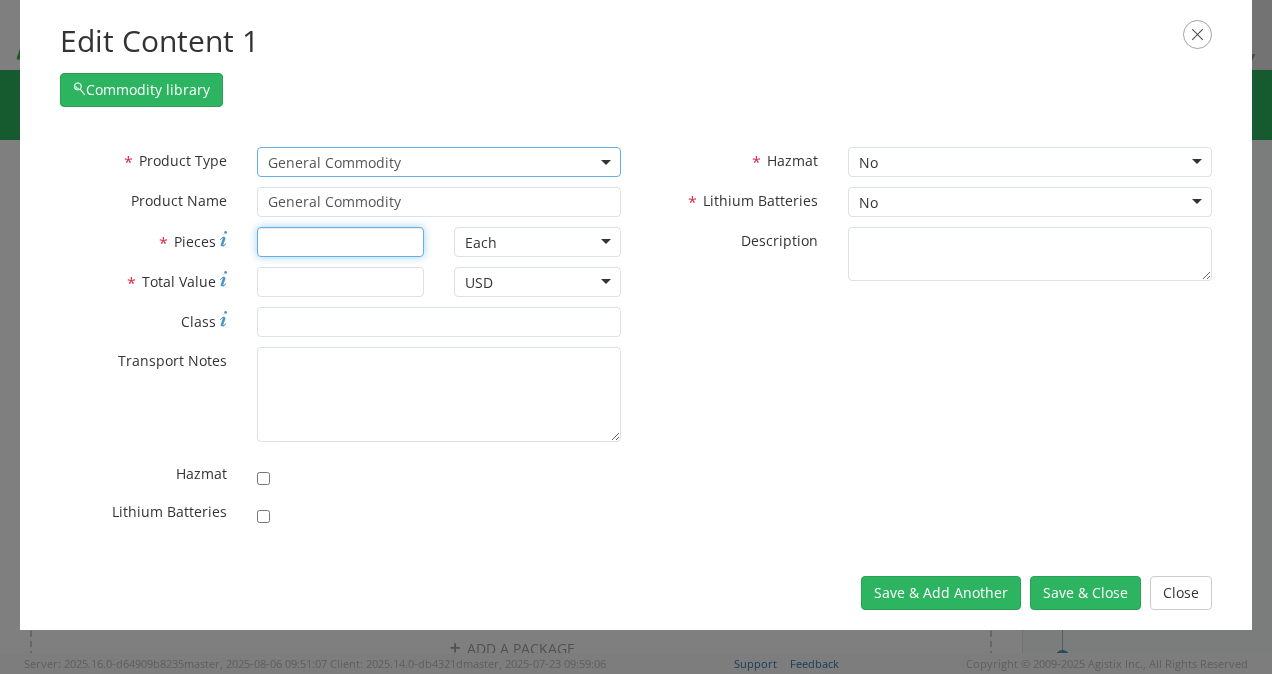 click on "*   Pieces" at bounding box center (340, 242) 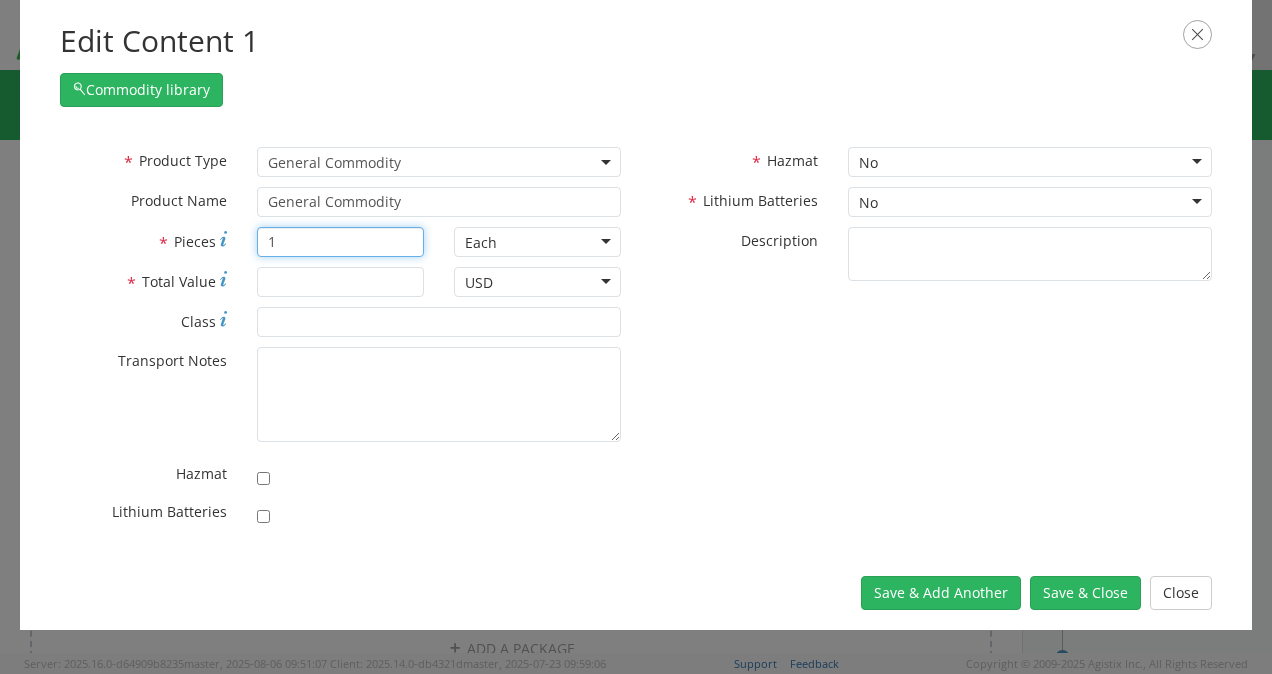 type on "1" 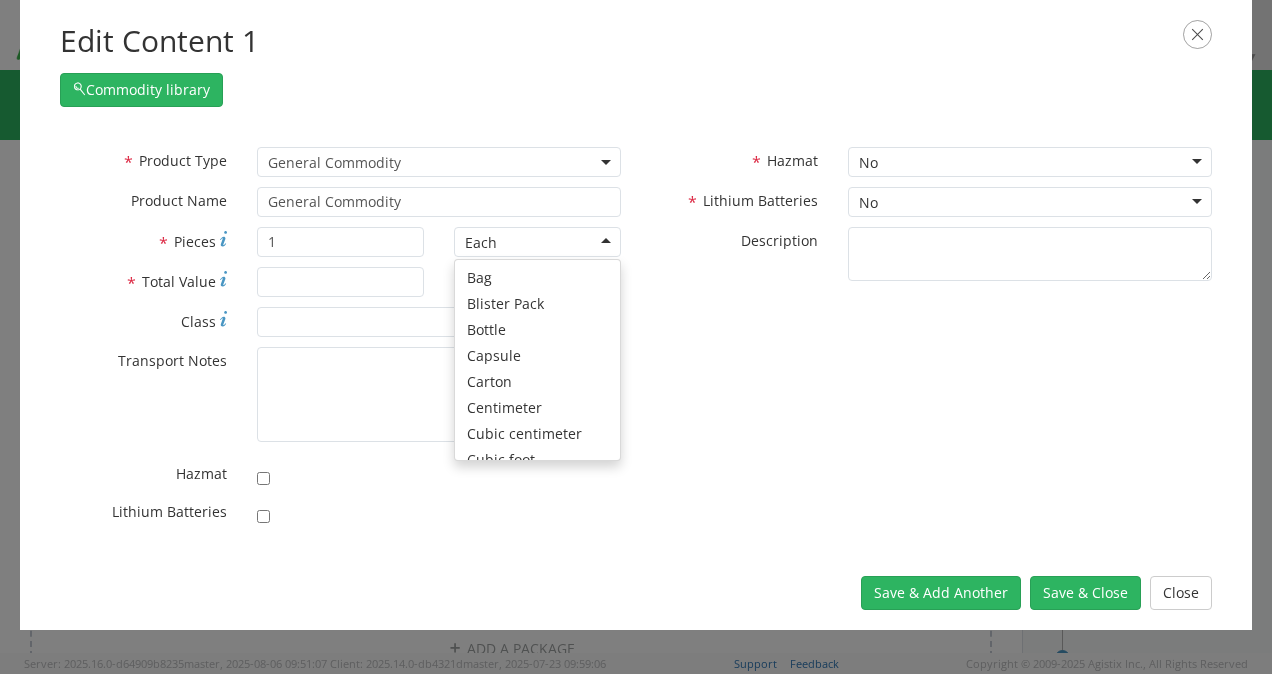 scroll, scrollTop: 179, scrollLeft: 0, axis: vertical 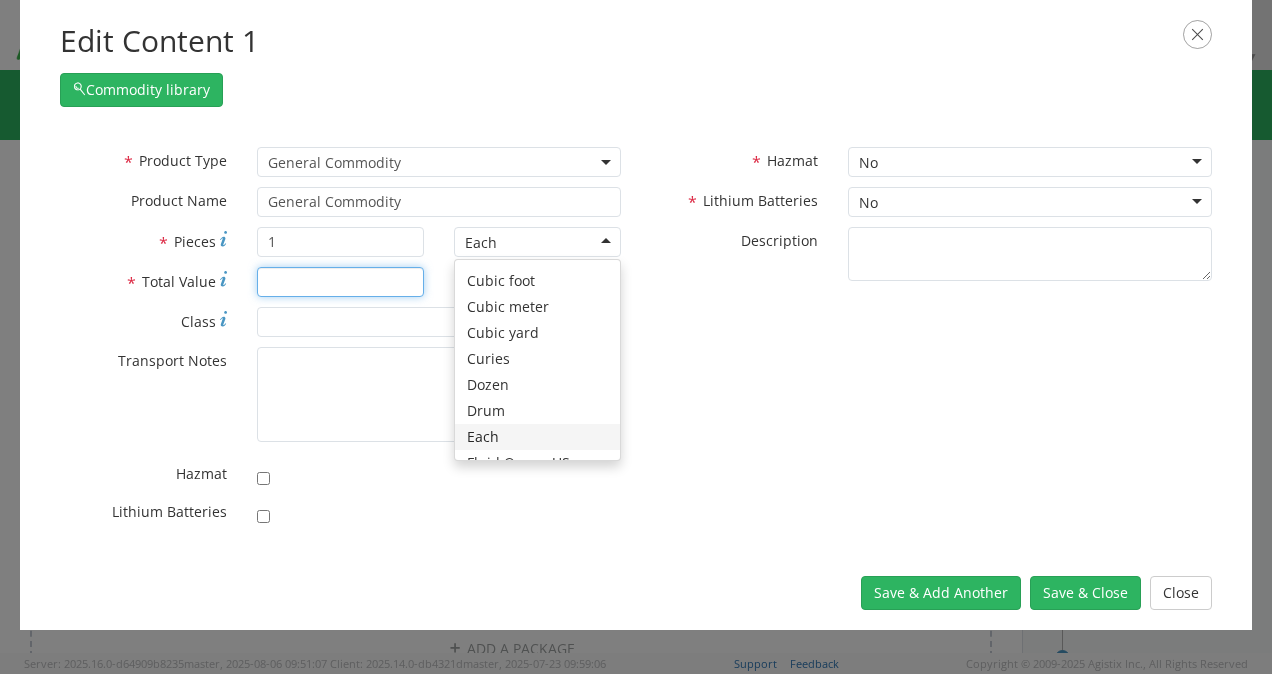 click on "*   Total Value" at bounding box center [340, 282] 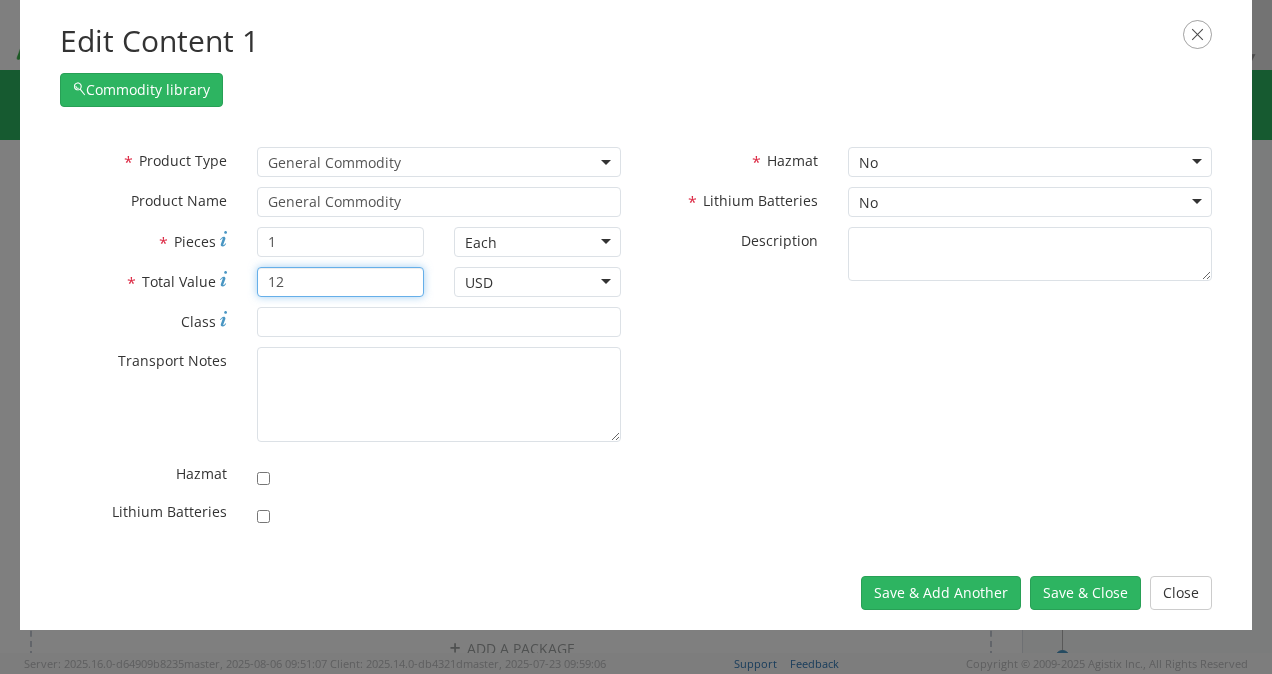 type on "1" 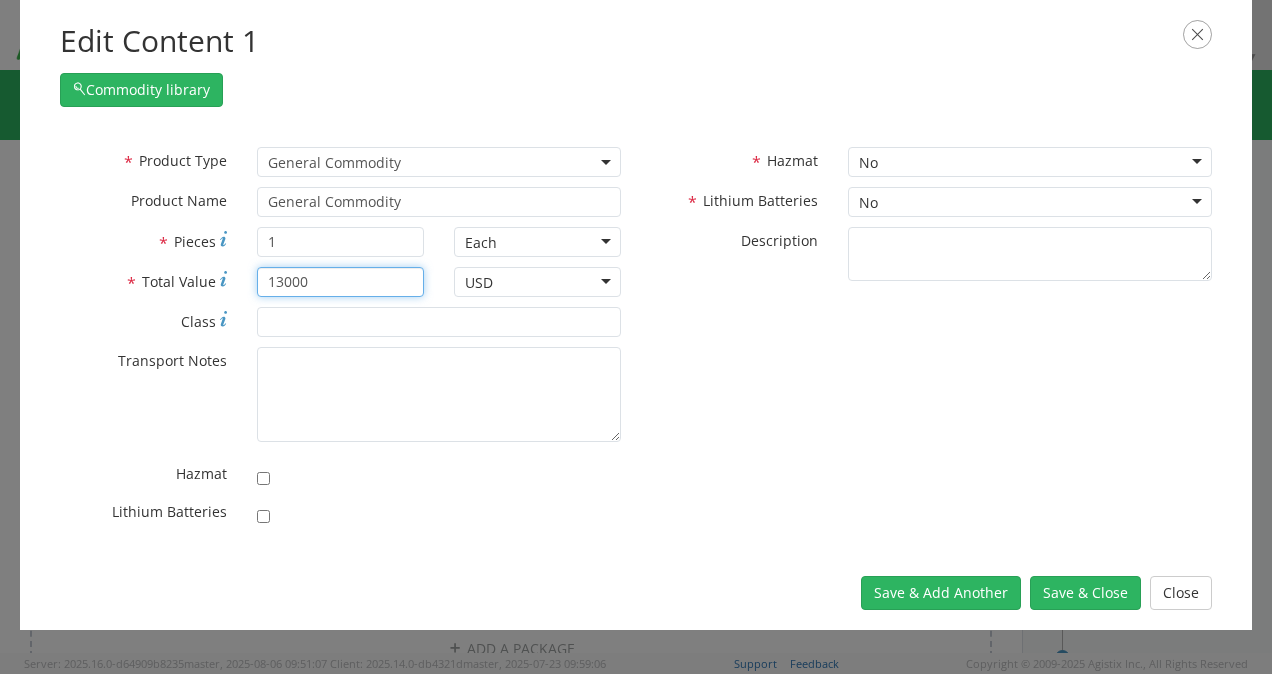 type on "13000" 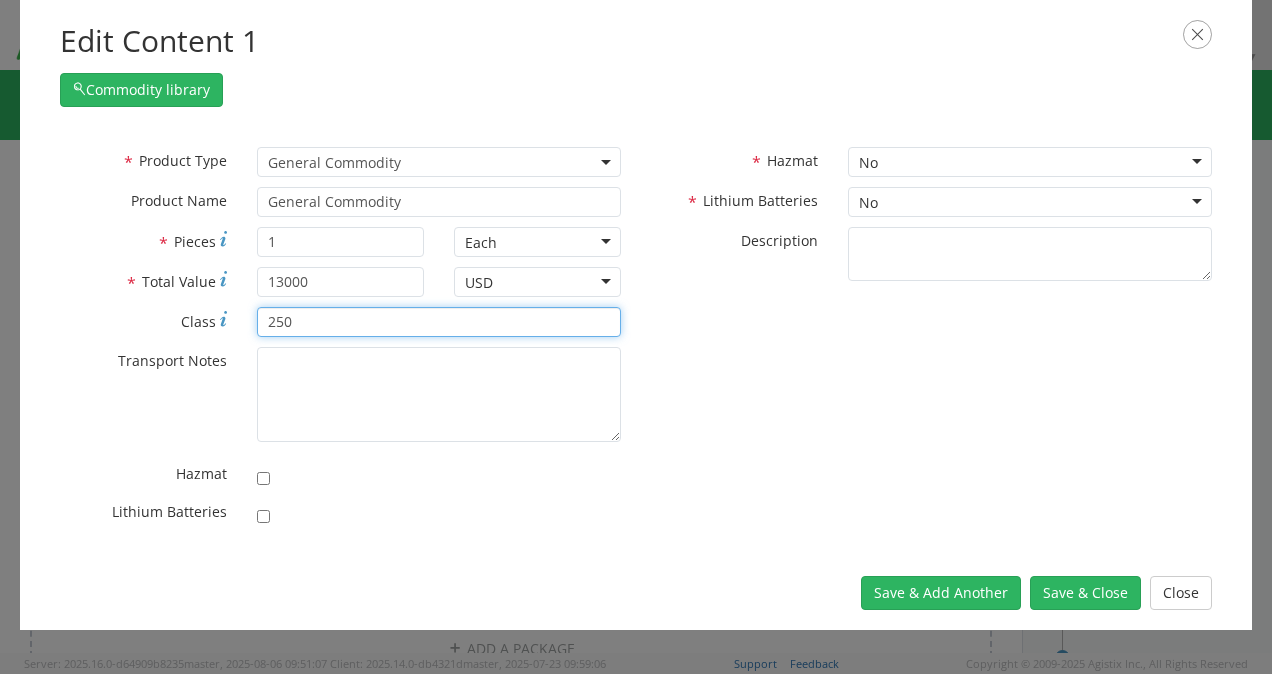 drag, startPoint x: 270, startPoint y: 320, endPoint x: 462, endPoint y: 303, distance: 192.75113 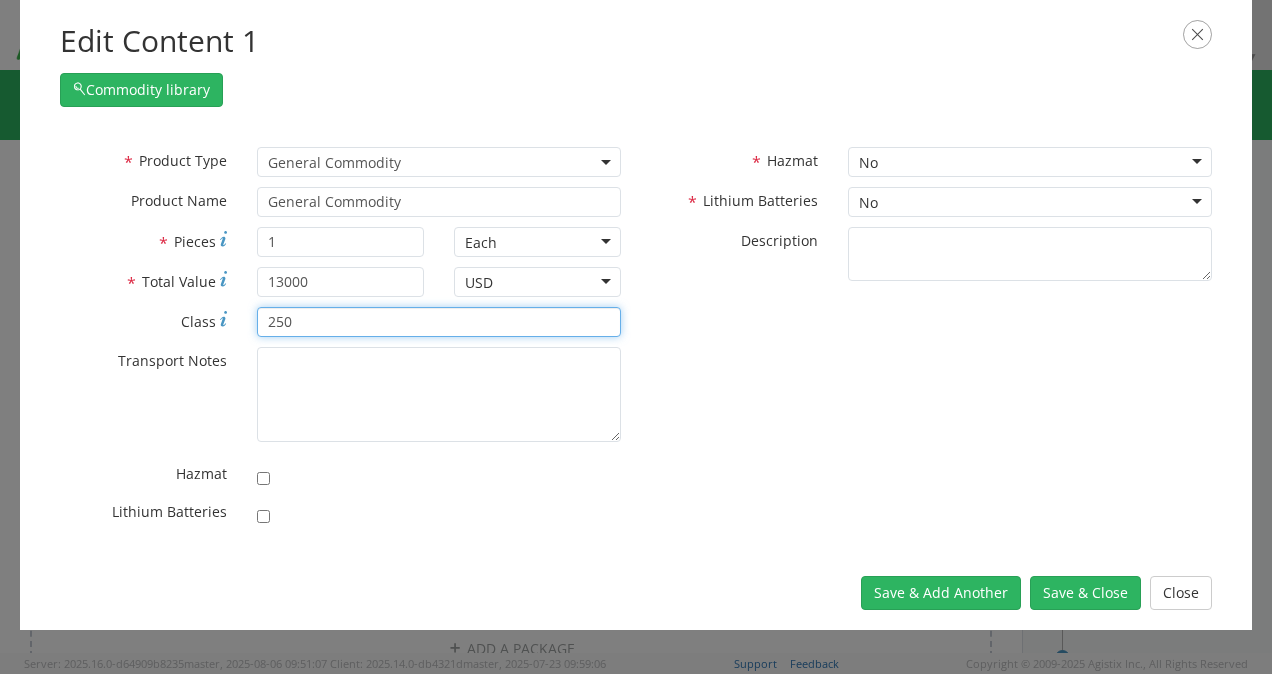 click on "250" at bounding box center [439, 322] 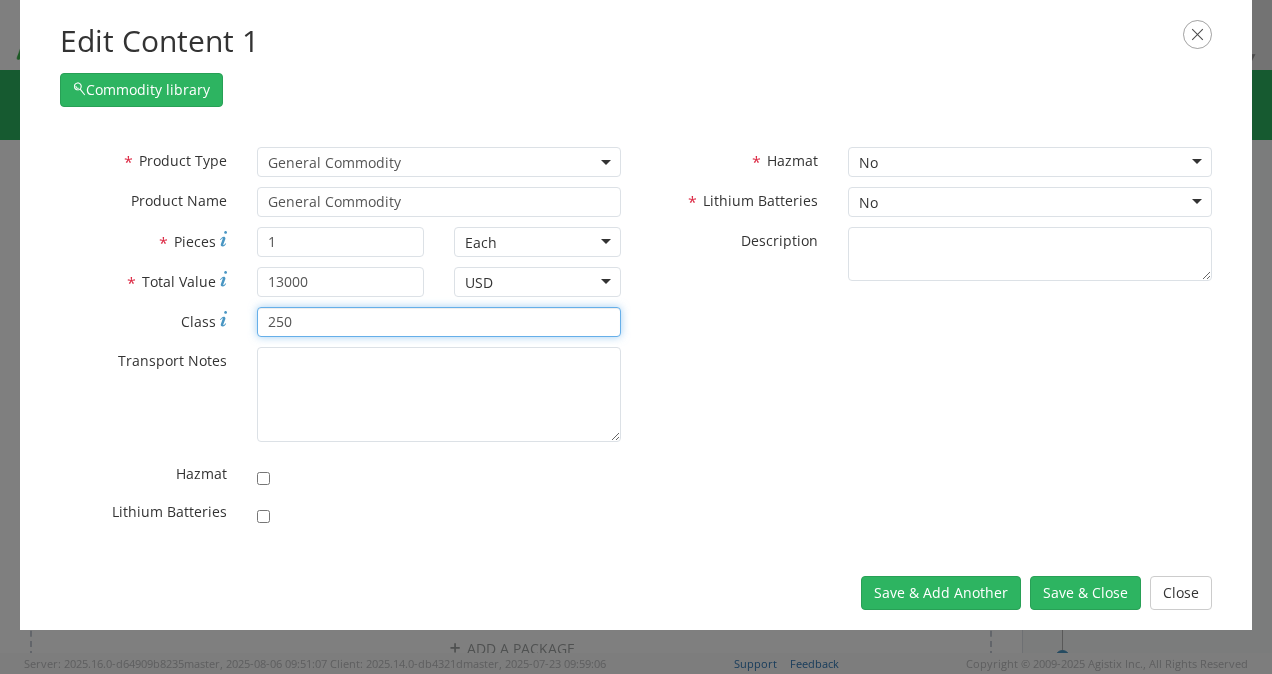 type on "250" 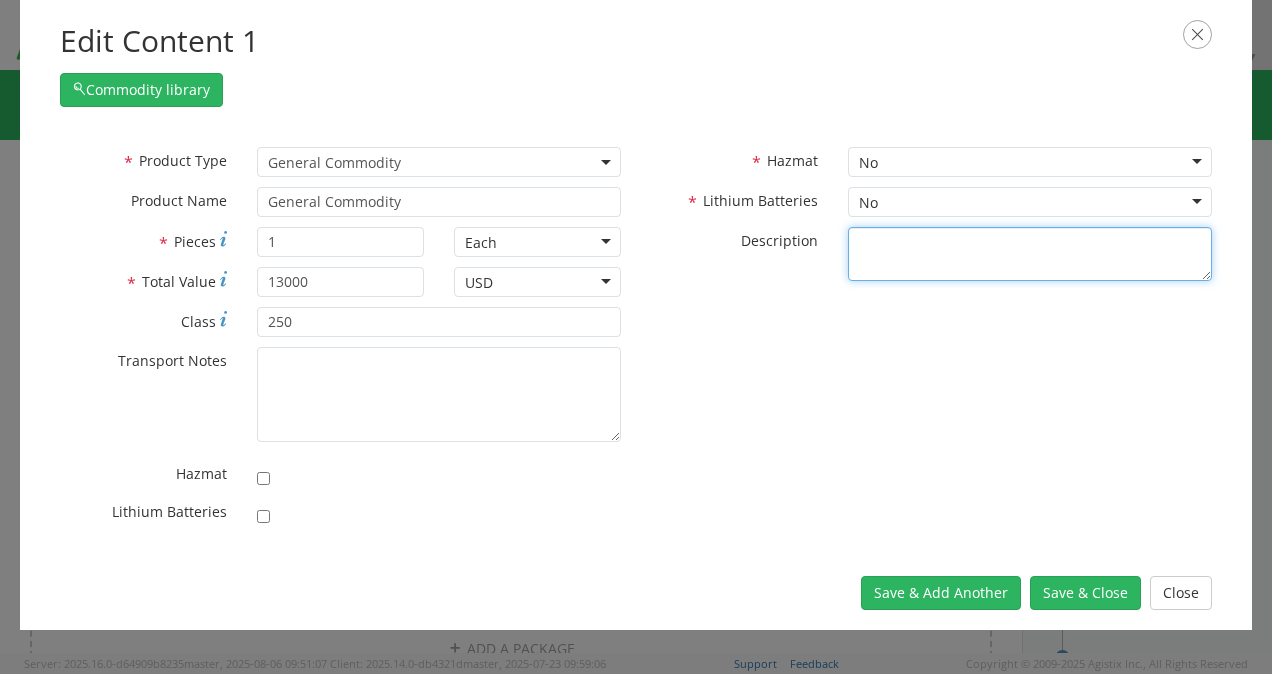 click on "*   Description" at bounding box center (1030, 254) 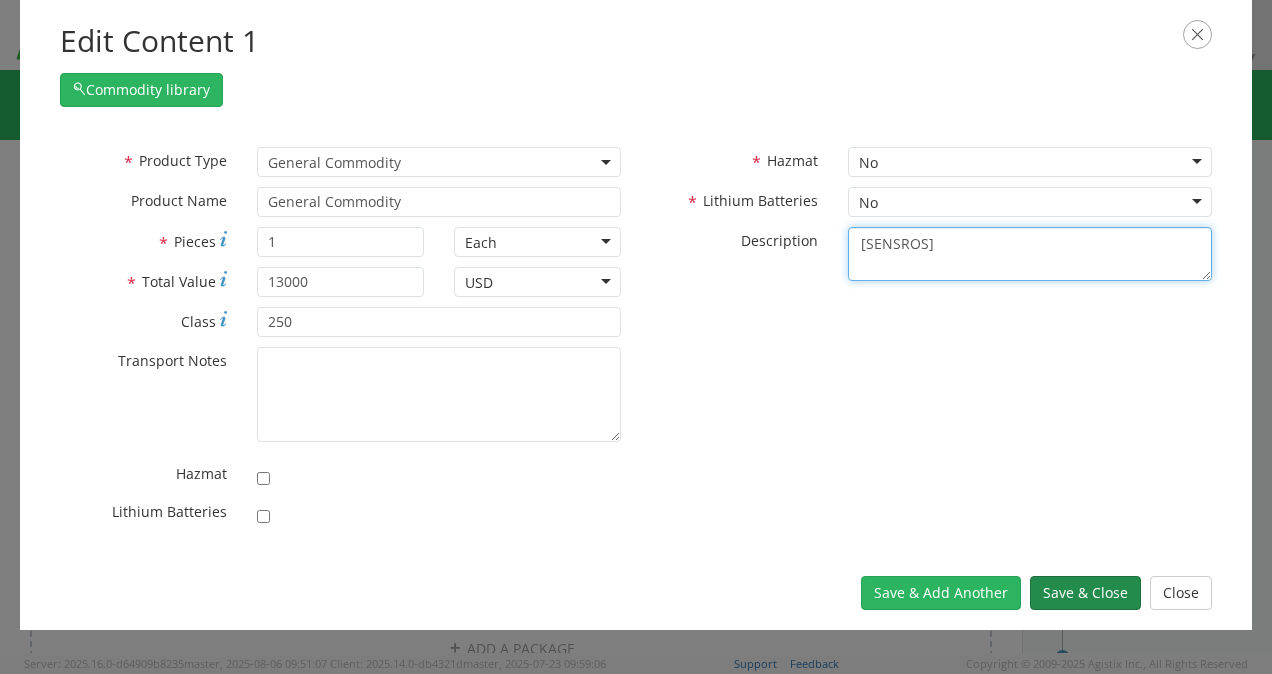 type on "[SENSROS]" 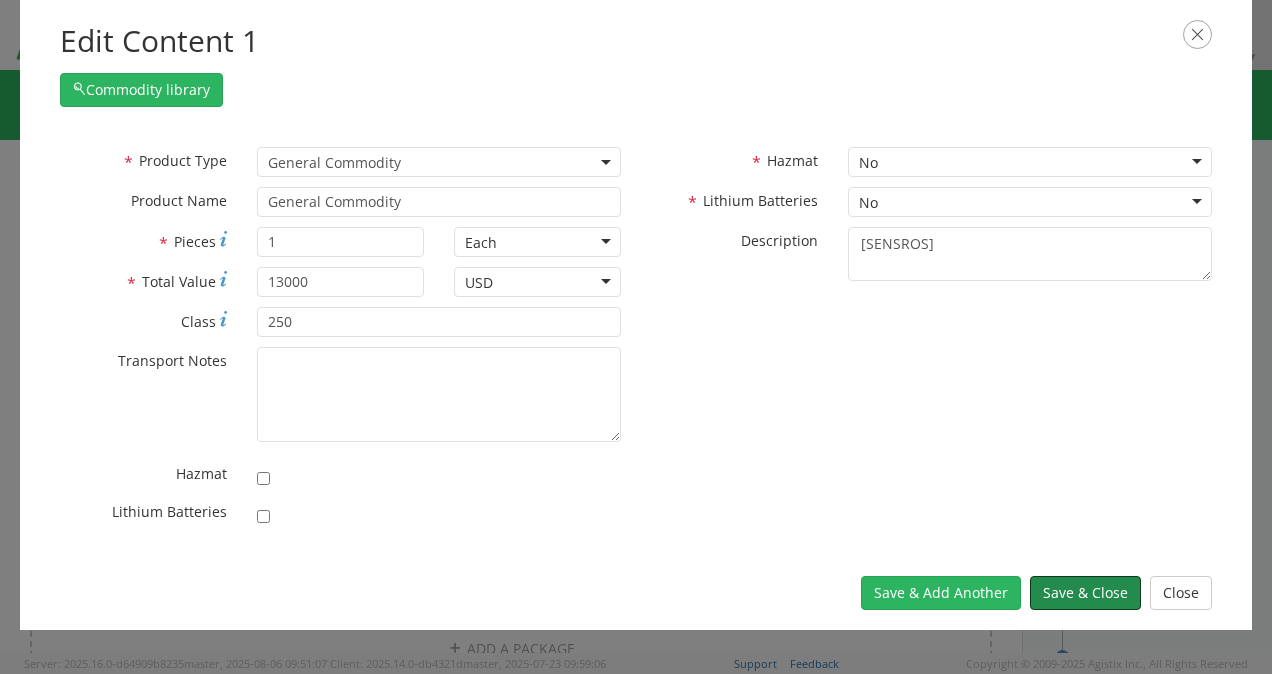 click on "Save & Close" at bounding box center (1085, 593) 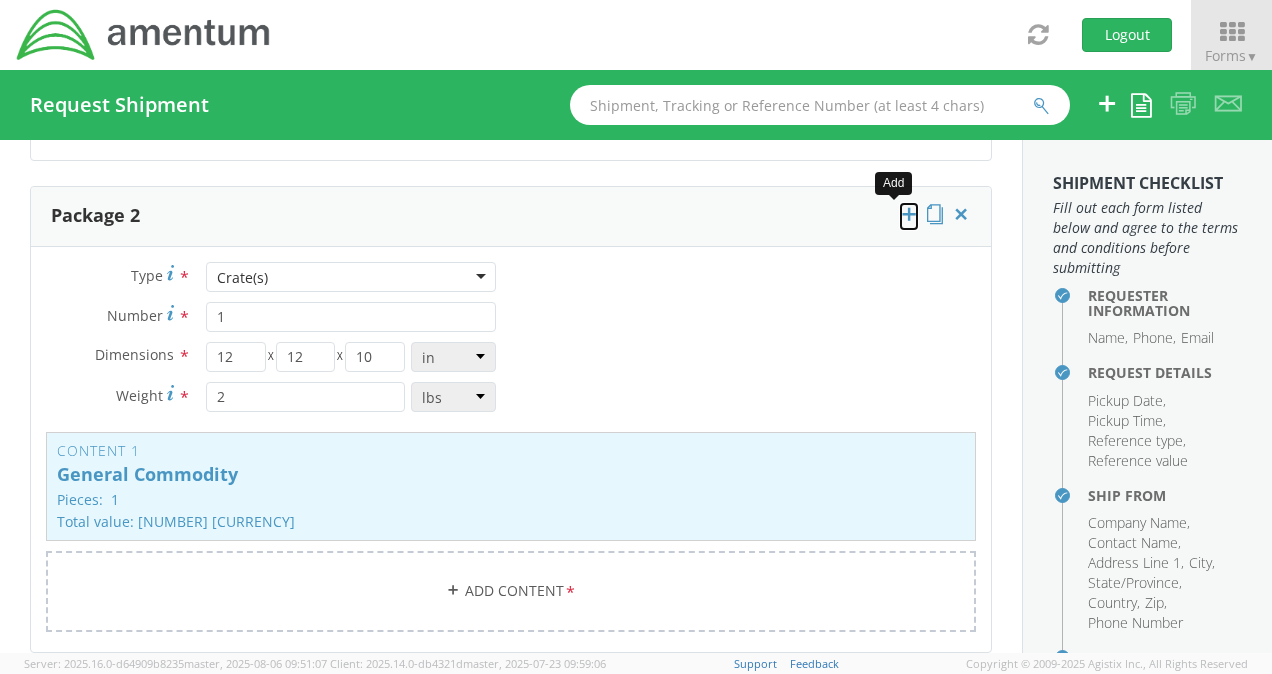 click at bounding box center [909, 214] 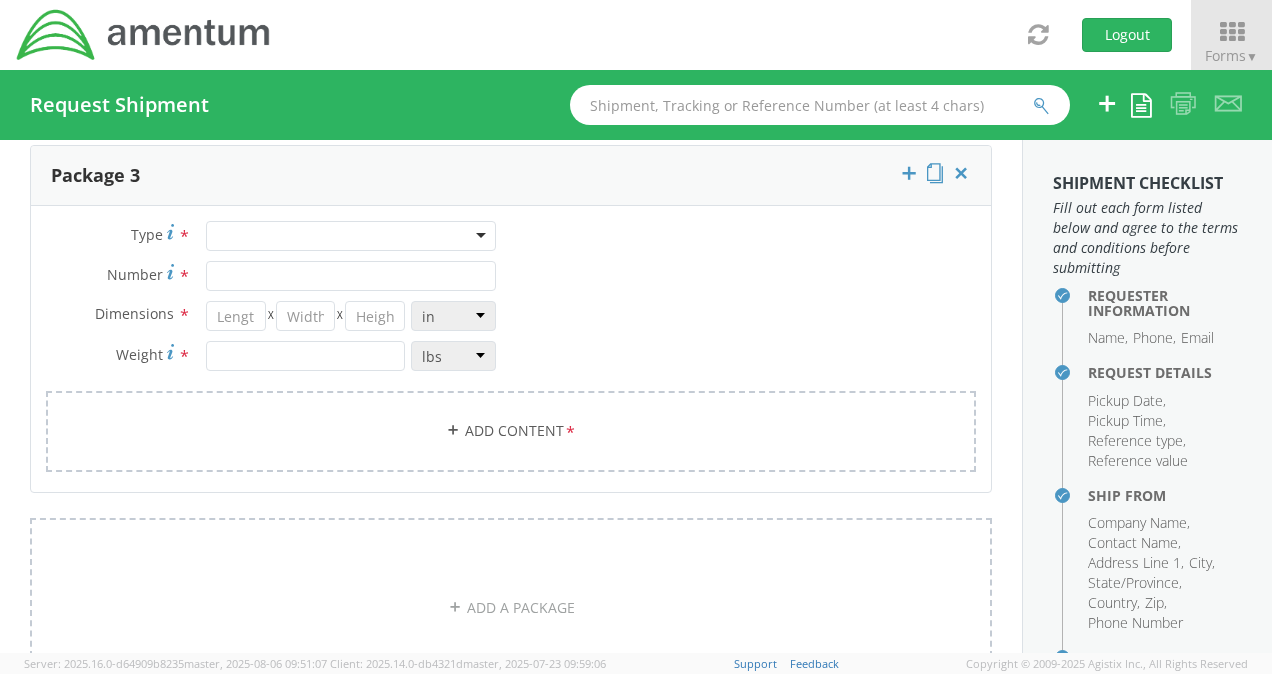 scroll, scrollTop: 2514, scrollLeft: 0, axis: vertical 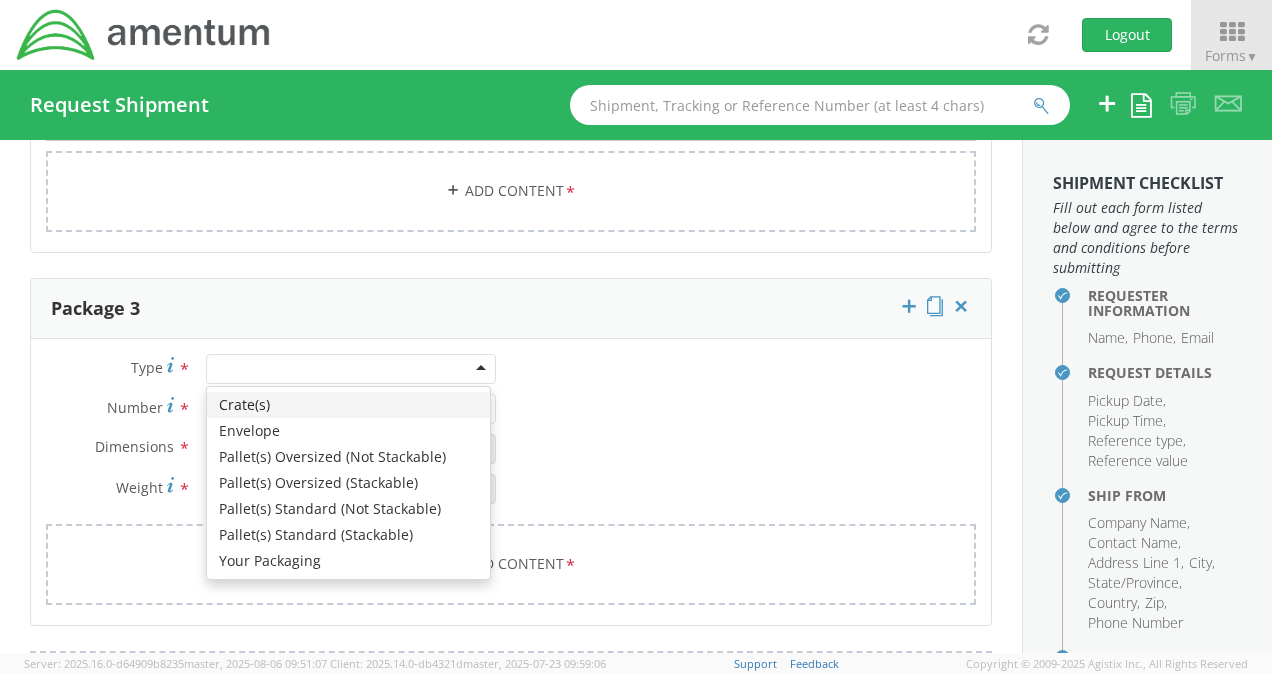 click at bounding box center [351, 369] 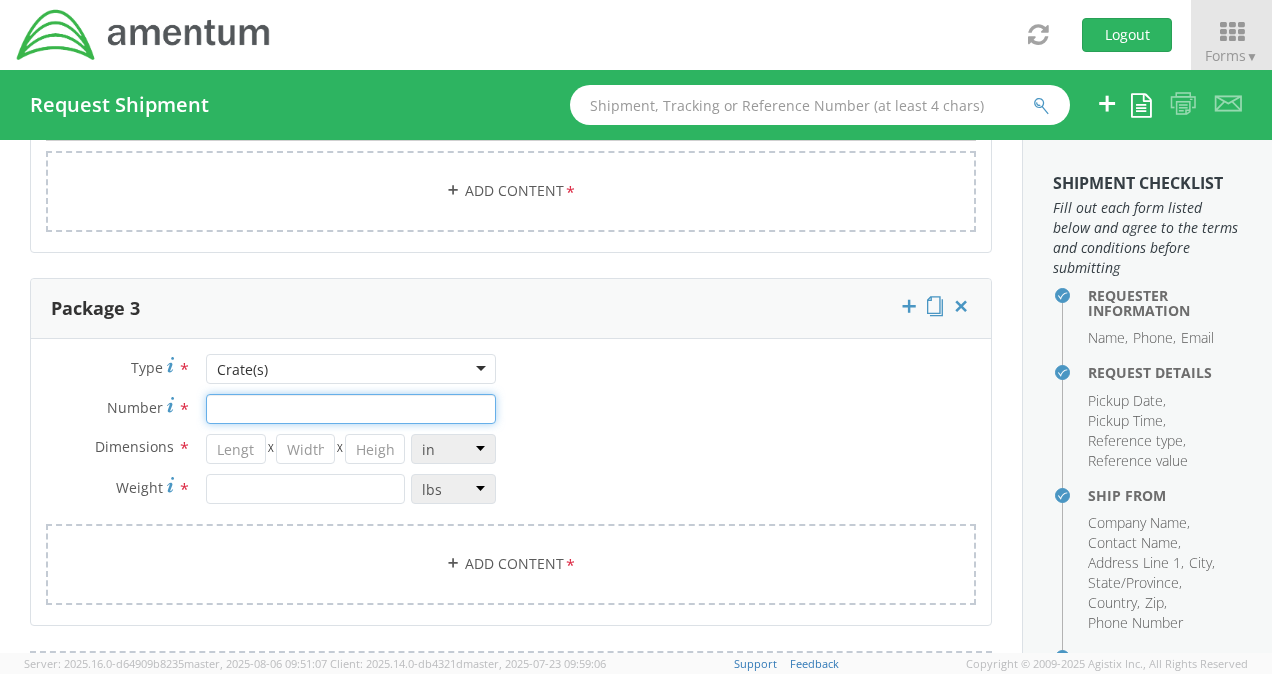click on "Number        *" at bounding box center (351, 409) 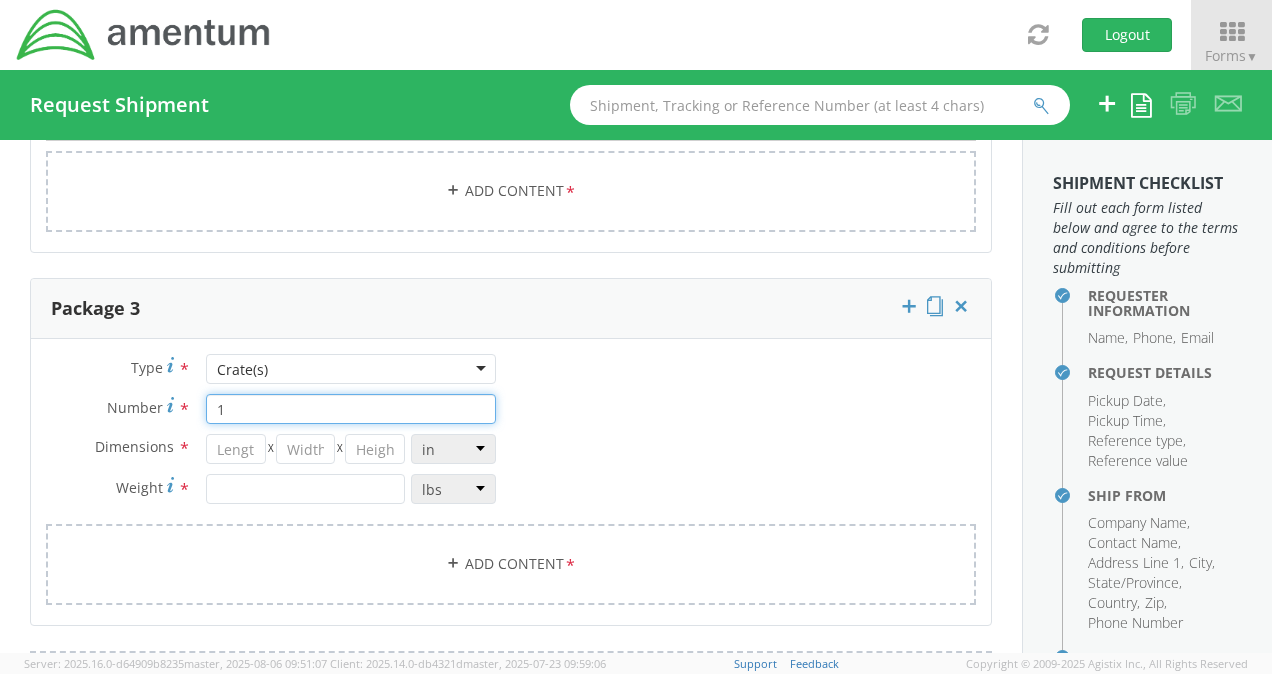 type on "1" 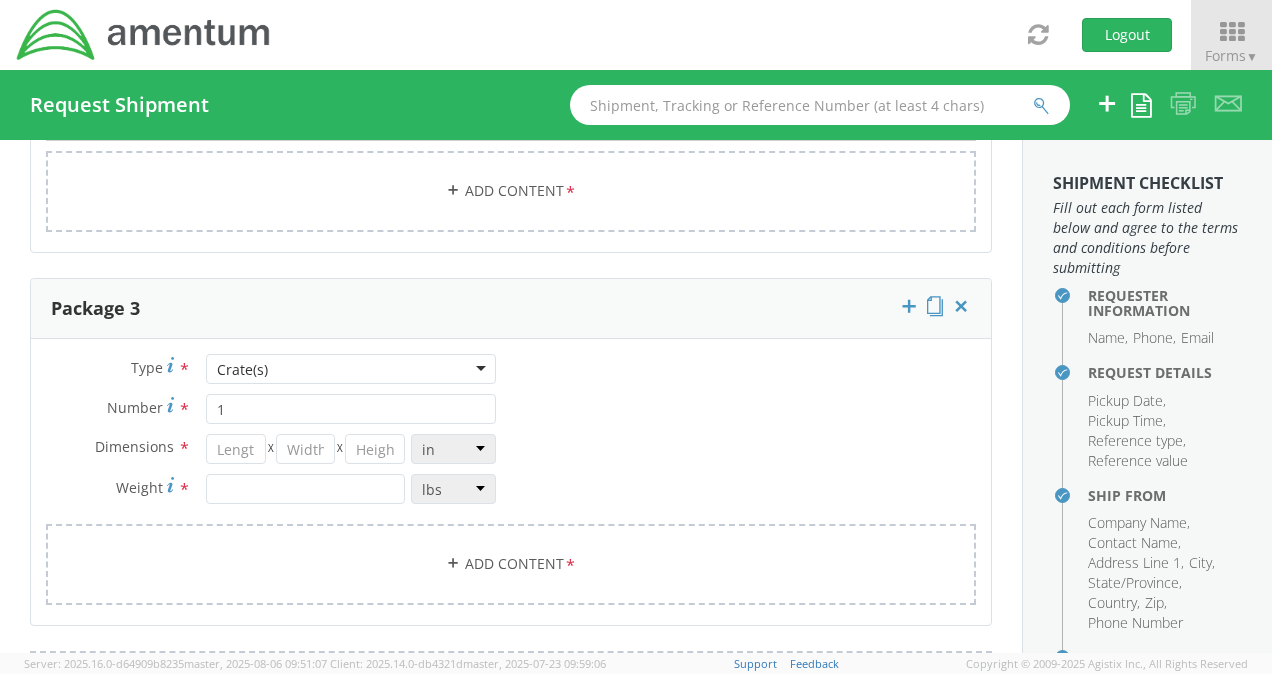 click on "Dimensions        *                       X X       in cm ft                                       Weight        *                             lbs kgs" at bounding box center (271, 474) 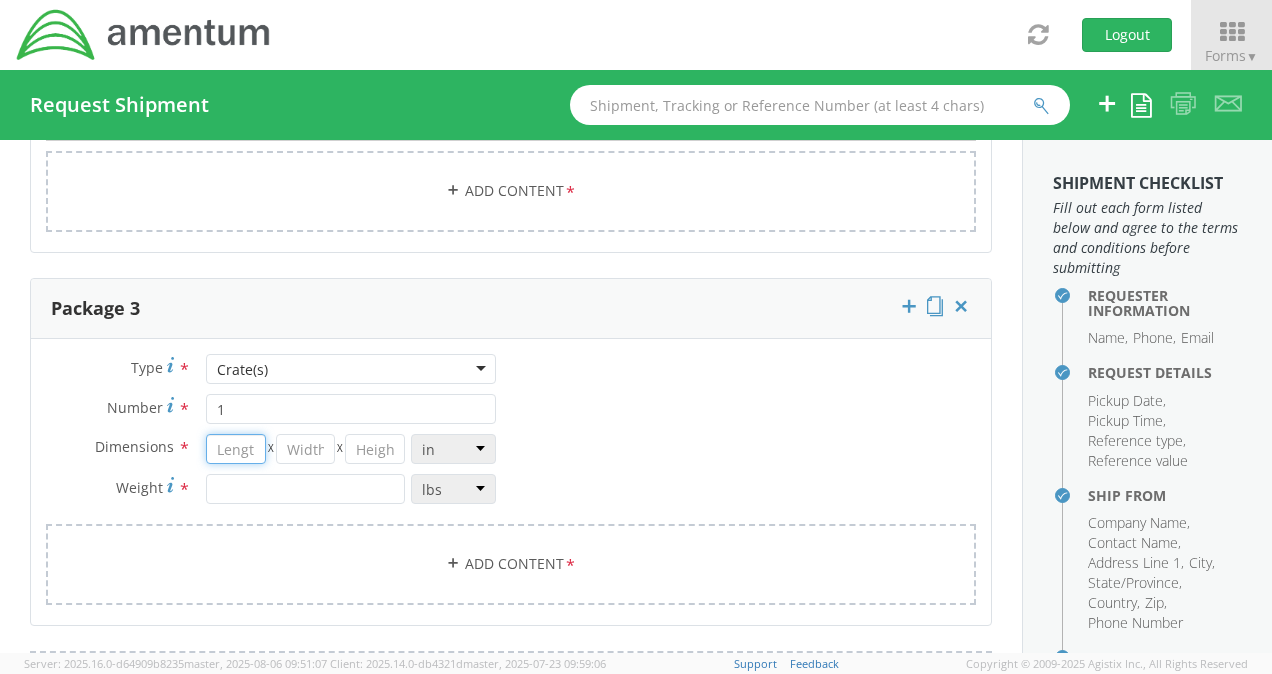 click at bounding box center [236, 449] 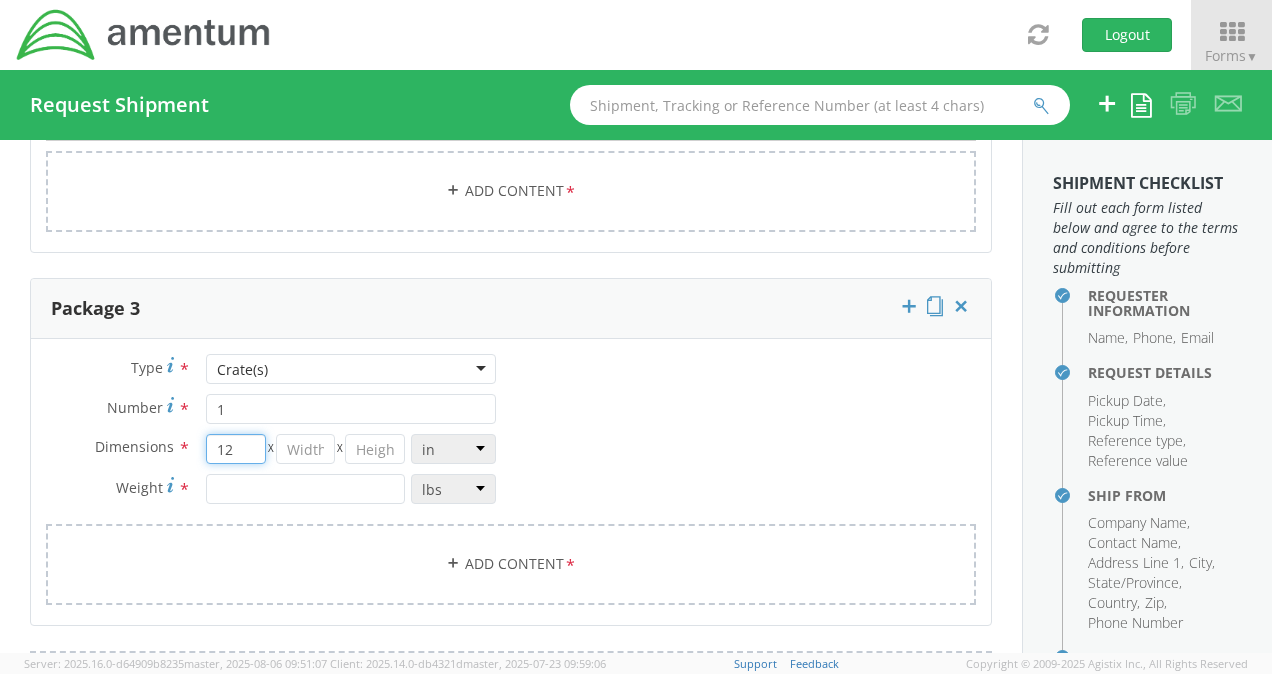 type on "12" 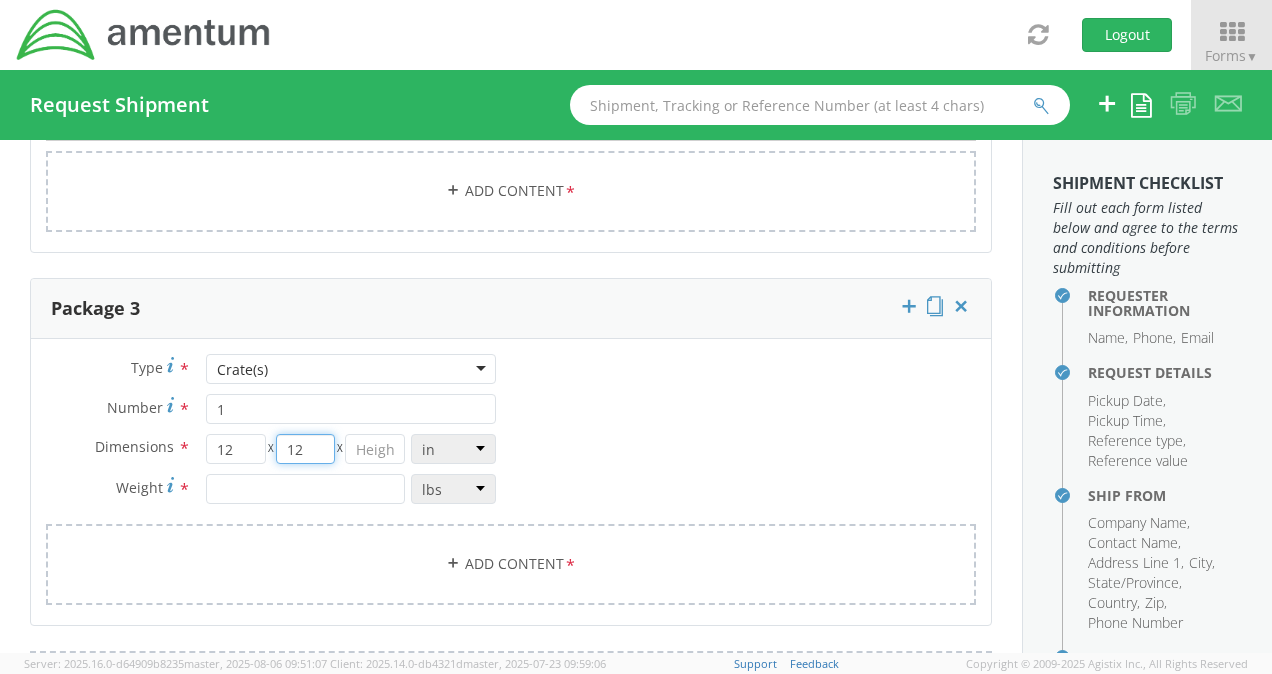 type on "12" 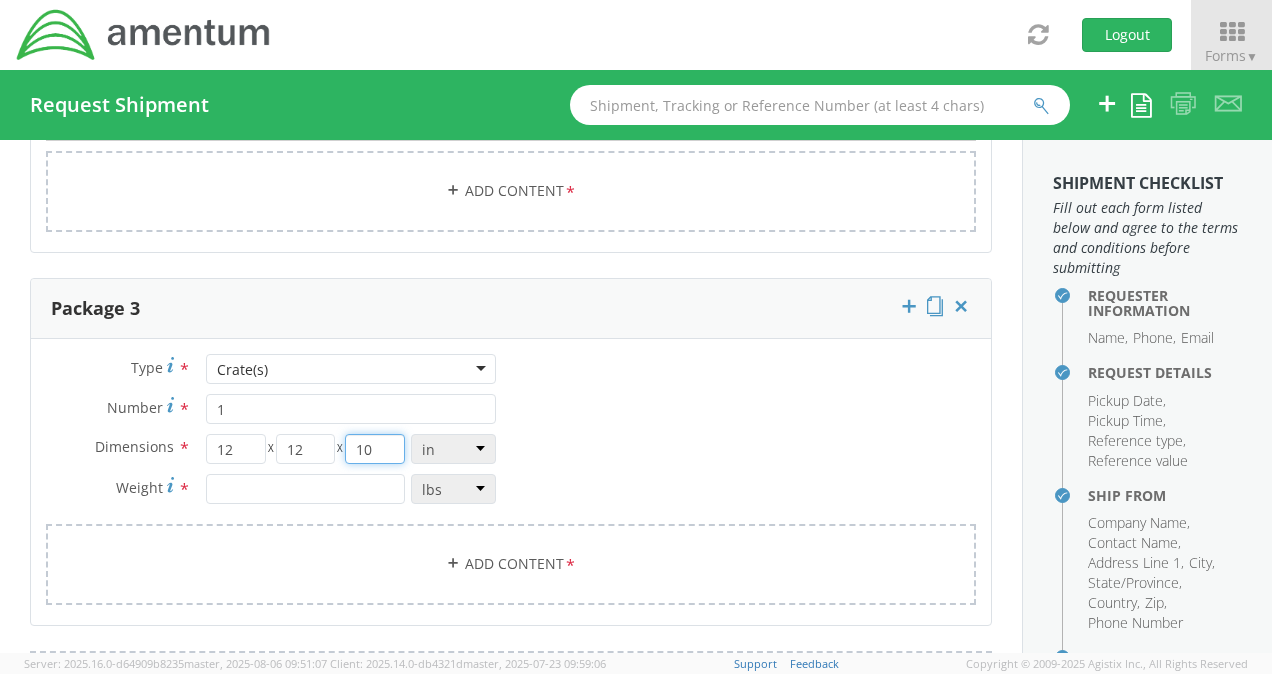 type on "10" 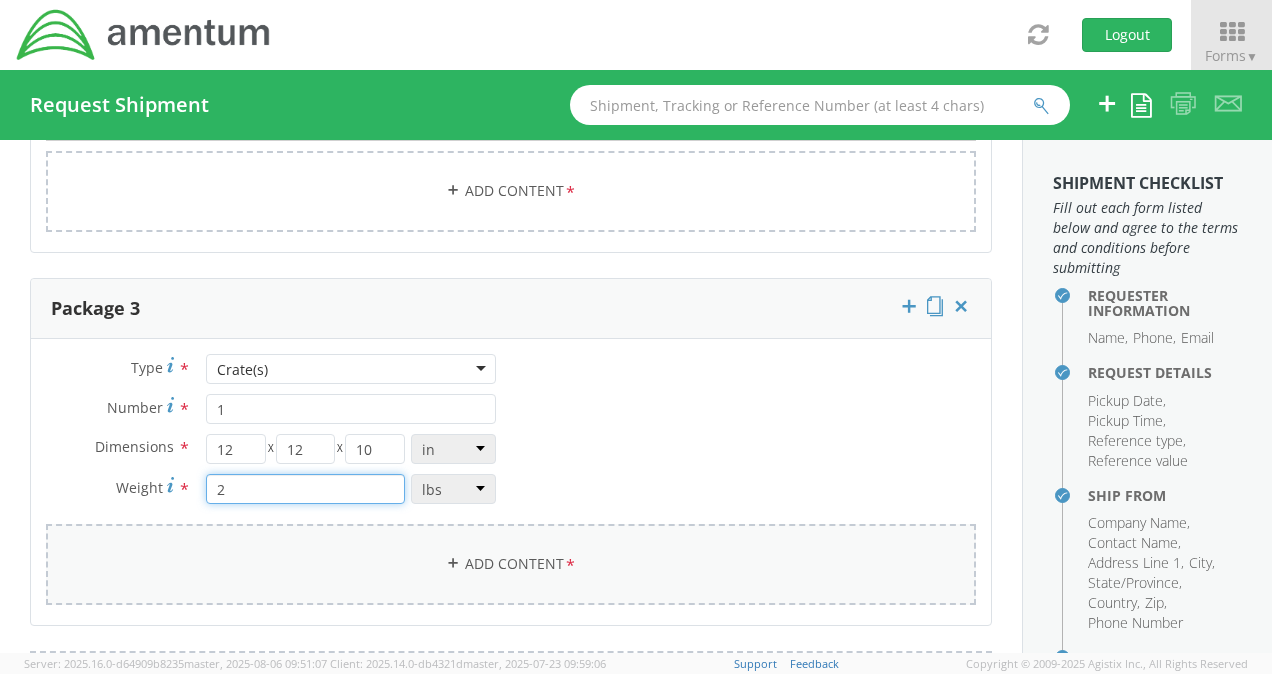 type on "2" 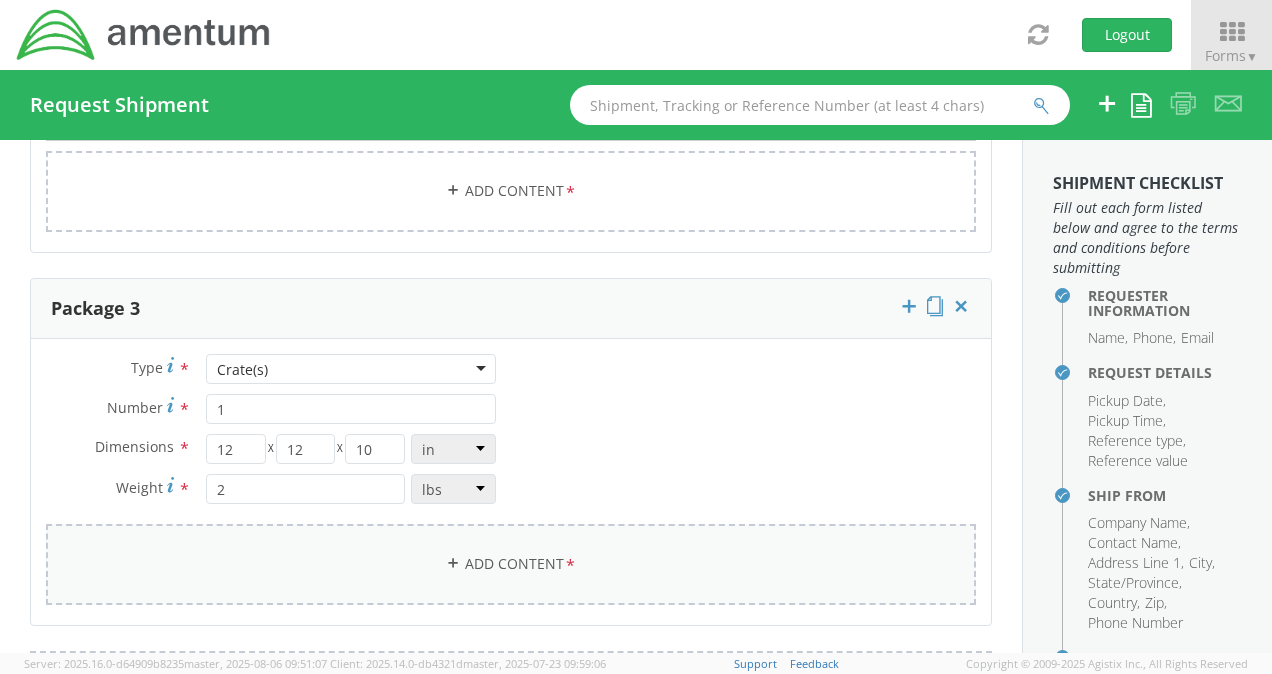 click on "Add Content  *" at bounding box center [511, 564] 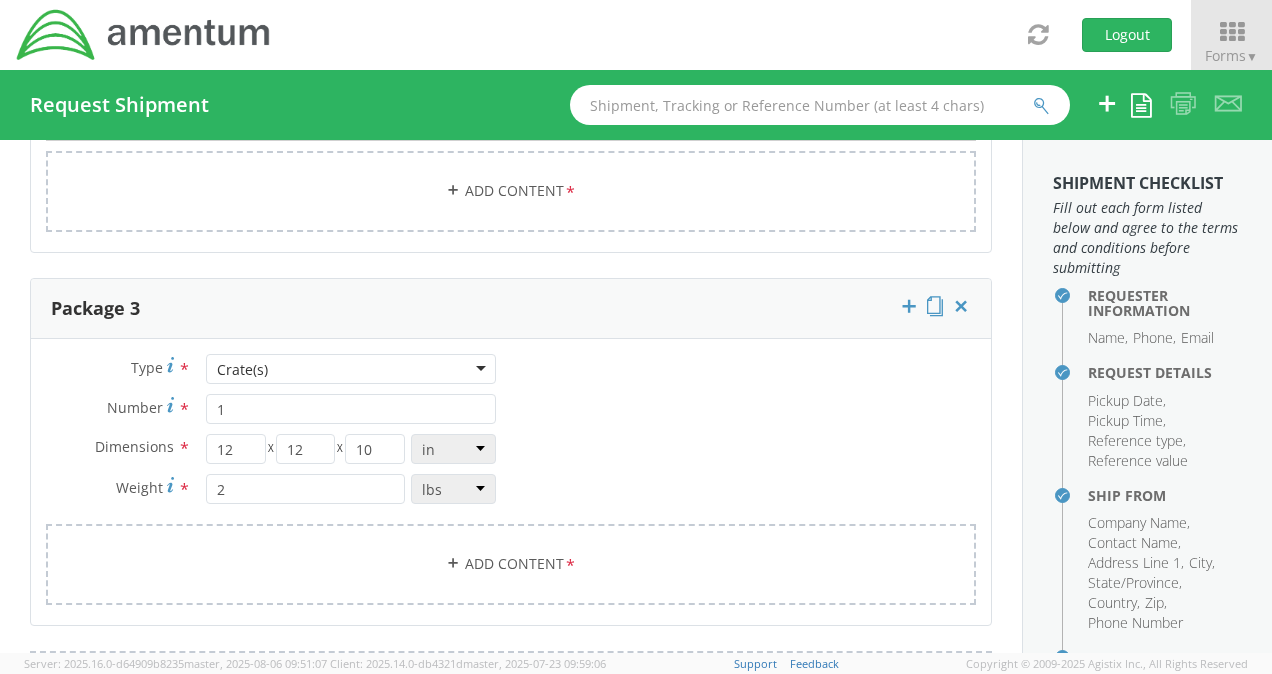 select 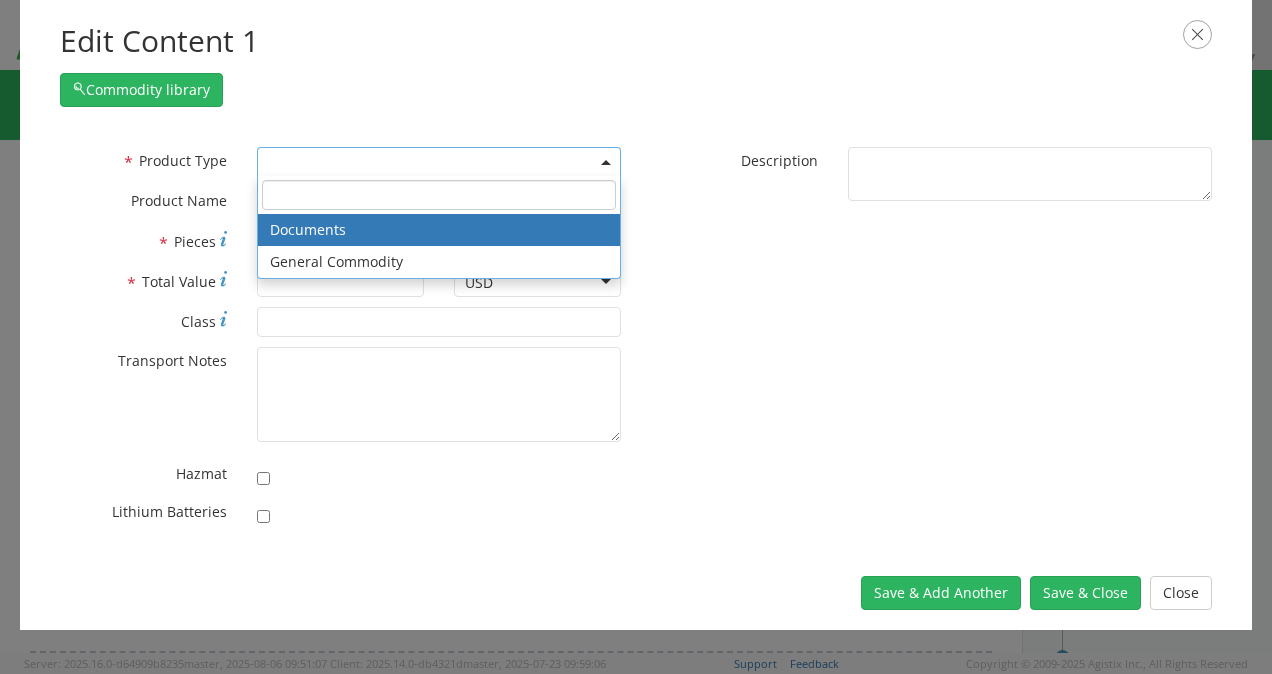 click at bounding box center (439, 162) 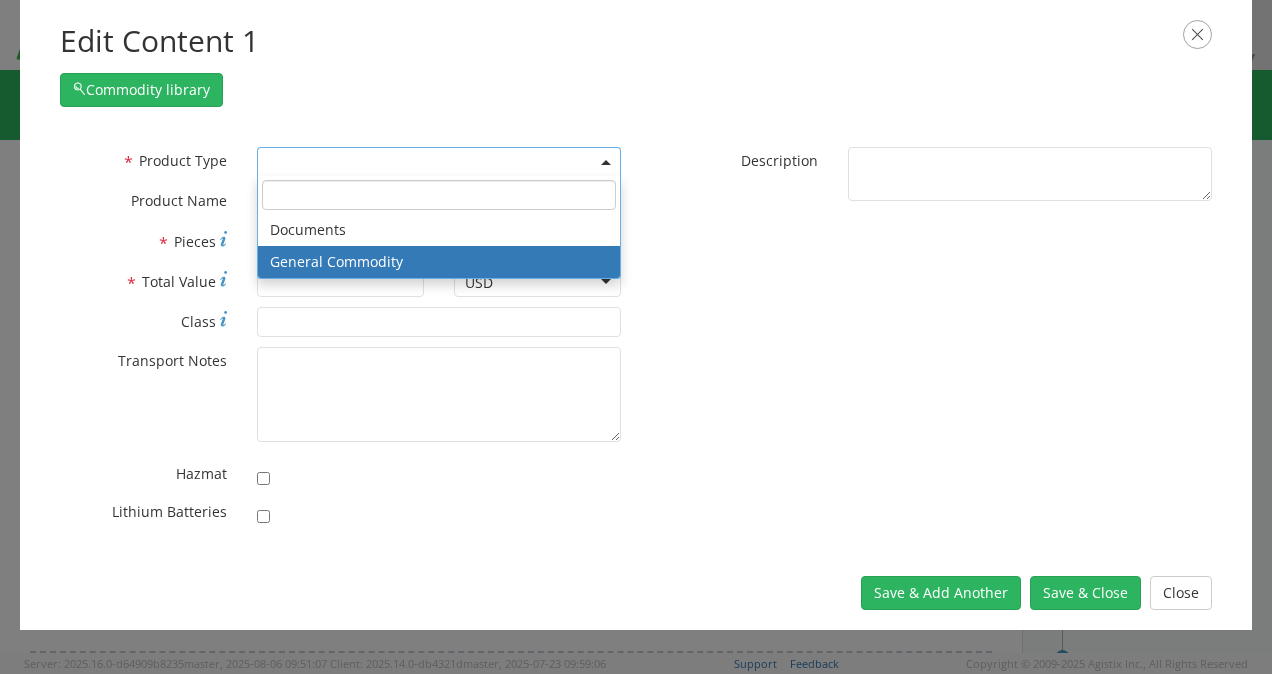 select on "COMMODITY" 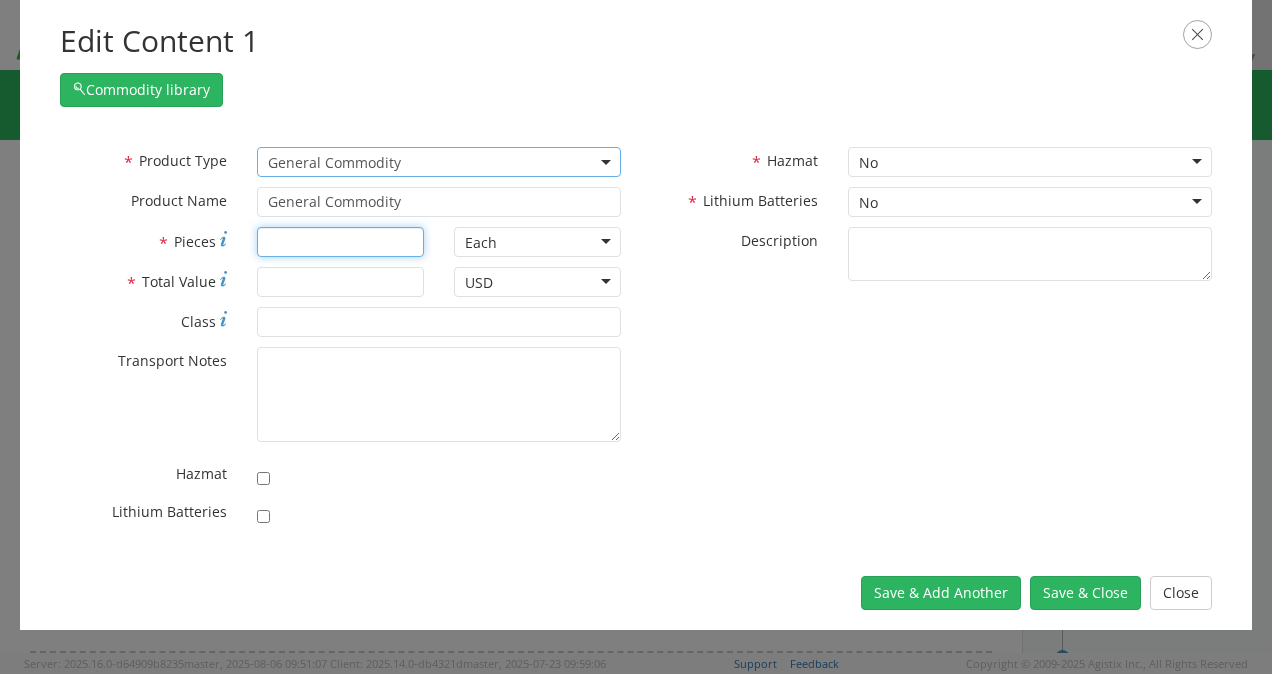 click on "*   Pieces" at bounding box center (340, 242) 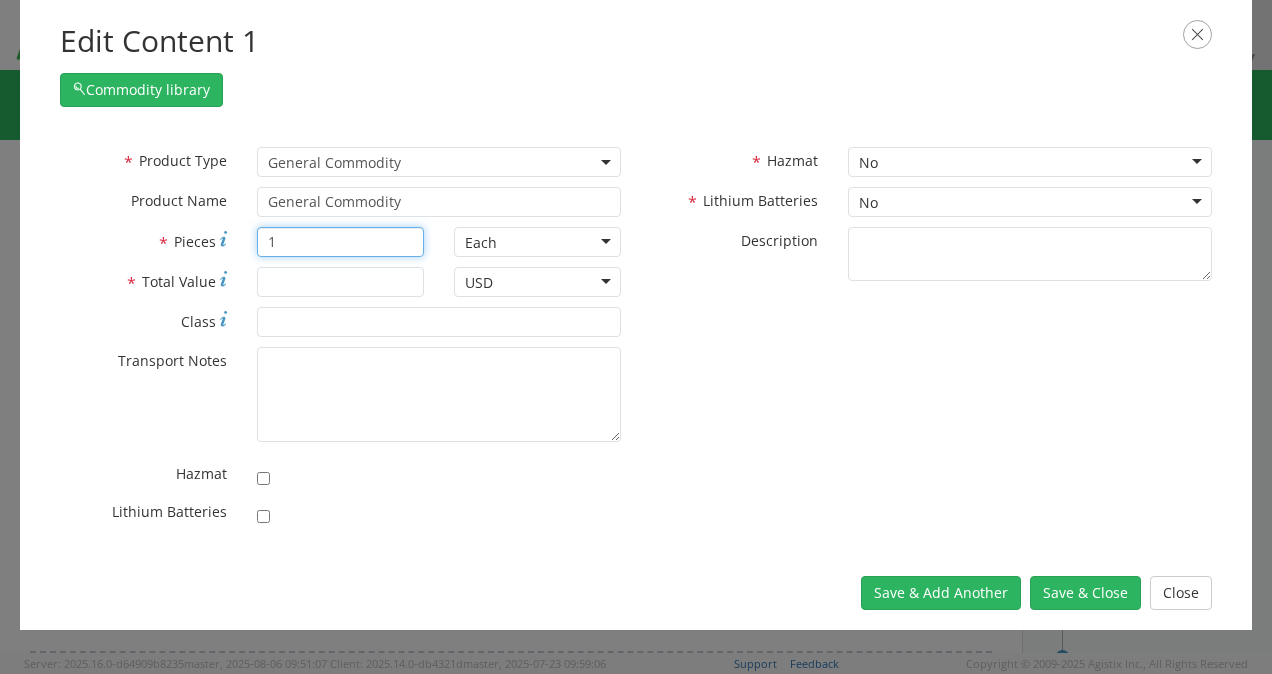 type on "1" 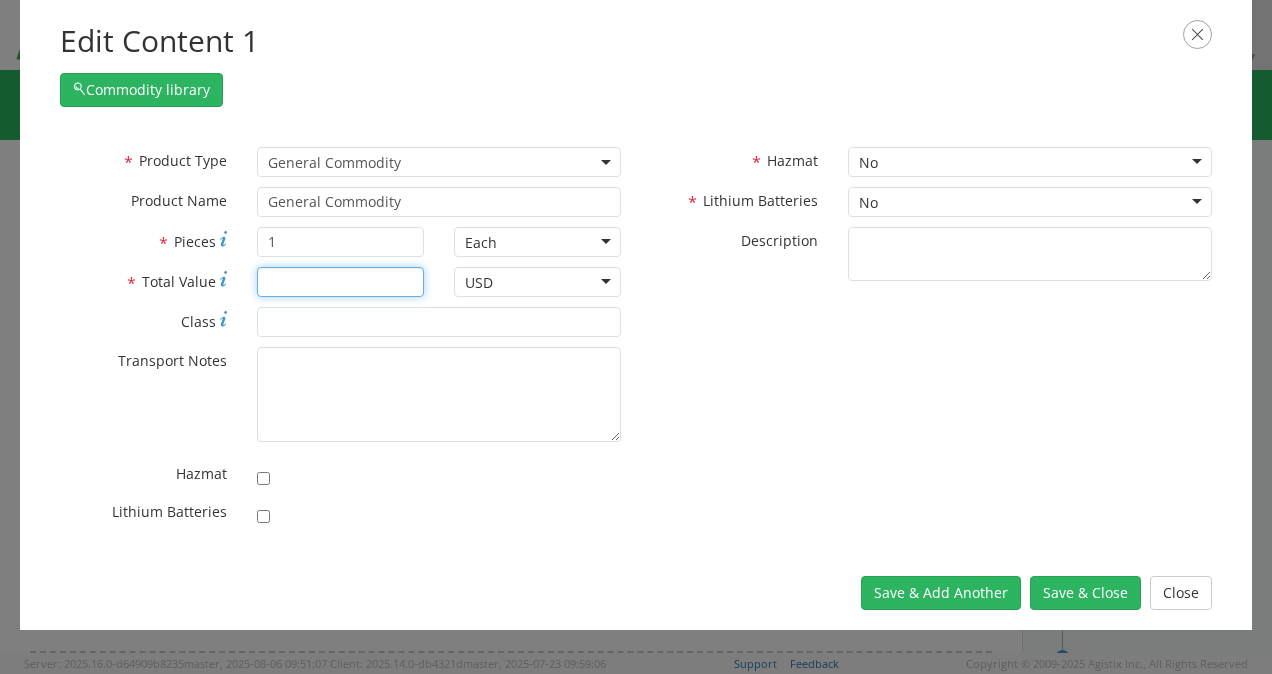 click on "*   Total Value" at bounding box center (340, 282) 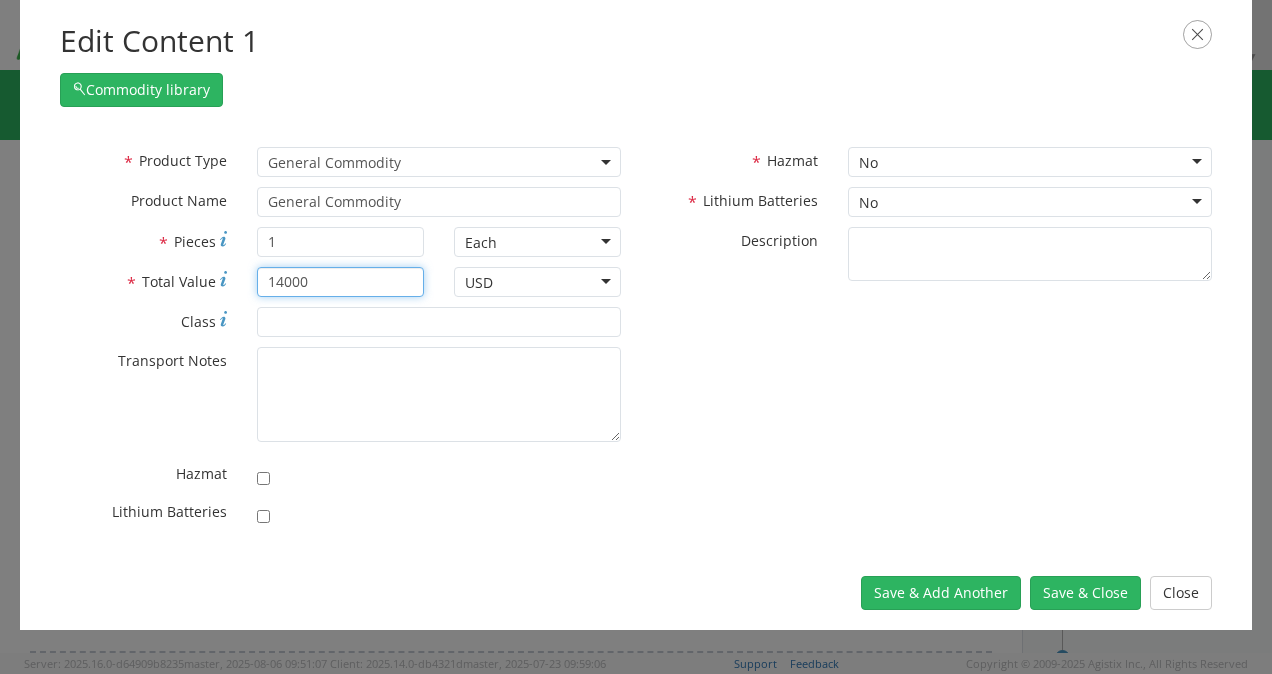 type on "14000" 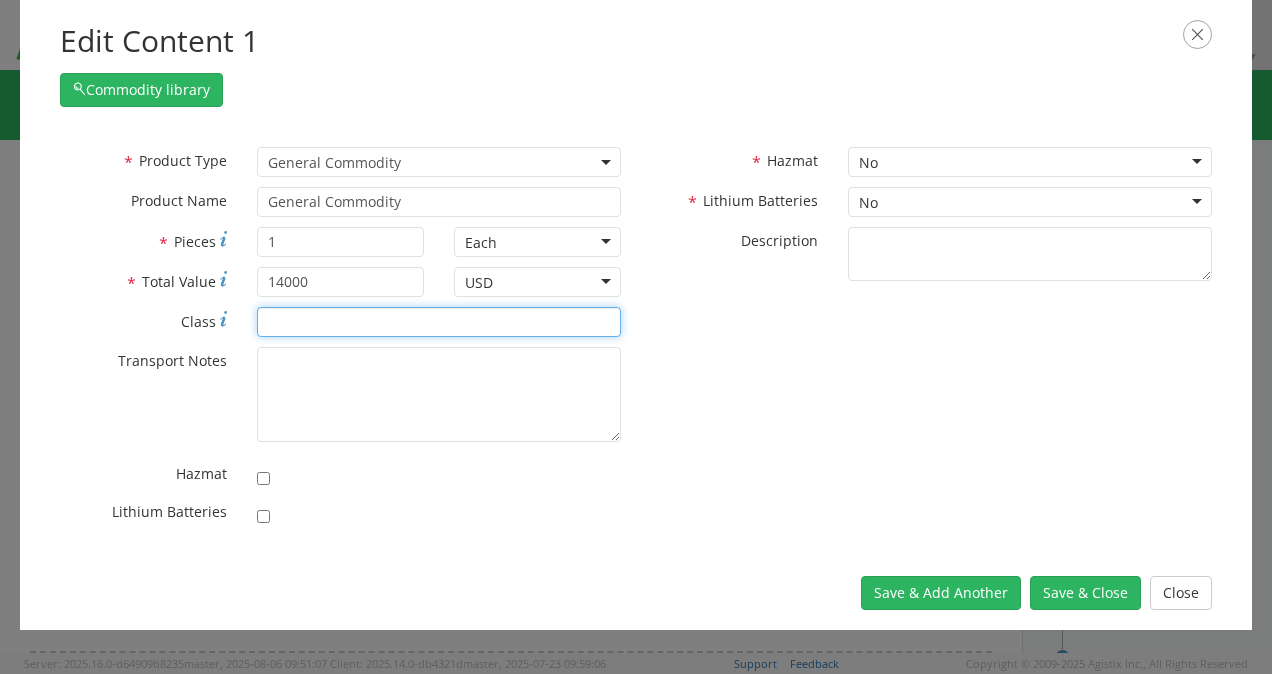 click on "*   Class" at bounding box center [439, 322] 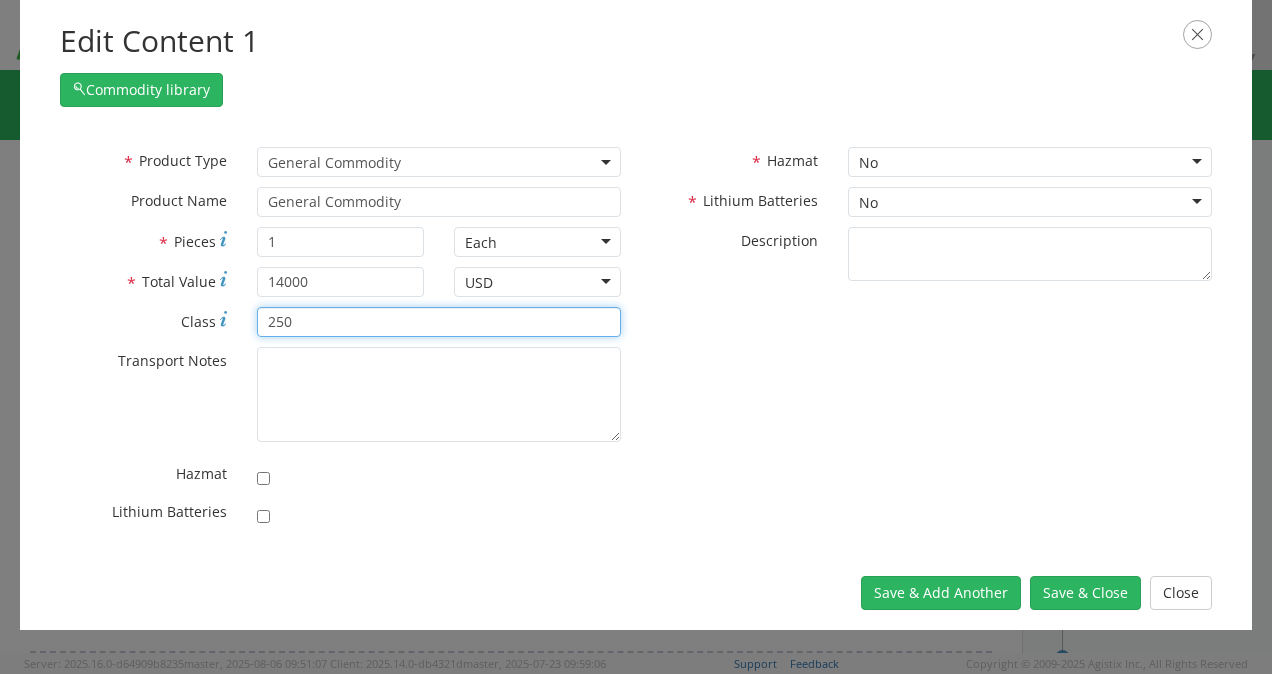 type on "250" 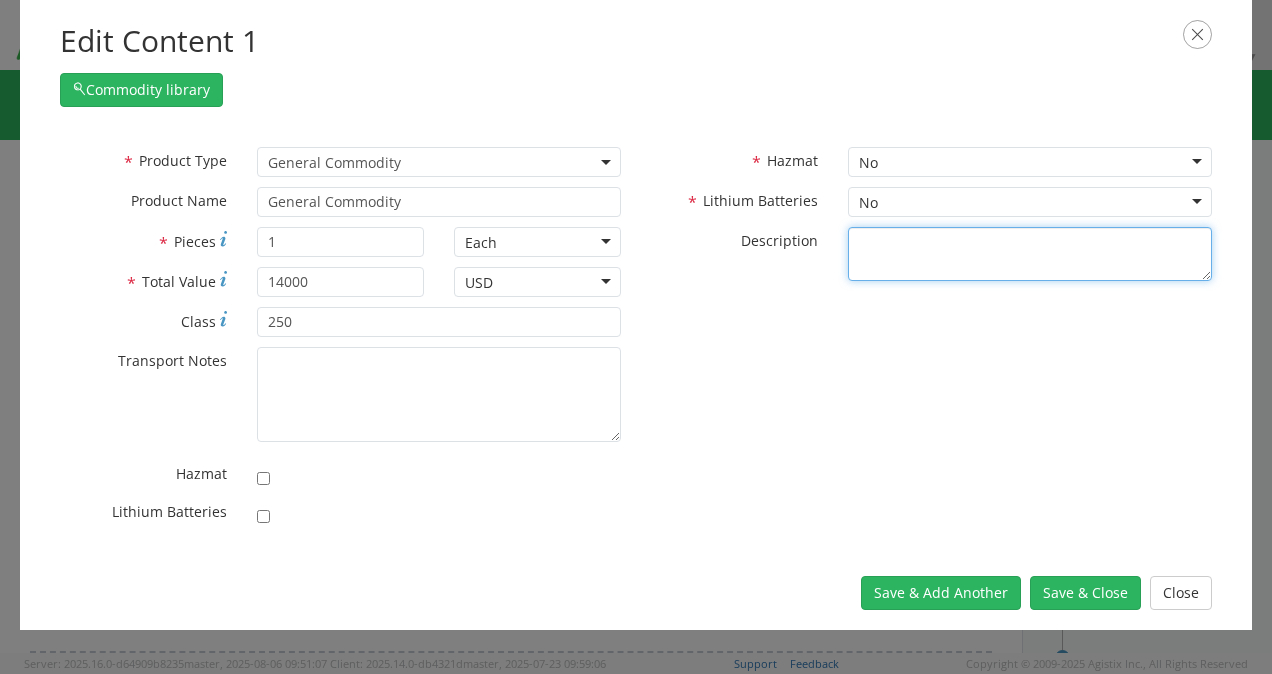 click on "*   Description" at bounding box center [1030, 254] 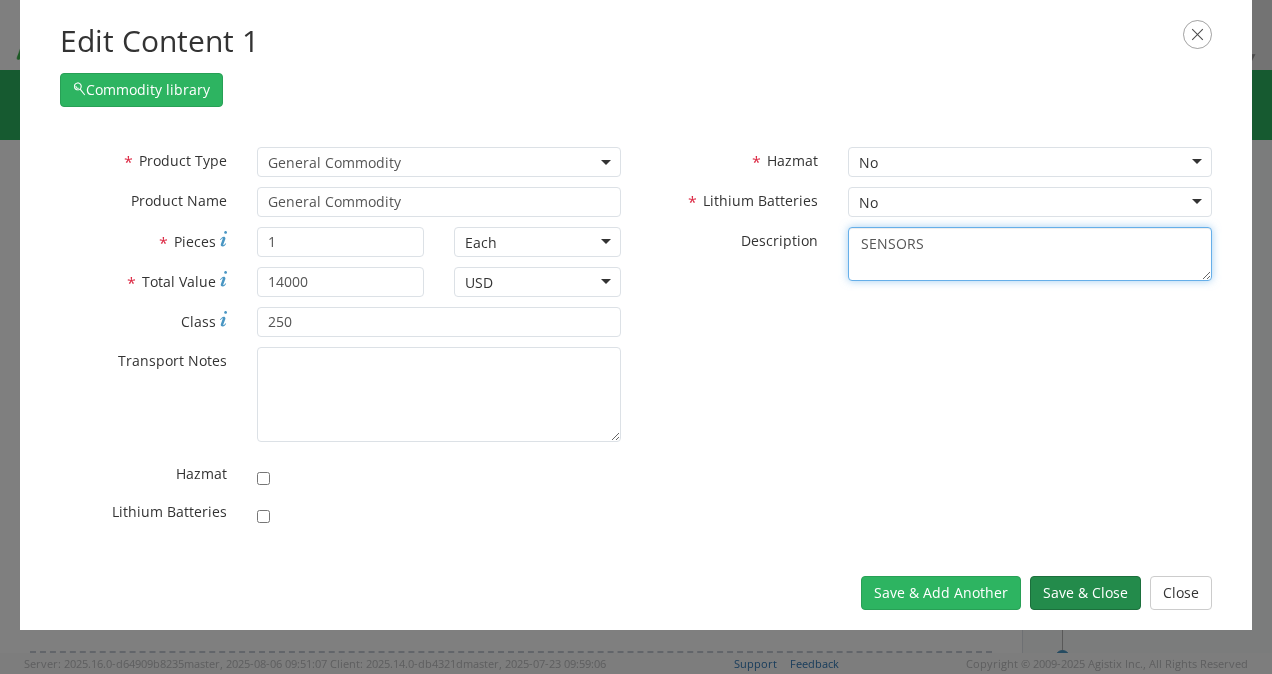 type on "SENSORS" 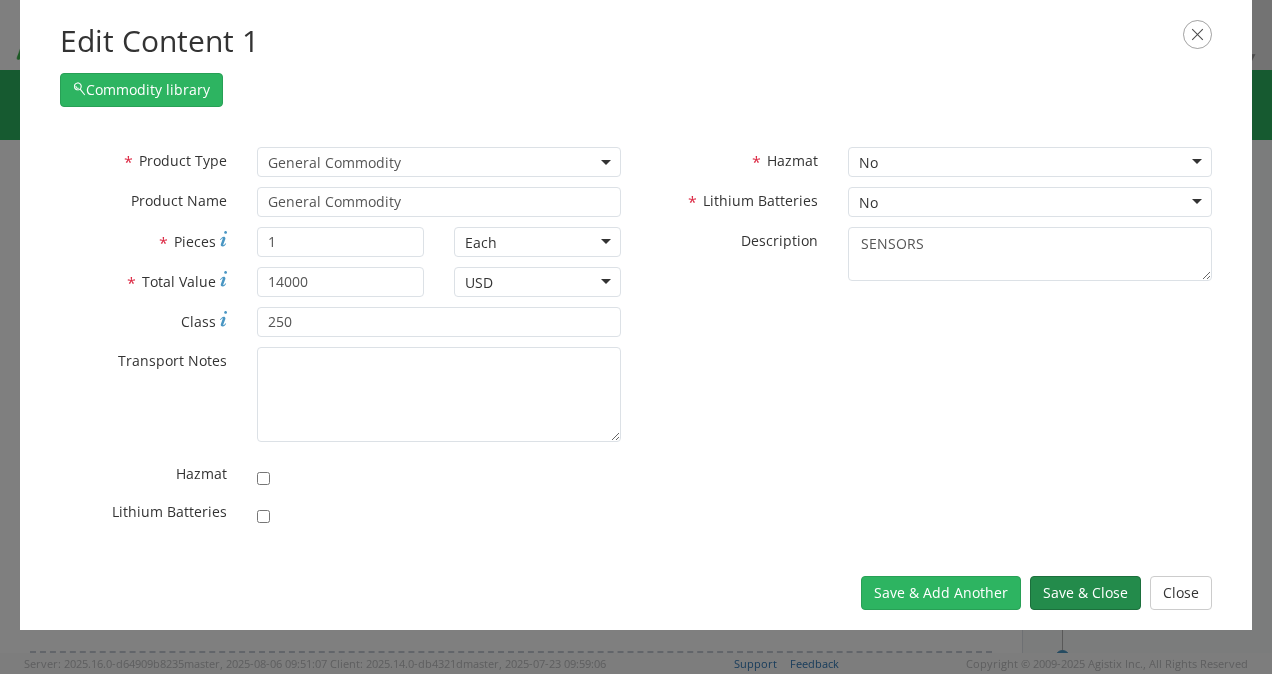 click on "Save & Close" at bounding box center [1085, 593] 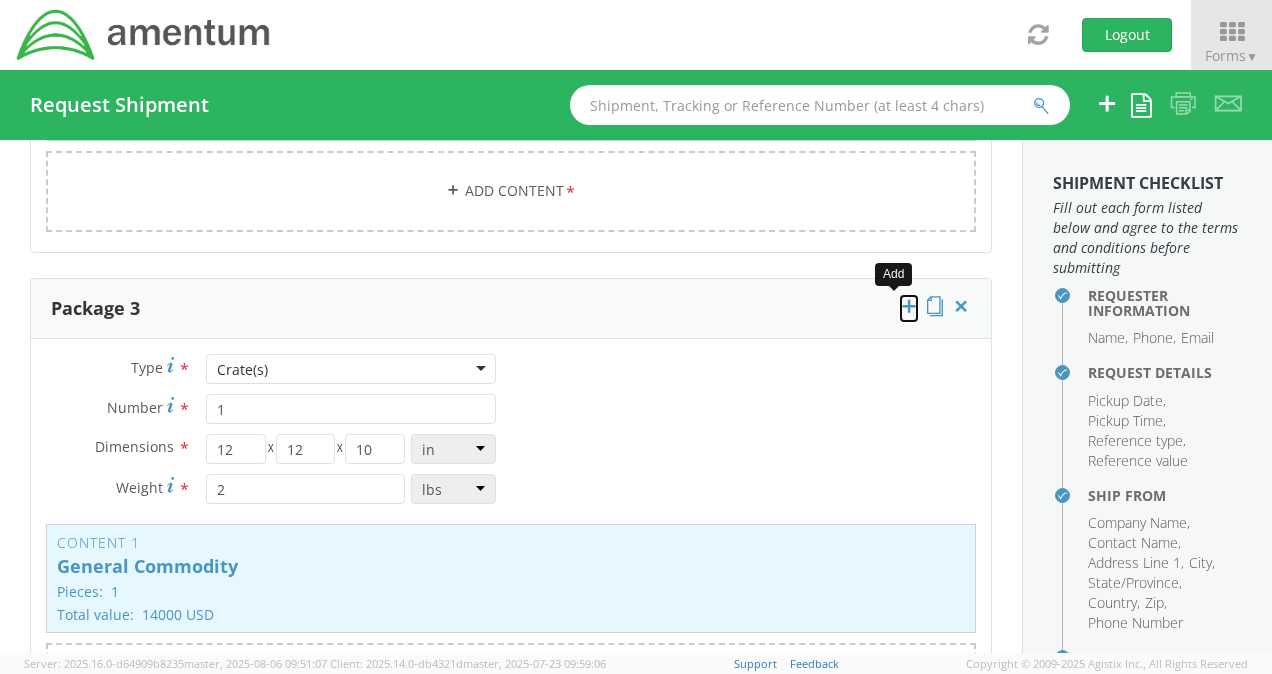 click at bounding box center (909, 306) 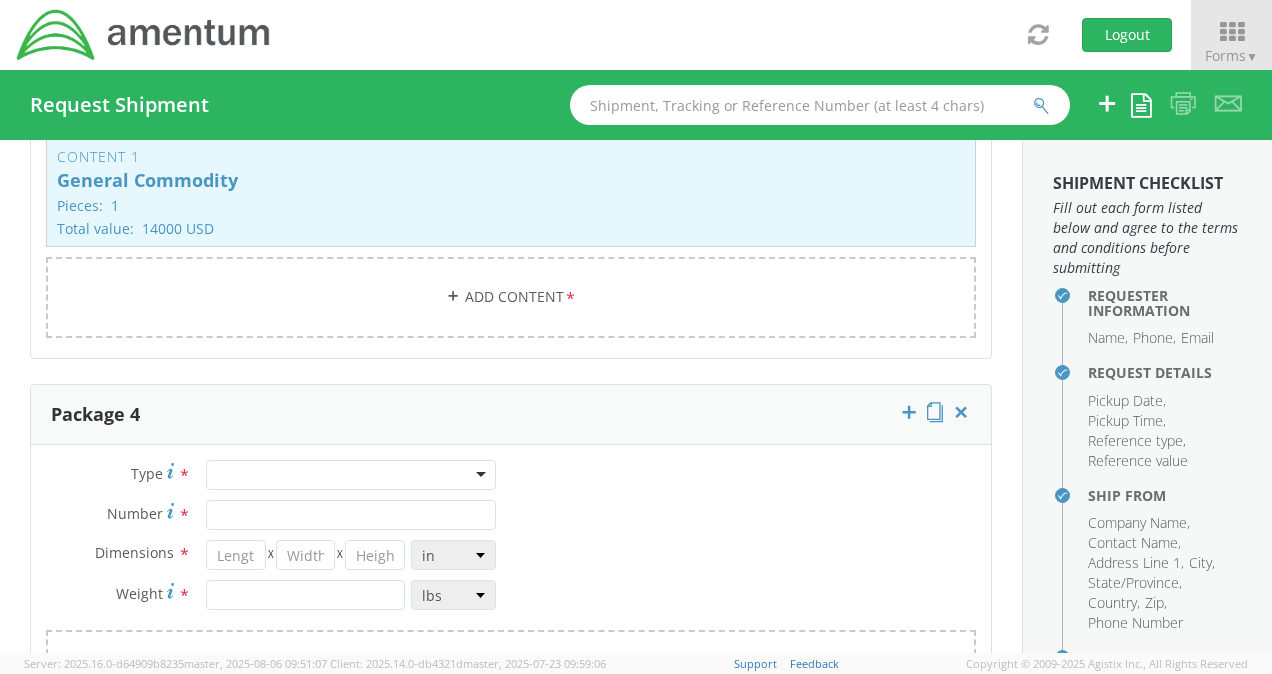 scroll, scrollTop: 2914, scrollLeft: 0, axis: vertical 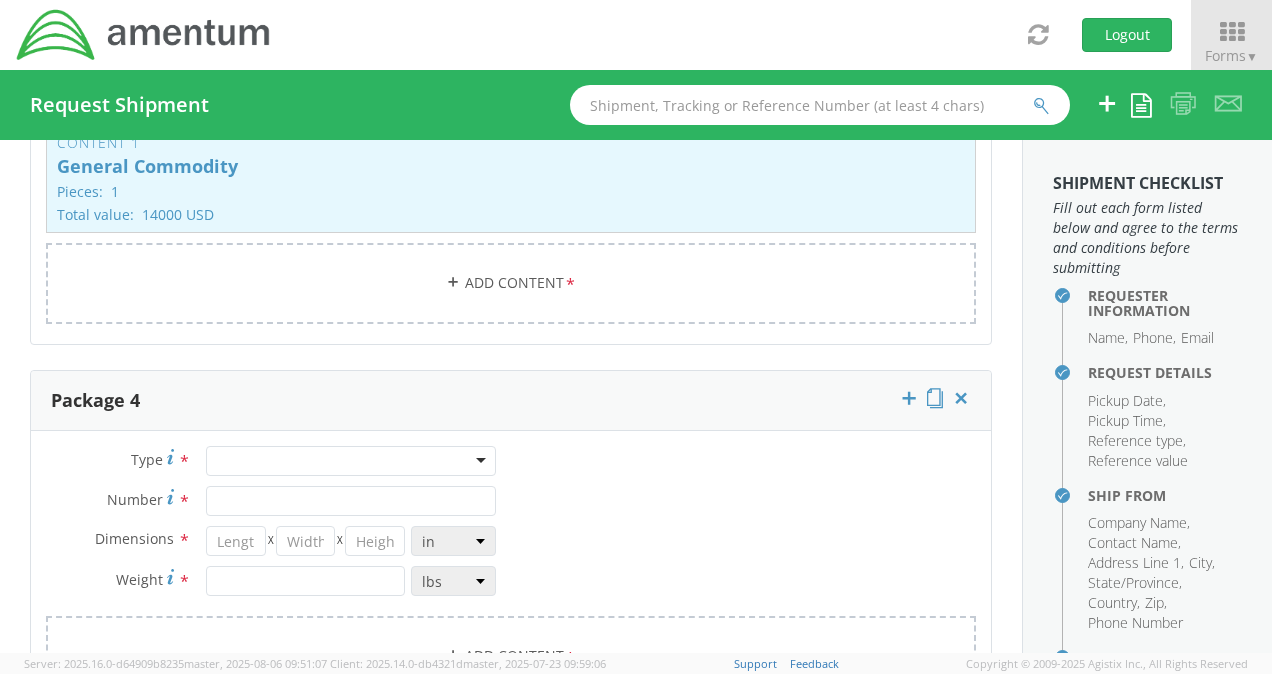 click at bounding box center [351, 461] 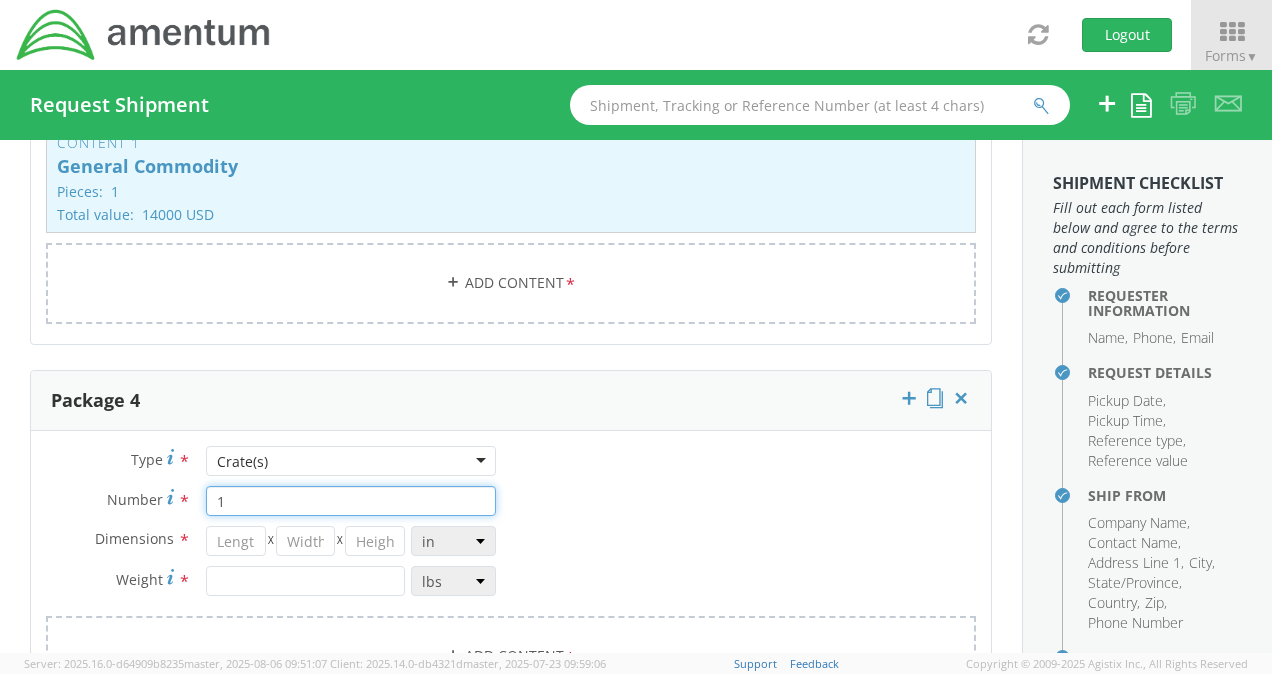 type on "1" 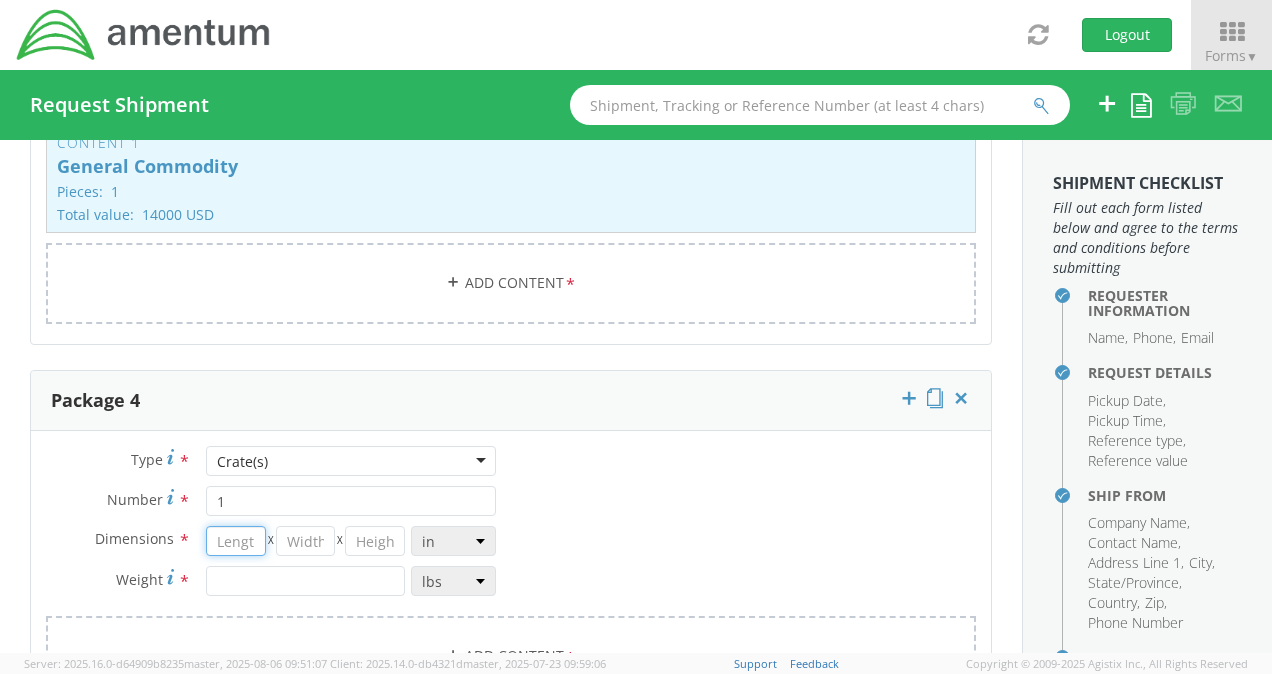 drag, startPoint x: 290, startPoint y: 502, endPoint x: 249, endPoint y: 522, distance: 45.617977 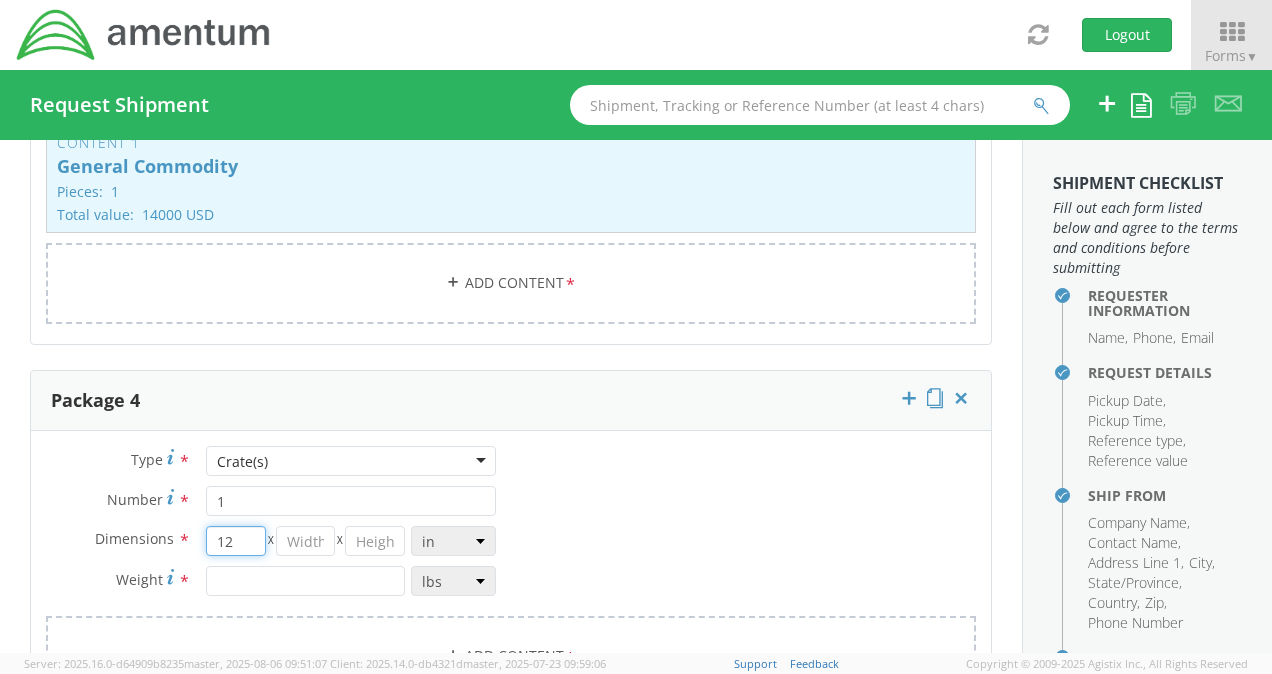 type on "12" 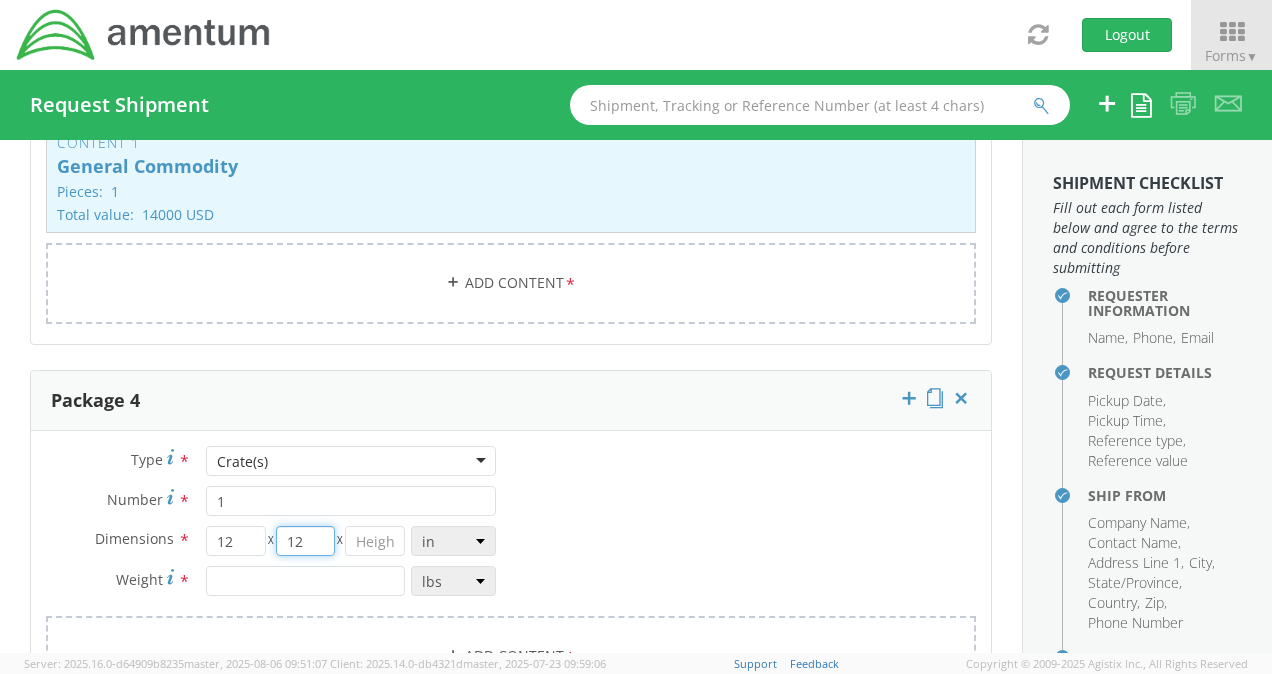 type on "12" 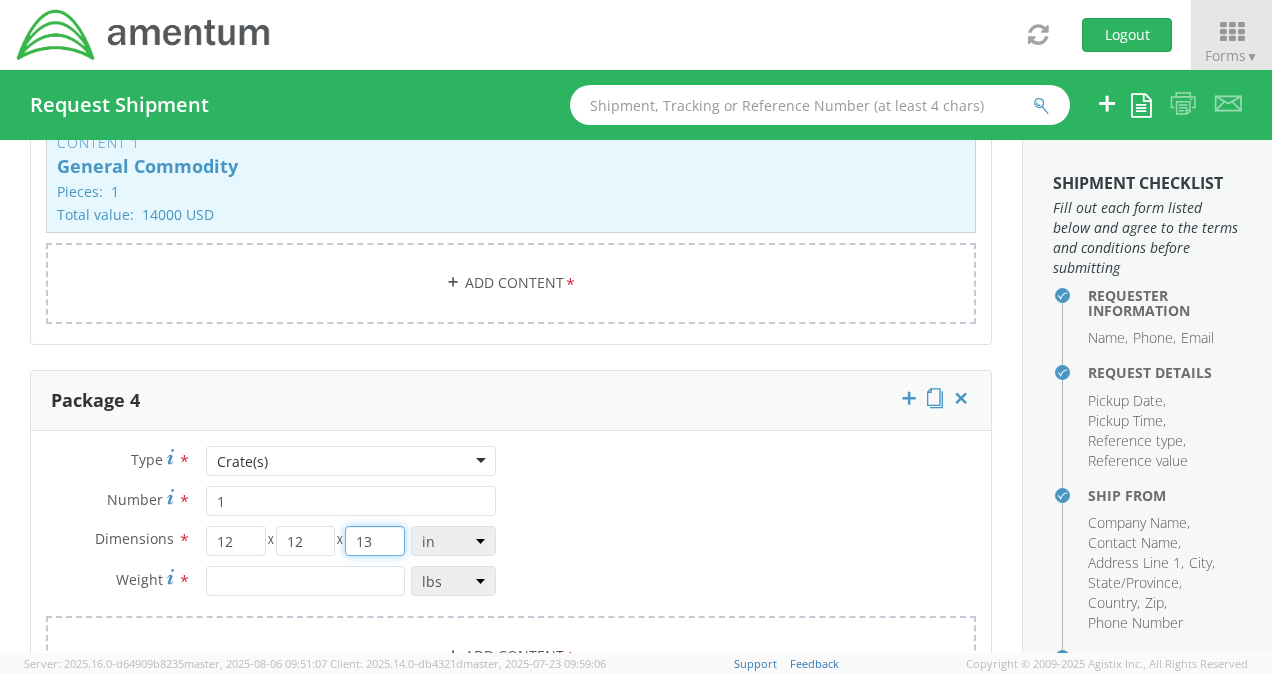 type on "13" 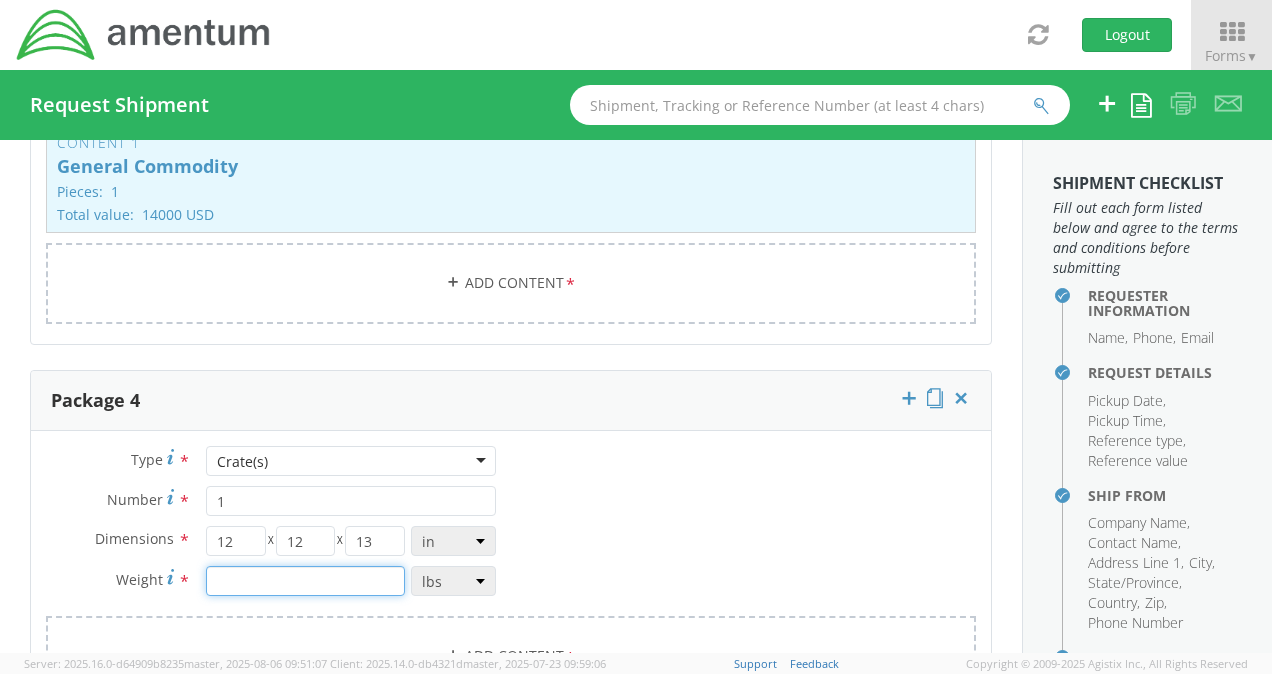 click at bounding box center (305, 581) 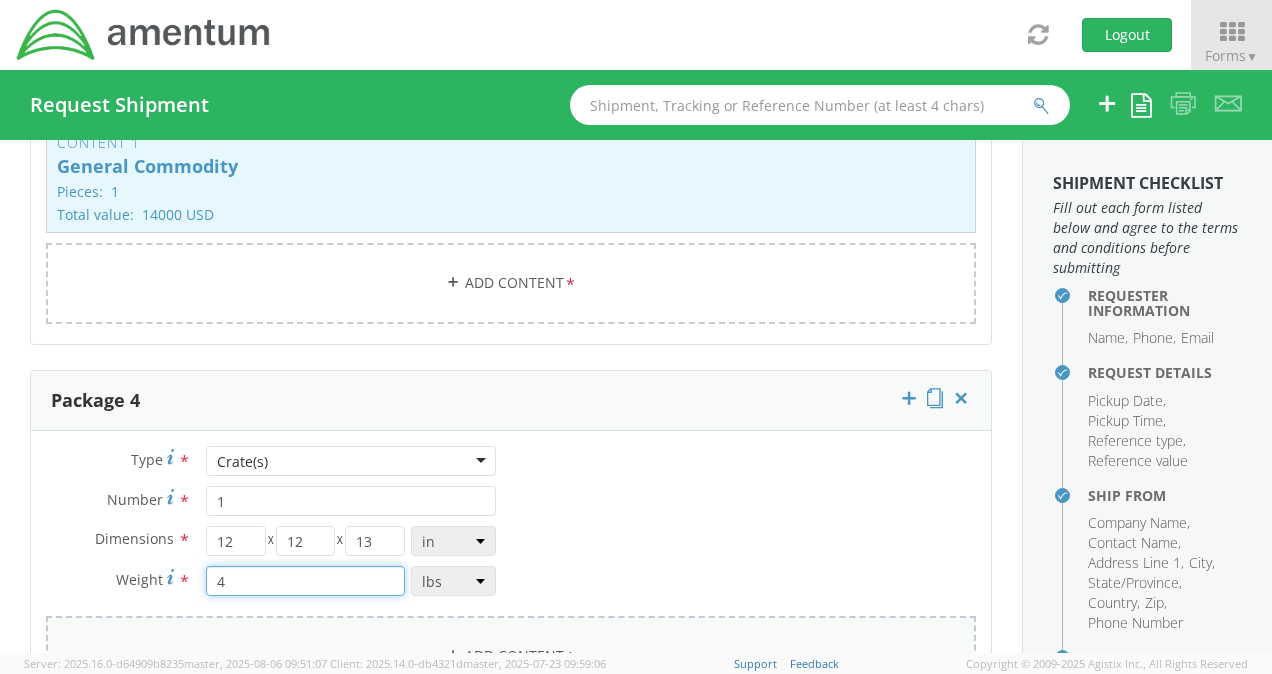 type on "4" 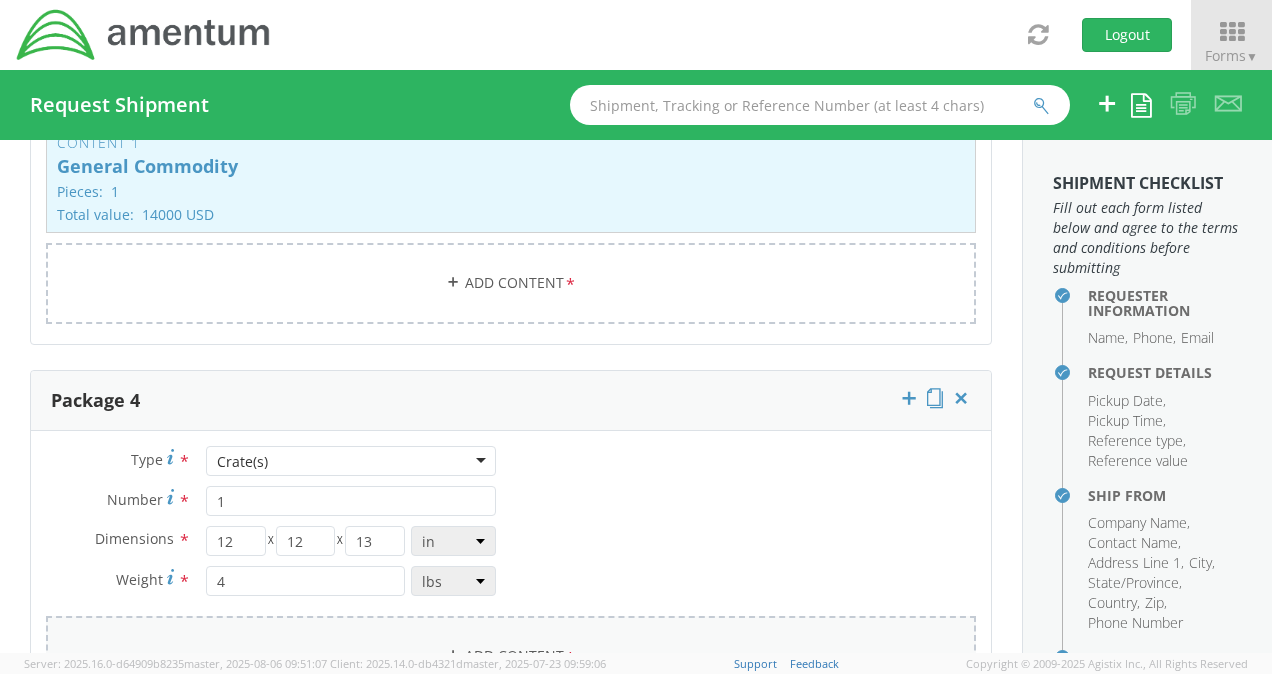 click on "Add Content  *" at bounding box center [511, 656] 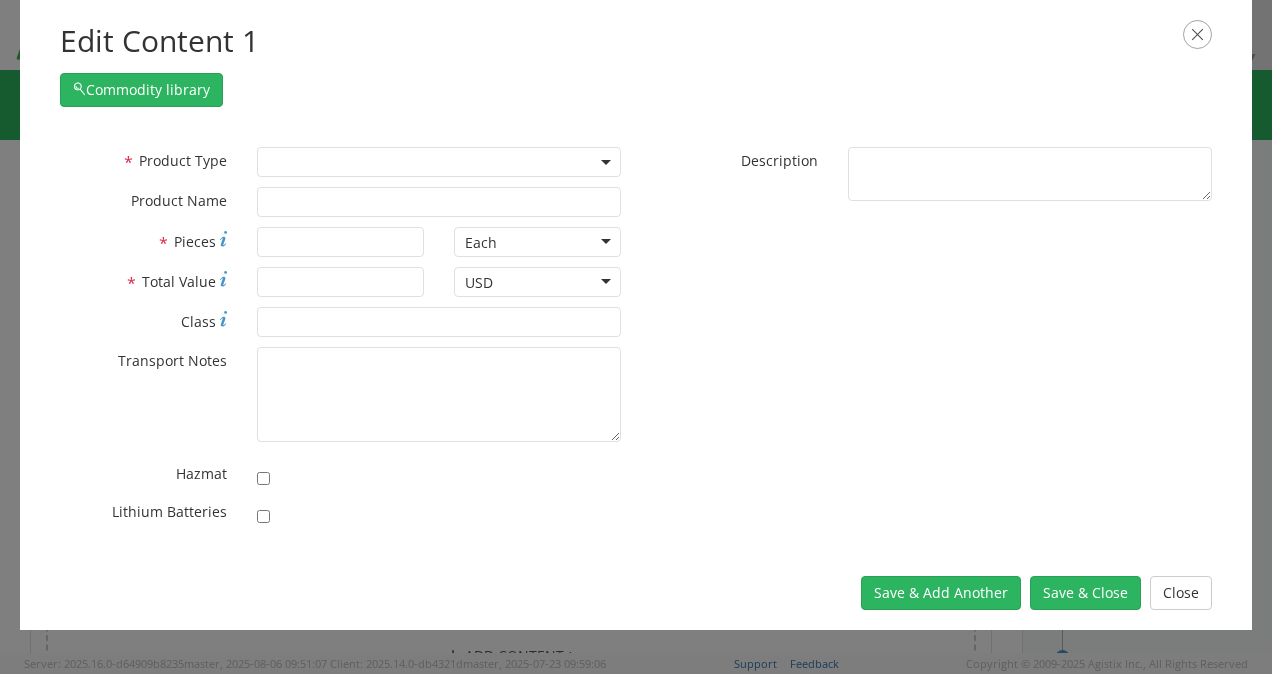click at bounding box center [439, 162] 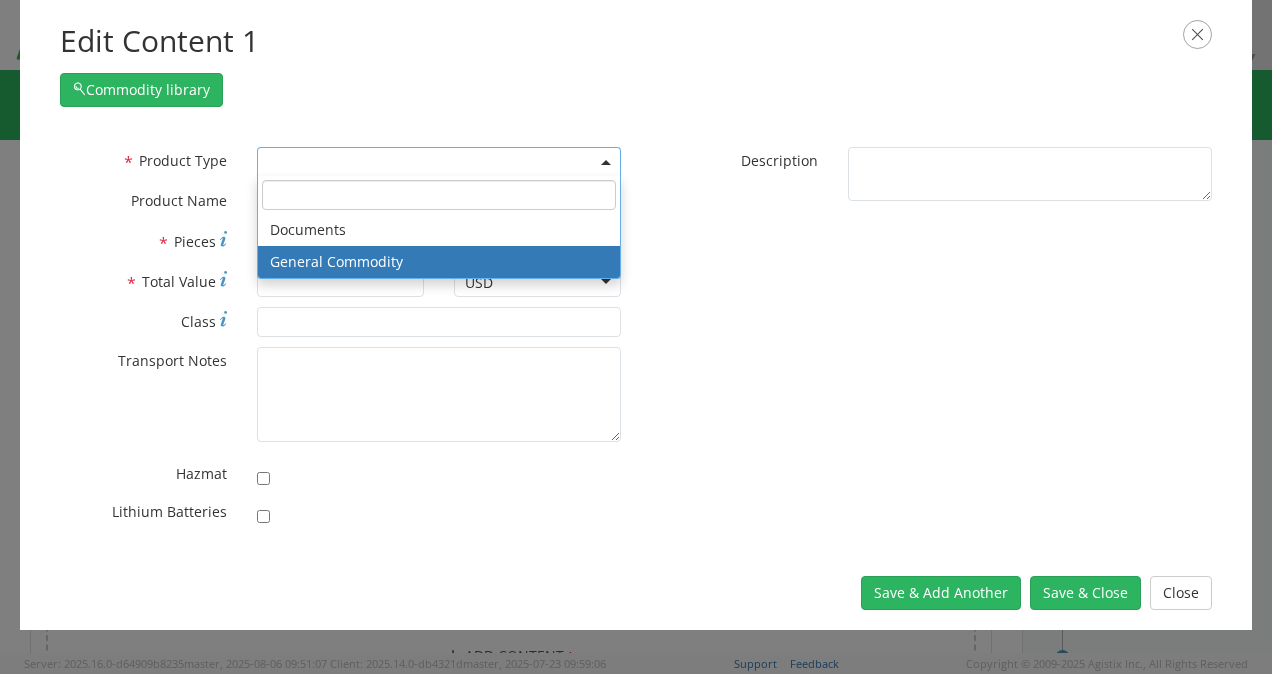 select on "COMMODITY" 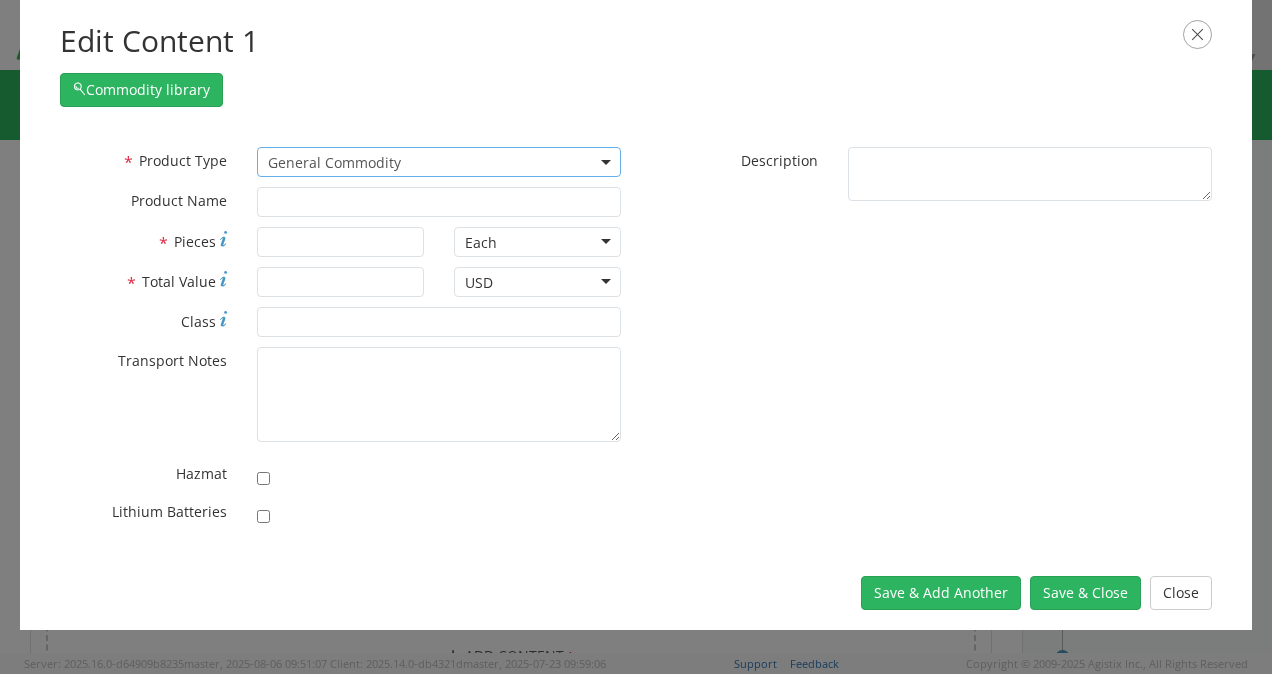 type on "General Commodity" 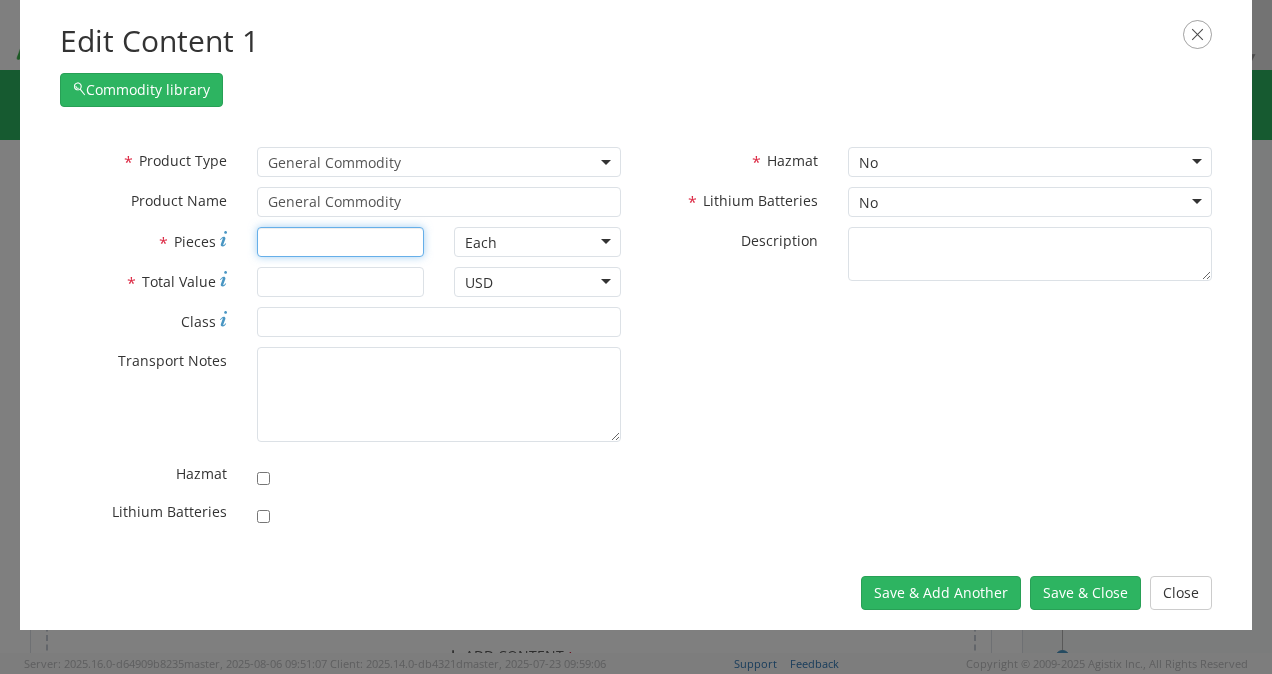 click on "*   Pieces" at bounding box center (340, 242) 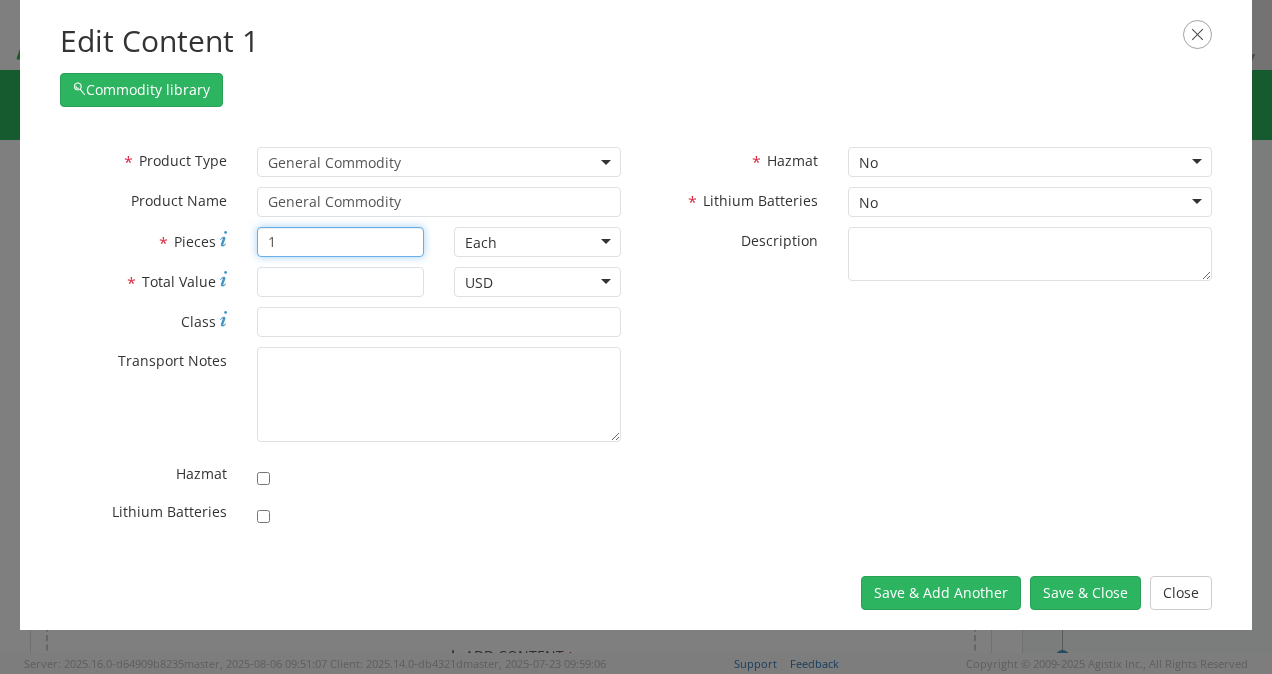type on "1" 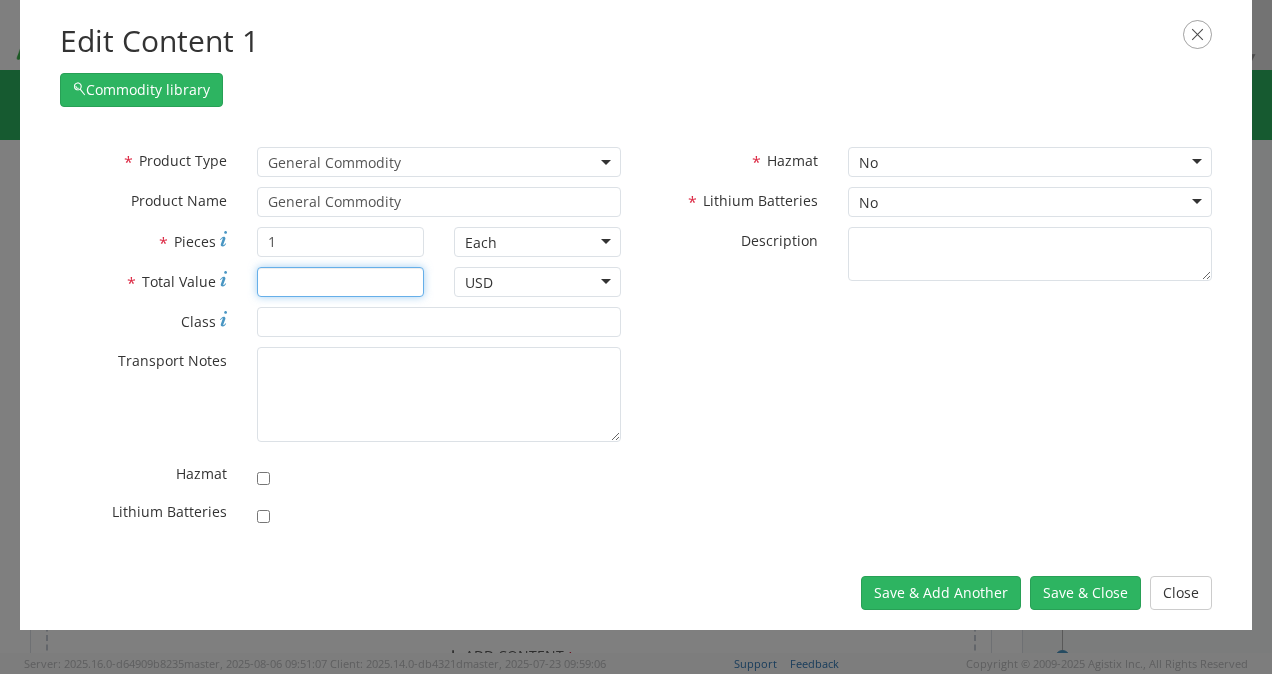 click on "*   Total Value" at bounding box center (340, 282) 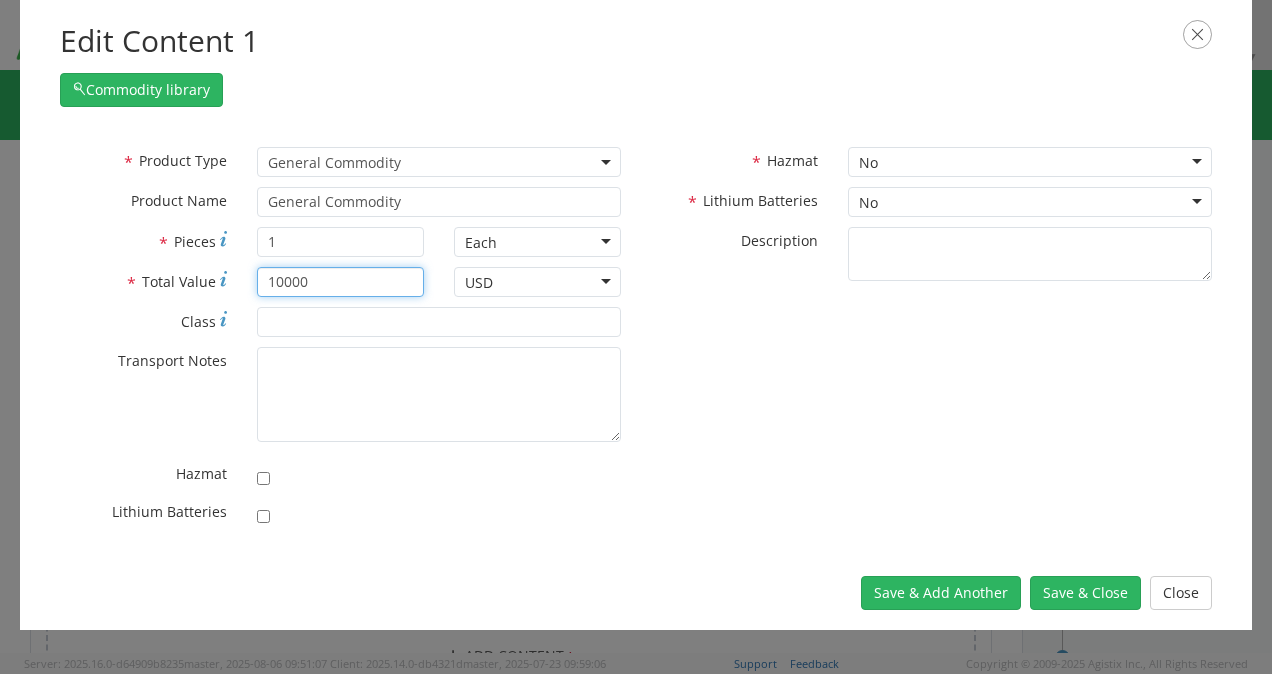 type on "10000" 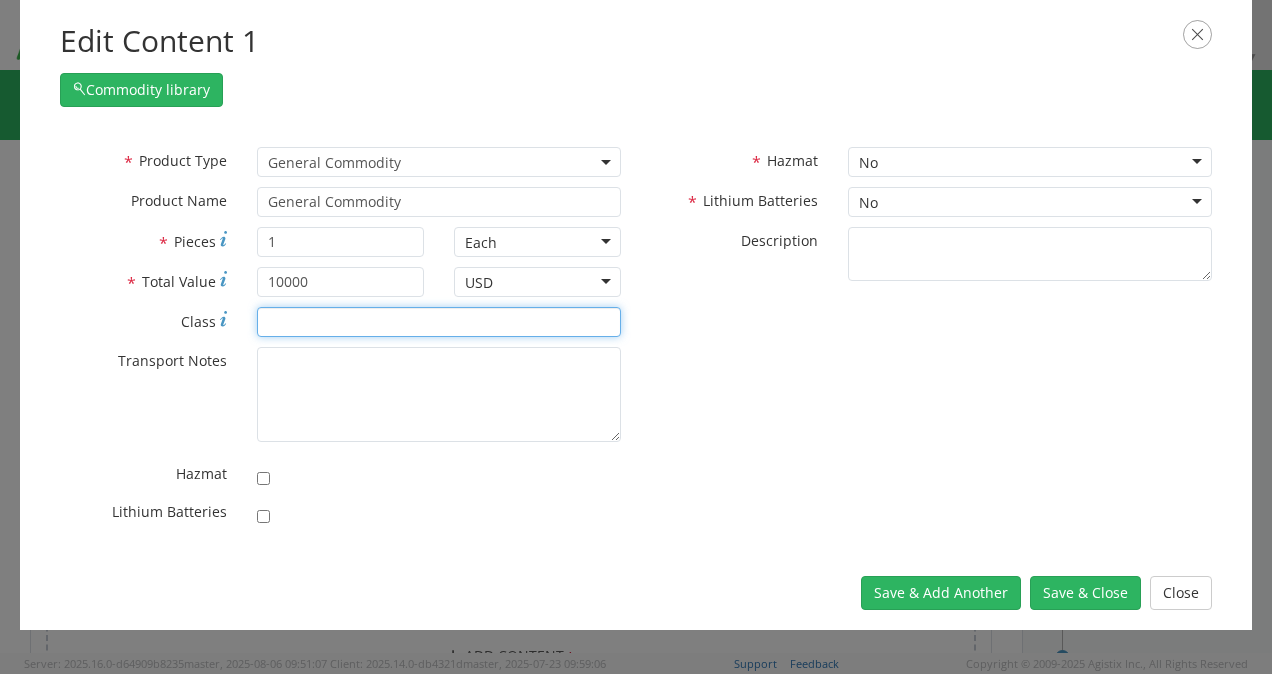 click on "*   Class" at bounding box center (439, 322) 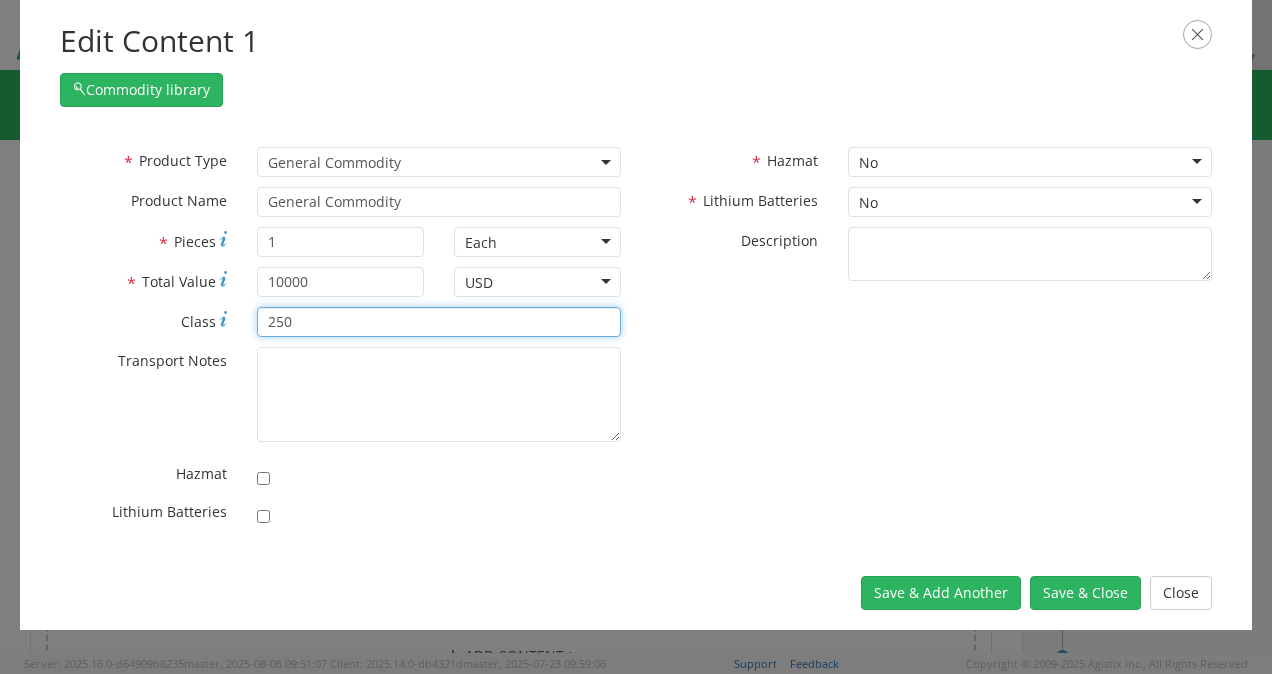 type on "250" 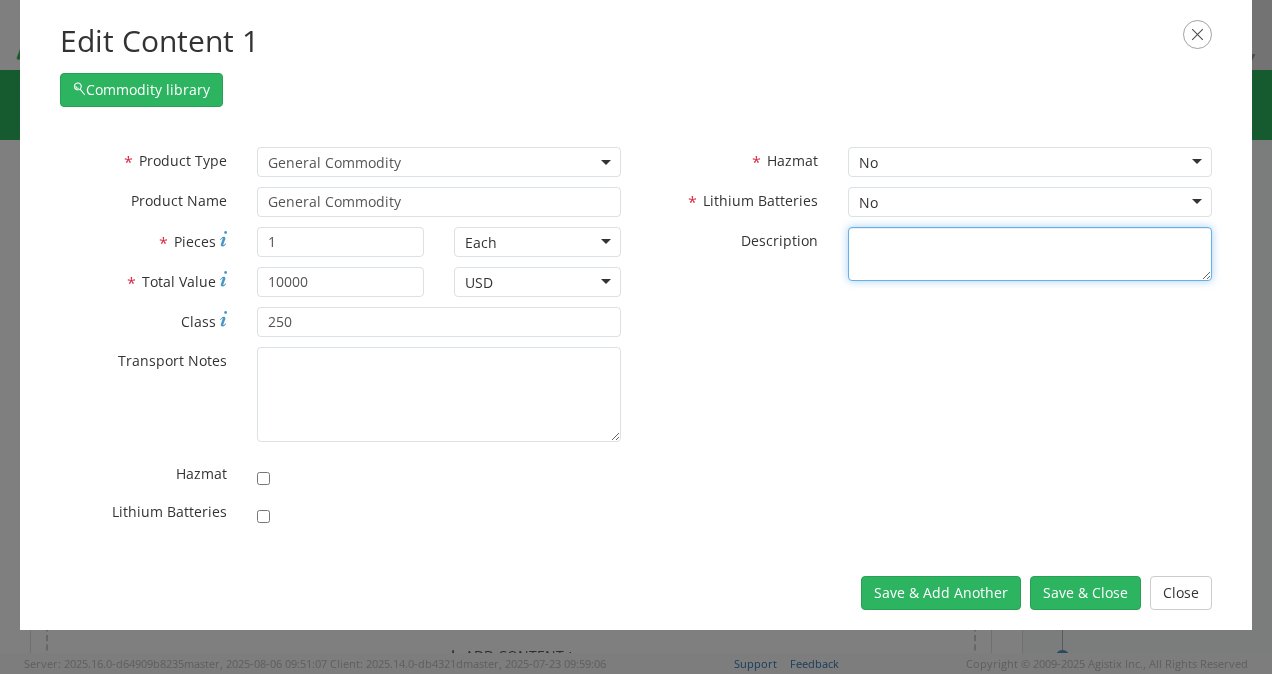 click on "*   Description" at bounding box center [1030, 254] 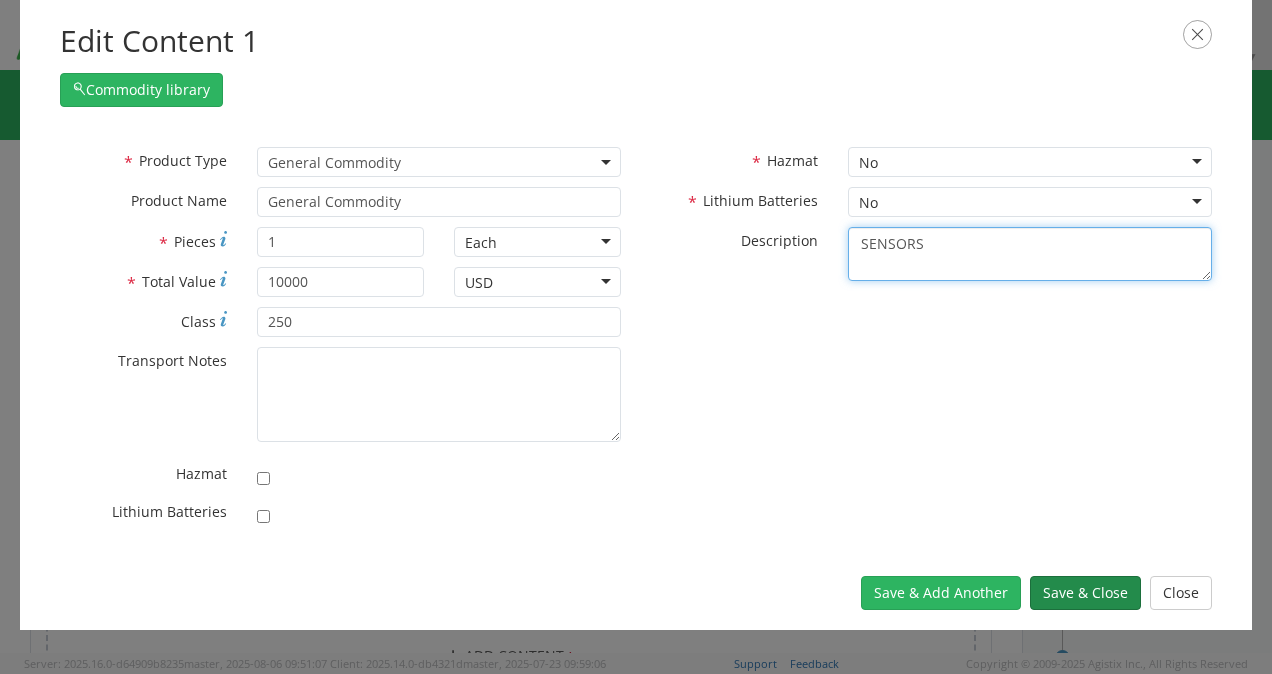 type on "SENSORS" 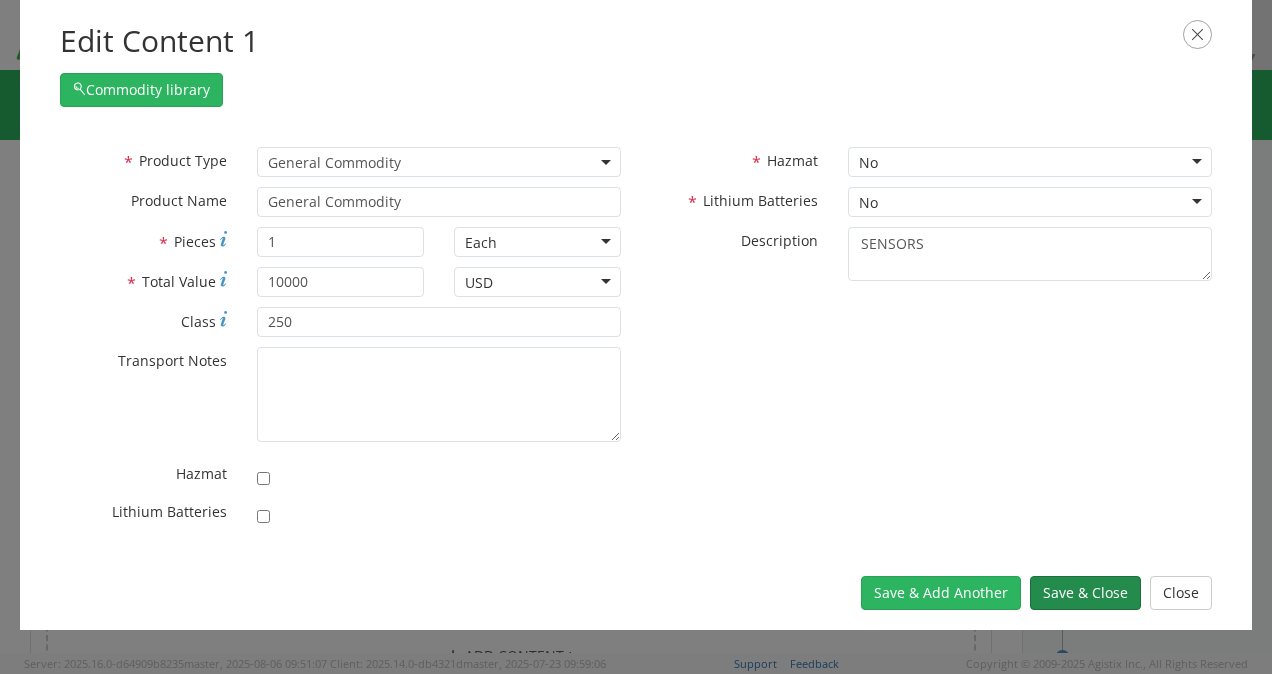 click on "Save & Close" at bounding box center (1085, 593) 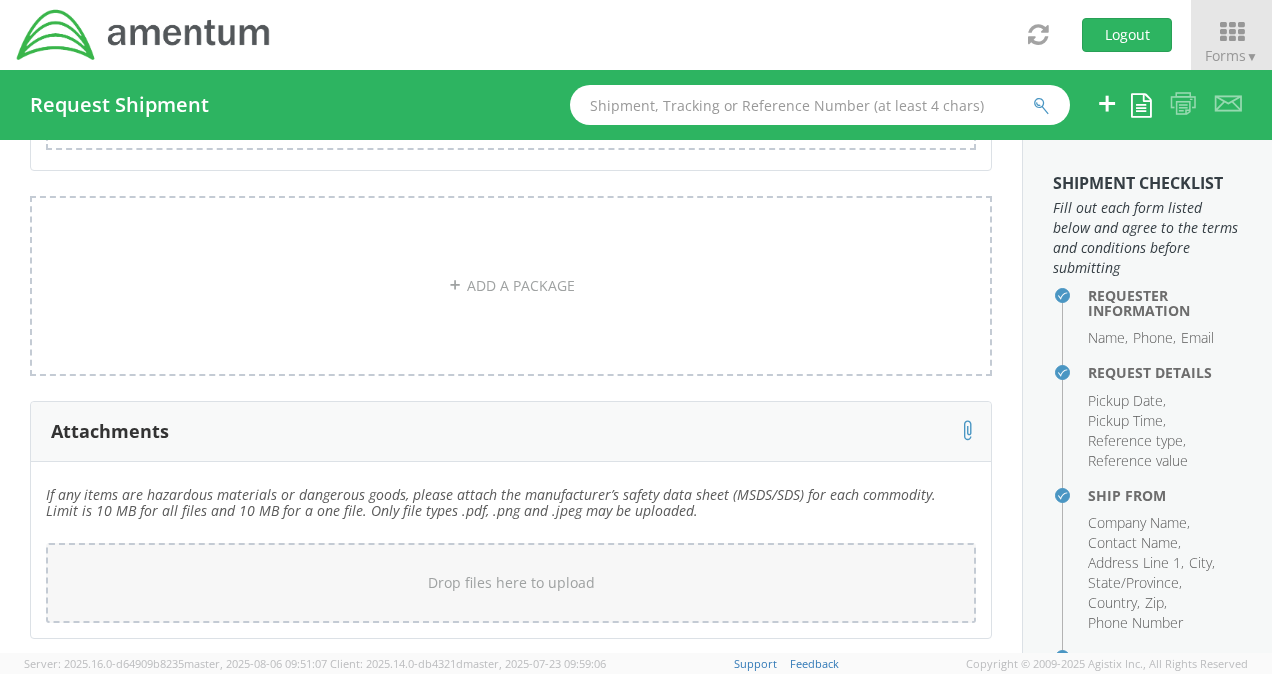 scroll, scrollTop: 3847, scrollLeft: 0, axis: vertical 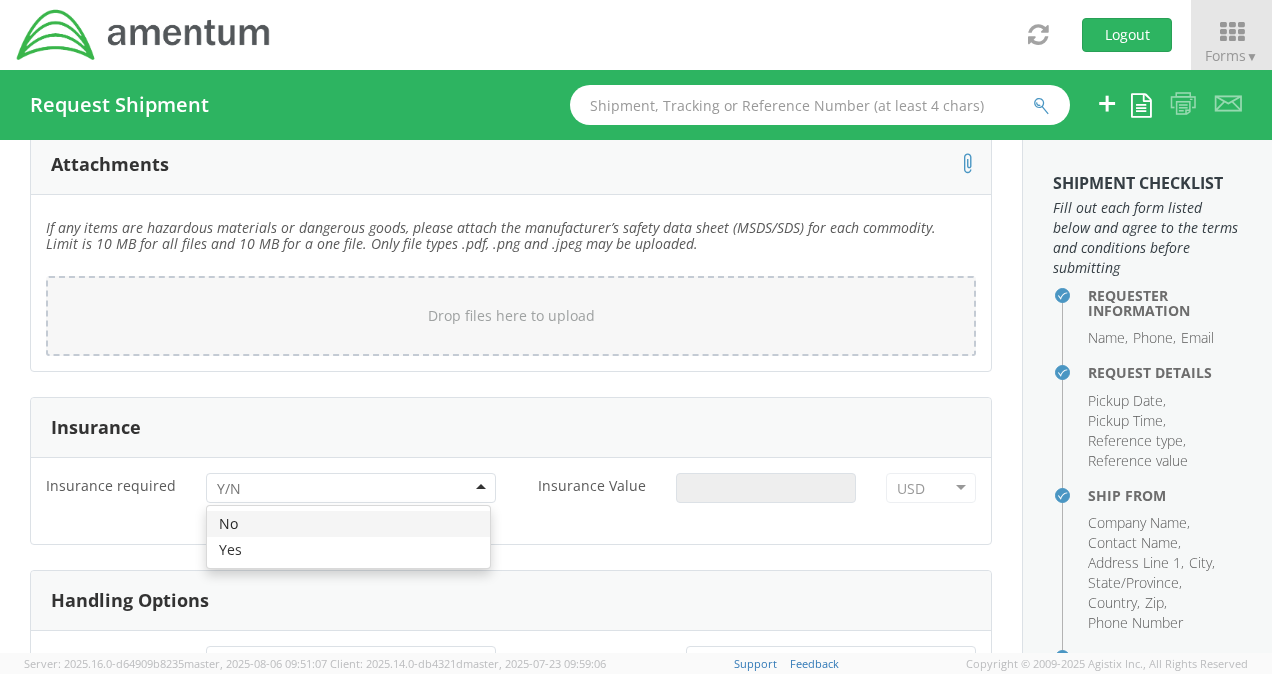 click at bounding box center [351, 488] 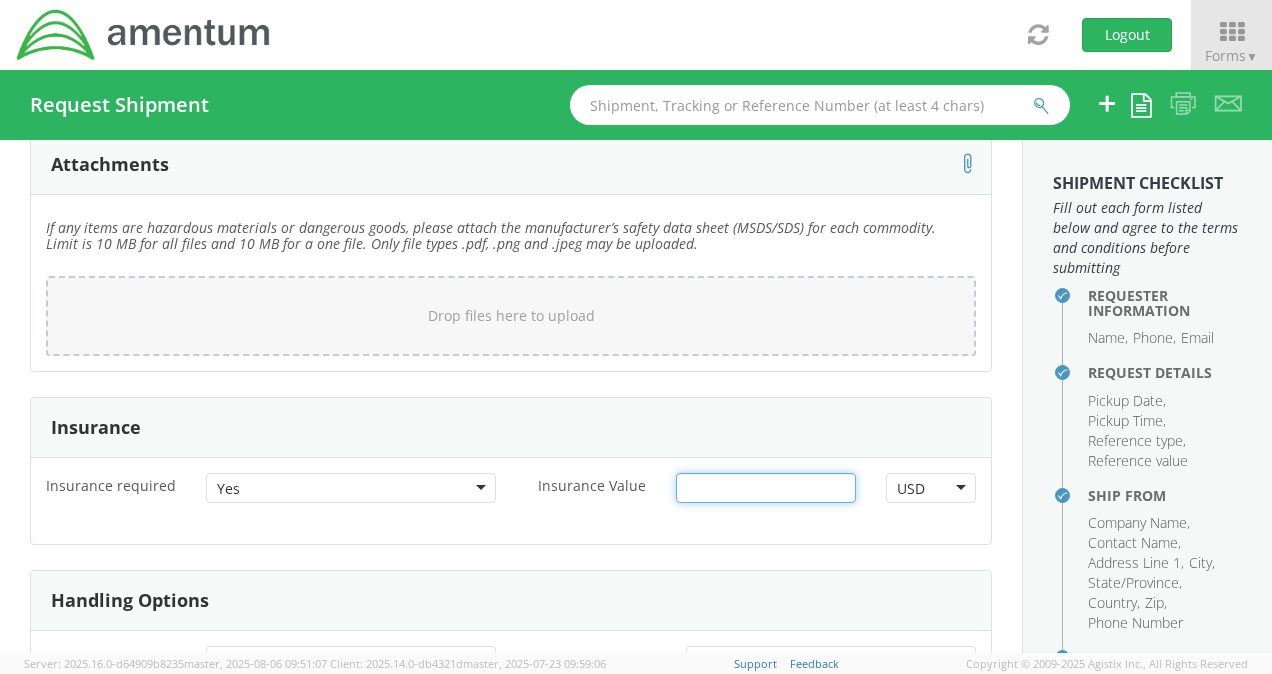 click on "Insurance Value        *" at bounding box center [766, 488] 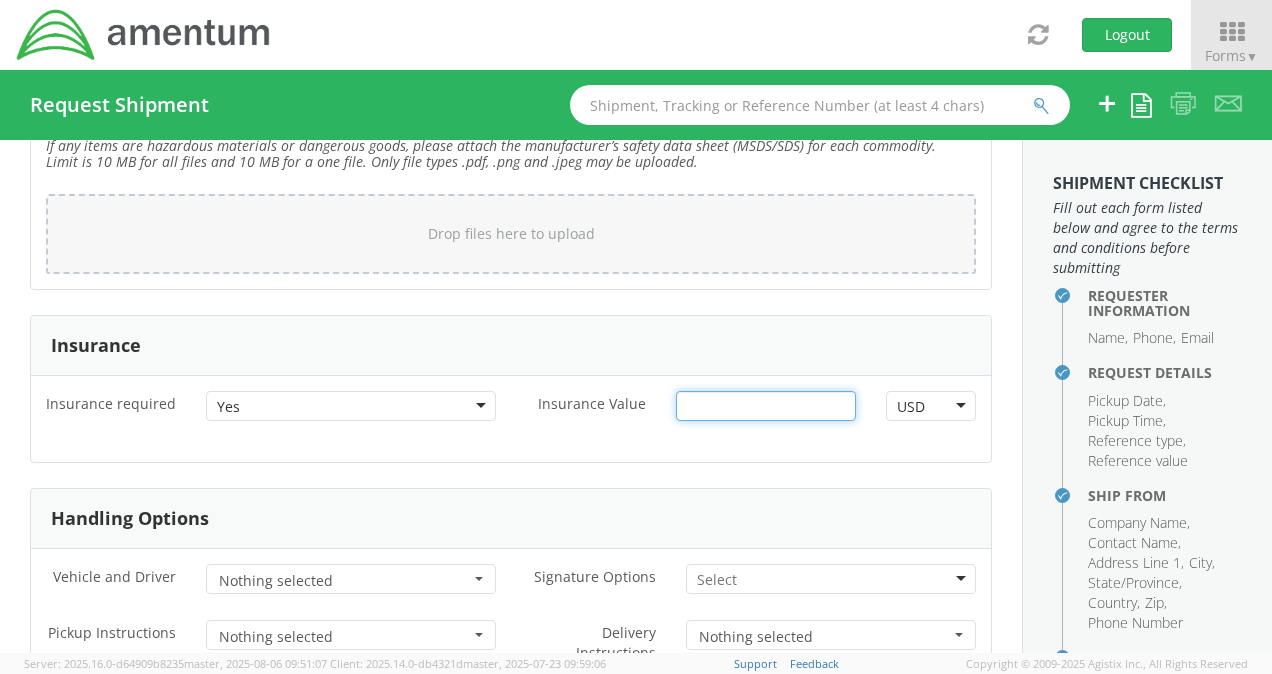 scroll, scrollTop: 3980, scrollLeft: 0, axis: vertical 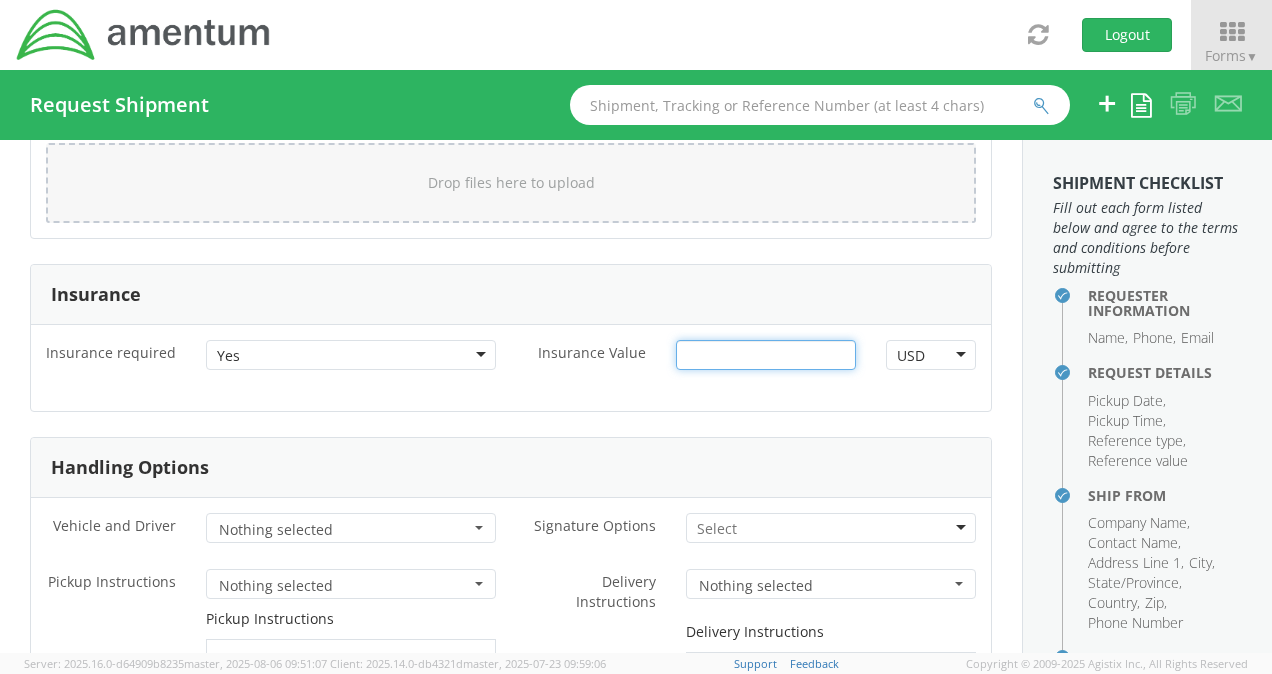 type on "[NUMBER]" 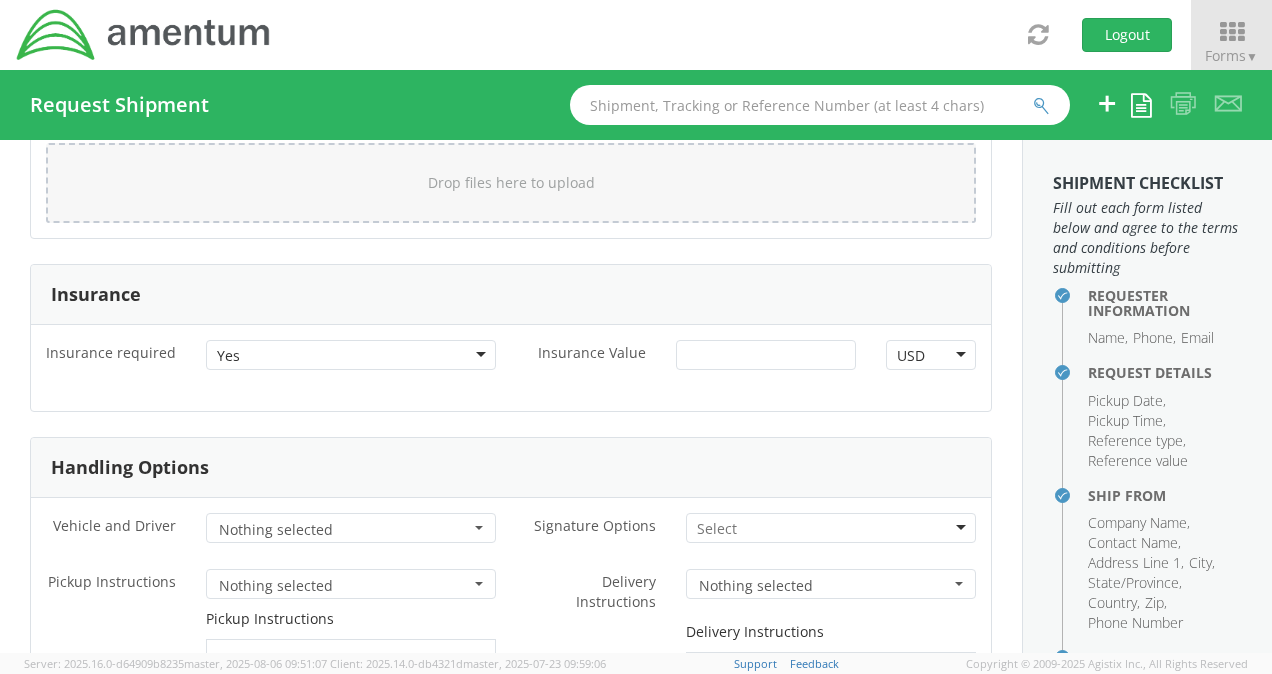 click on "Nothing selected" at bounding box center [344, 530] 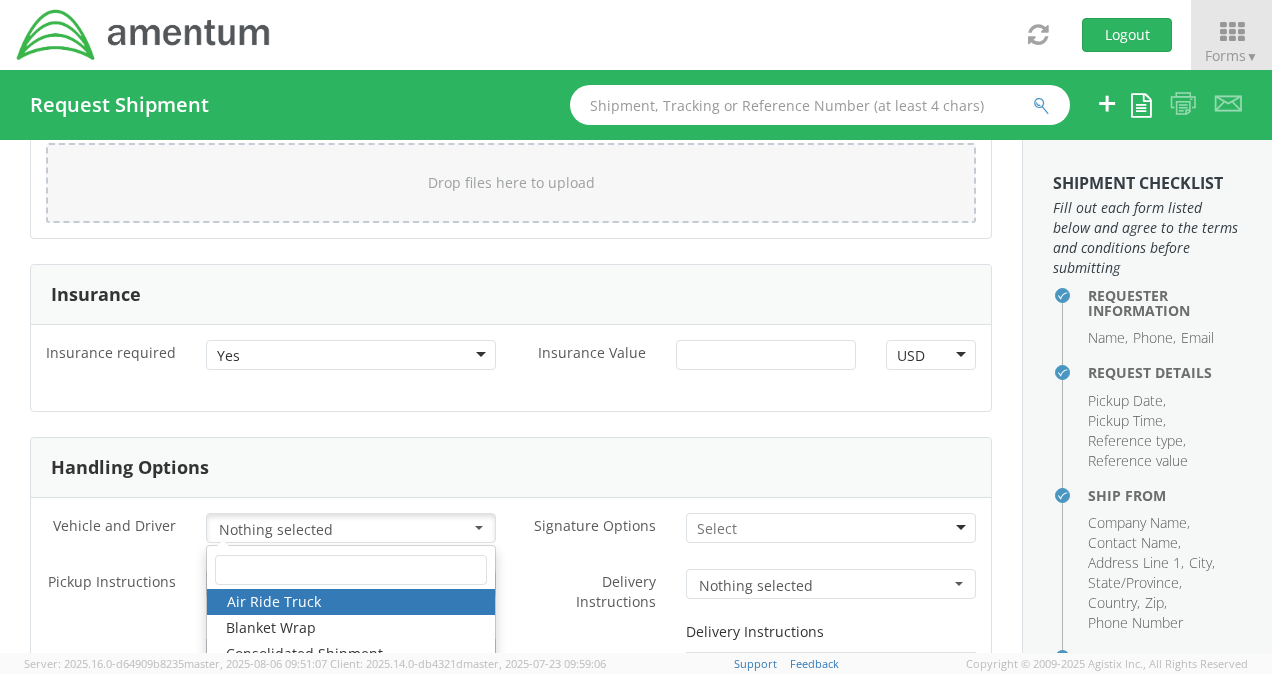 click on "Handling Options" at bounding box center (511, 468) 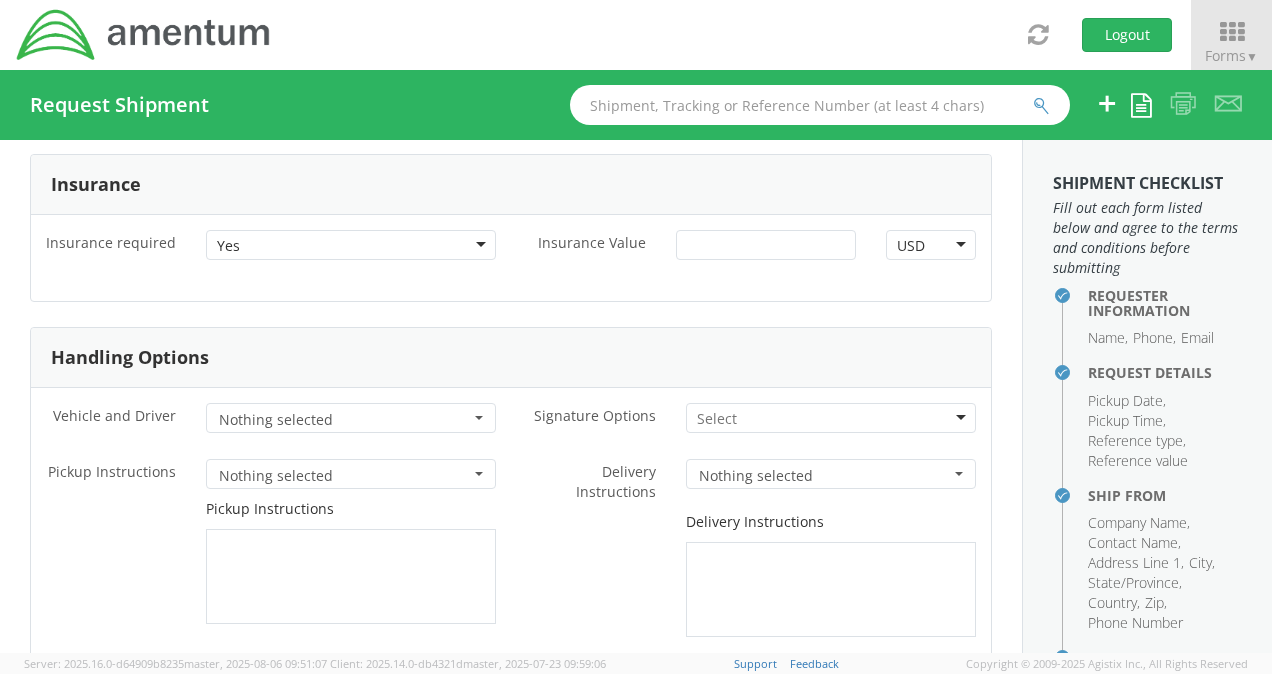 scroll, scrollTop: 4114, scrollLeft: 0, axis: vertical 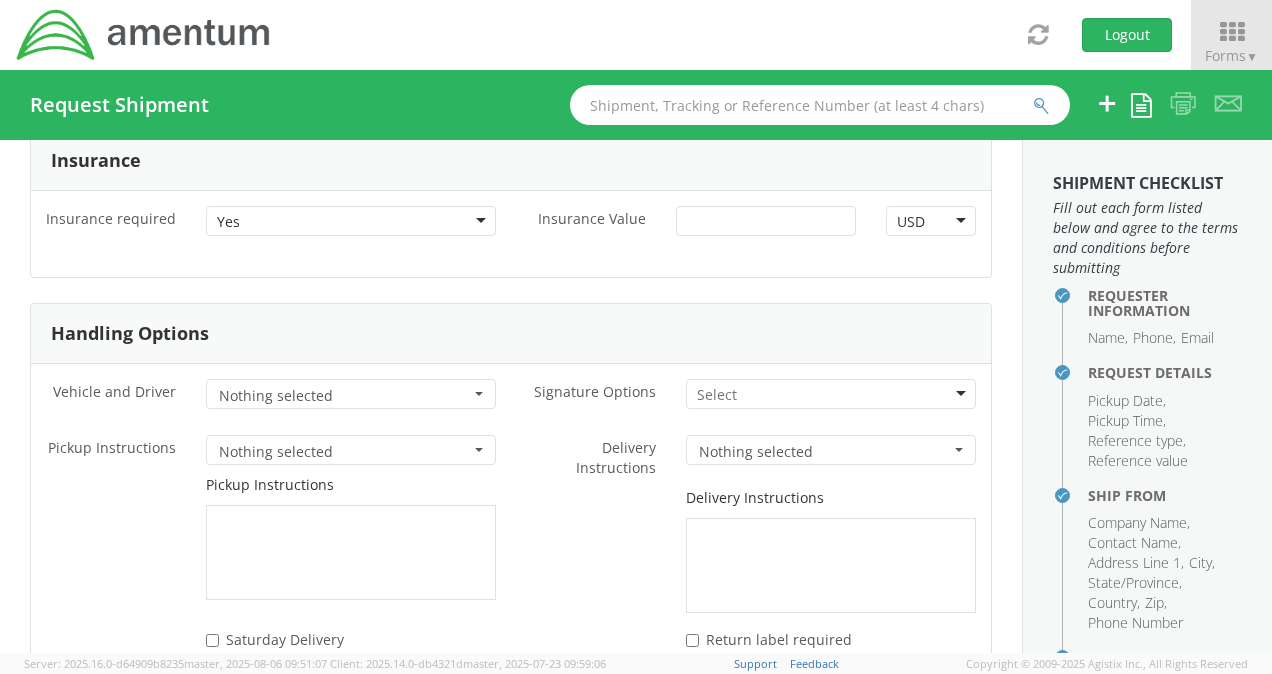 click at bounding box center [831, 394] 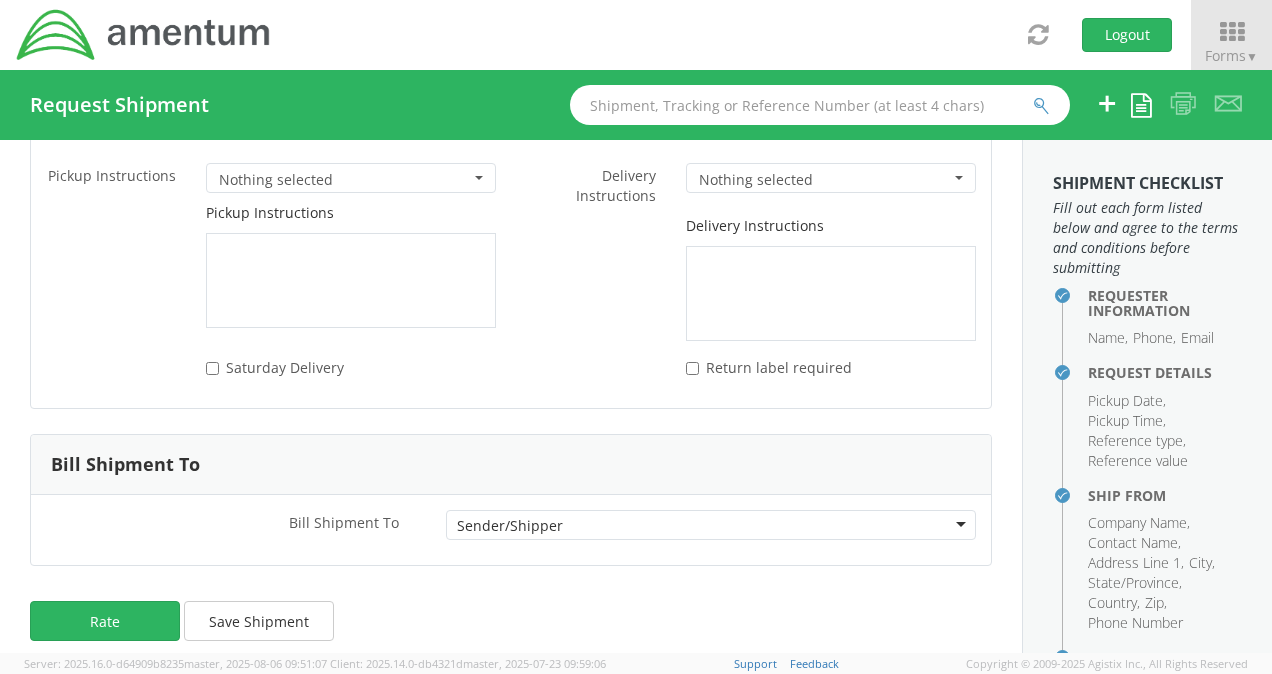 scroll, scrollTop: 4391, scrollLeft: 0, axis: vertical 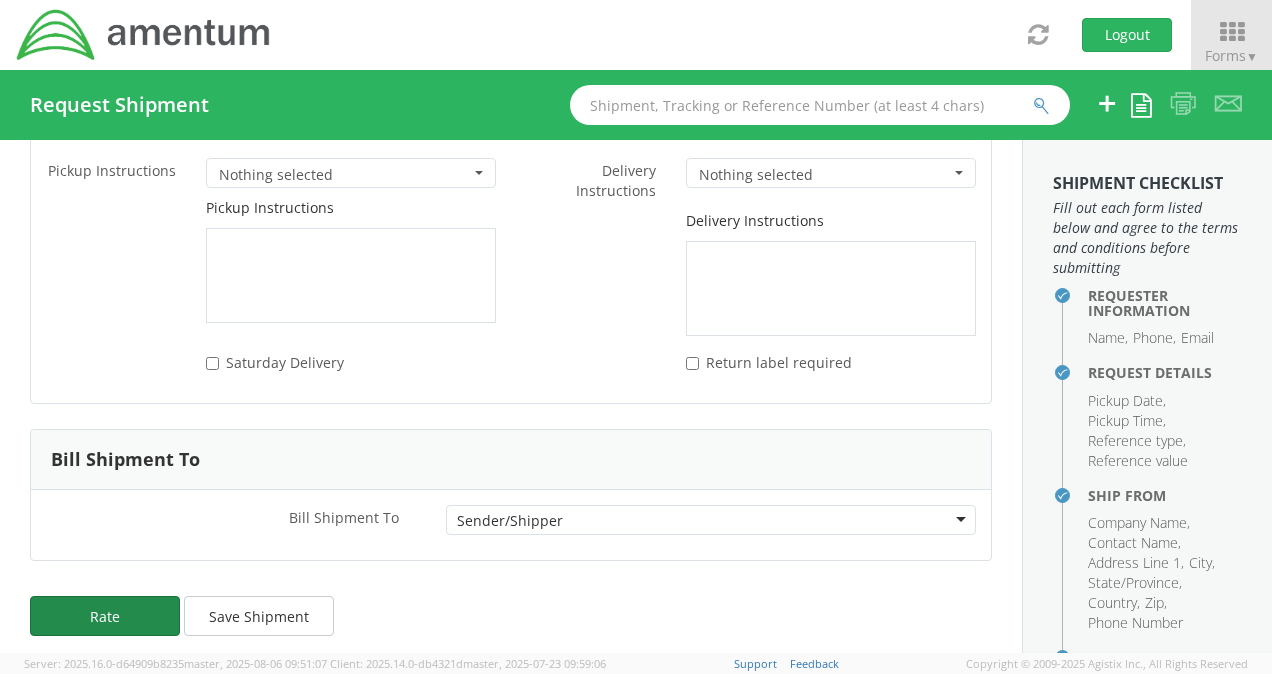 click on "Rate" at bounding box center (105, 616) 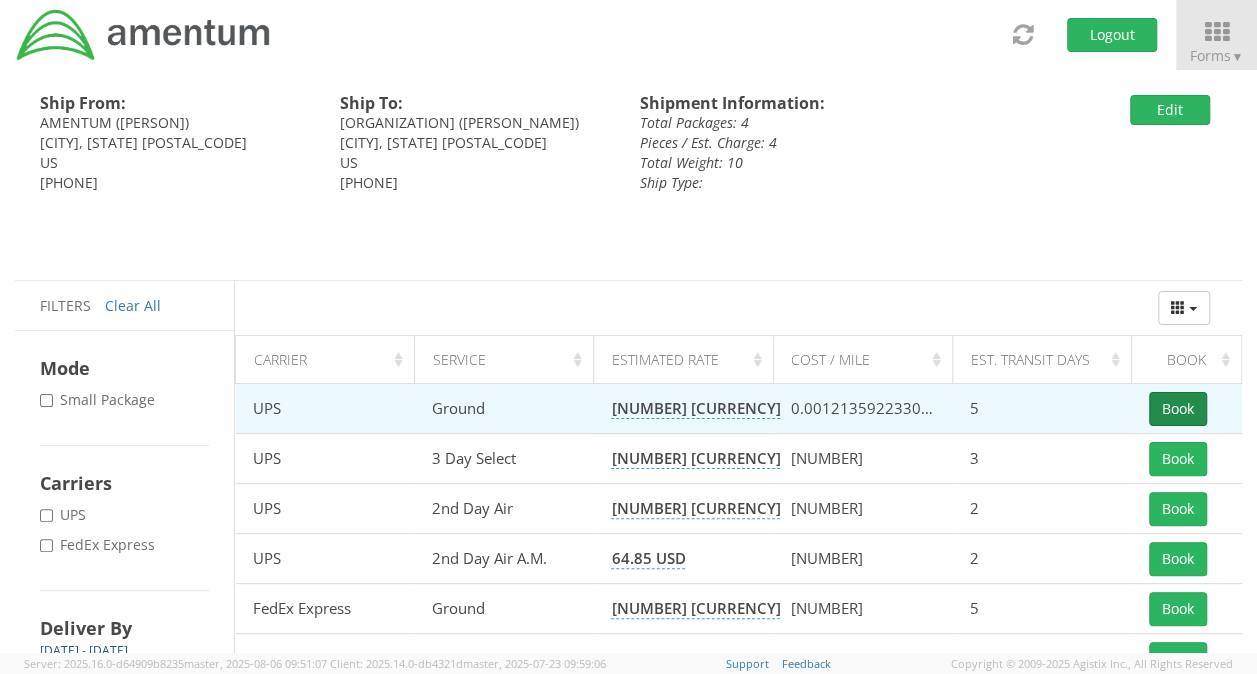 click on "Book" at bounding box center [1178, 409] 